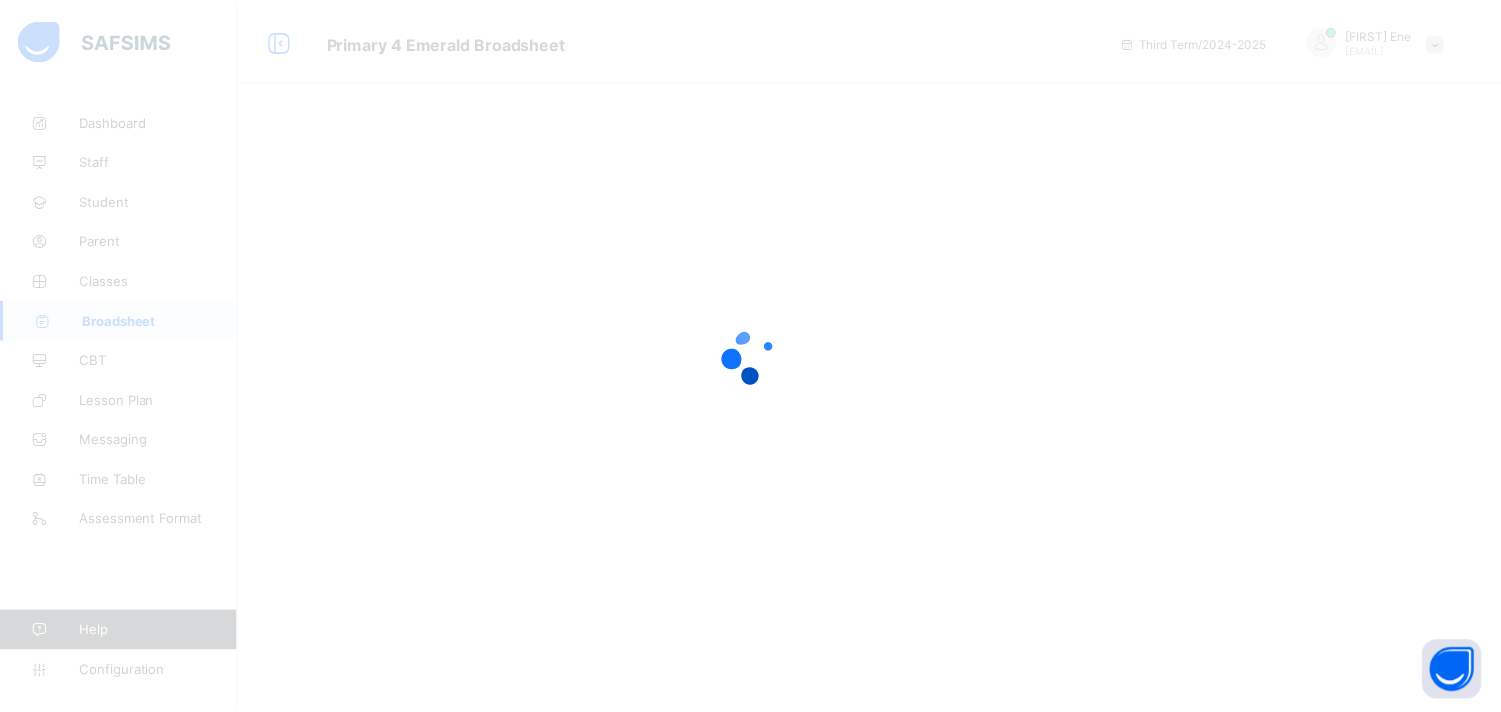 scroll, scrollTop: 0, scrollLeft: 0, axis: both 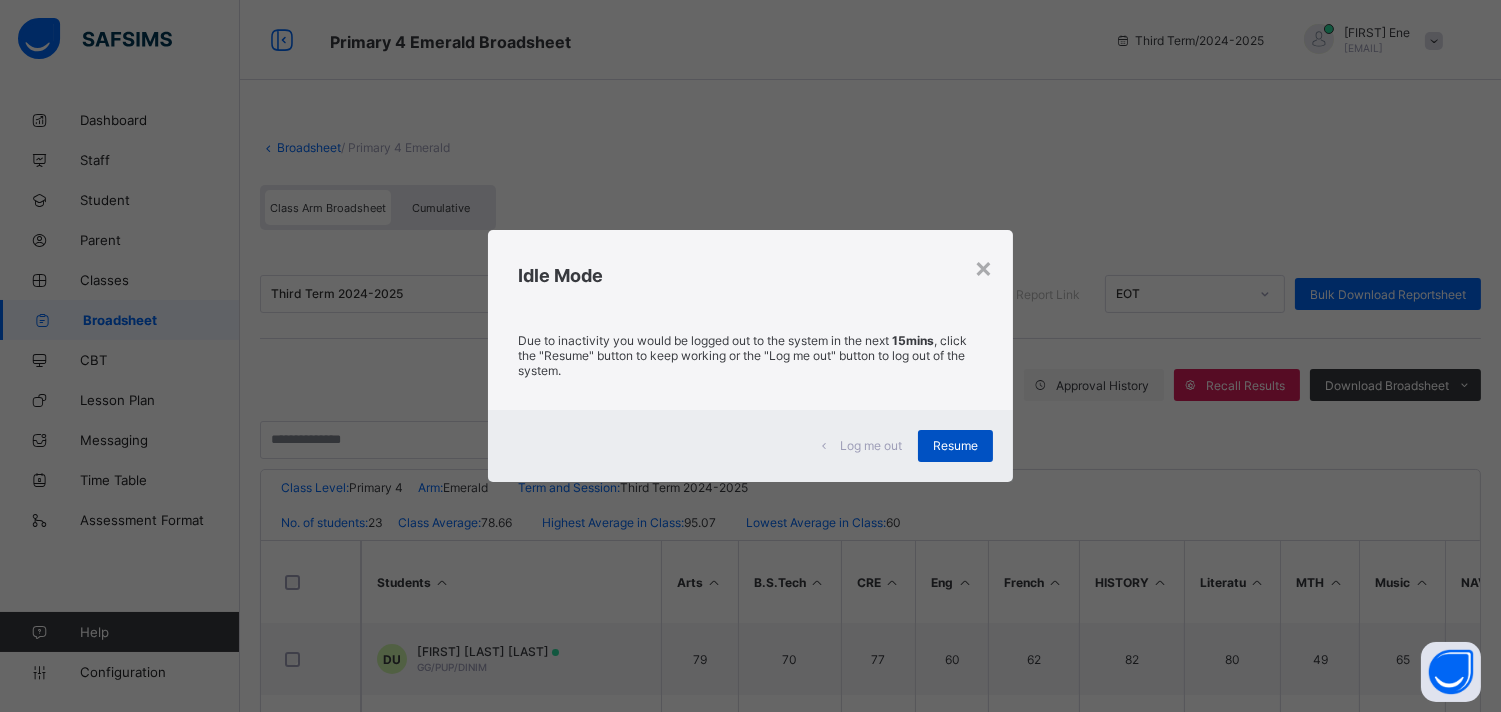 click on "Resume" at bounding box center (955, 445) 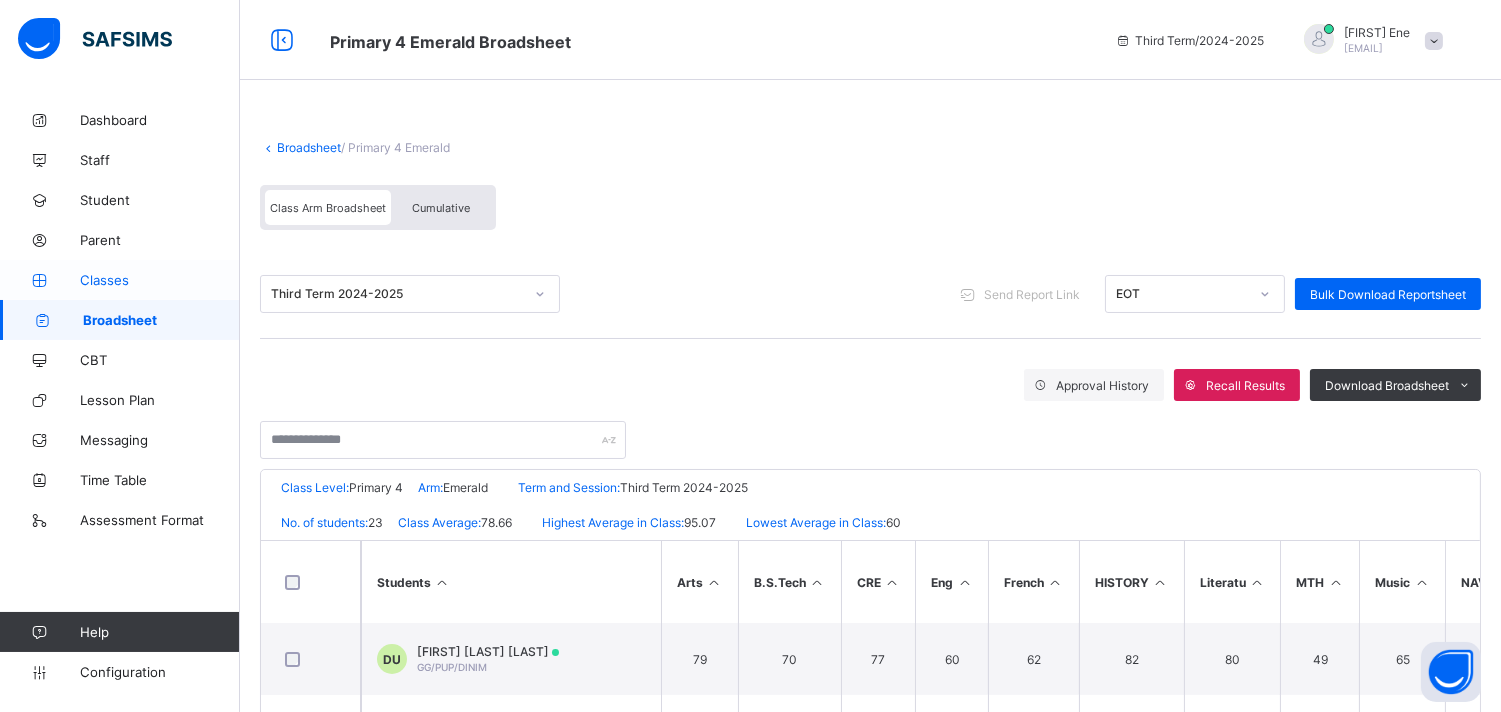 click on "Classes" at bounding box center [160, 280] 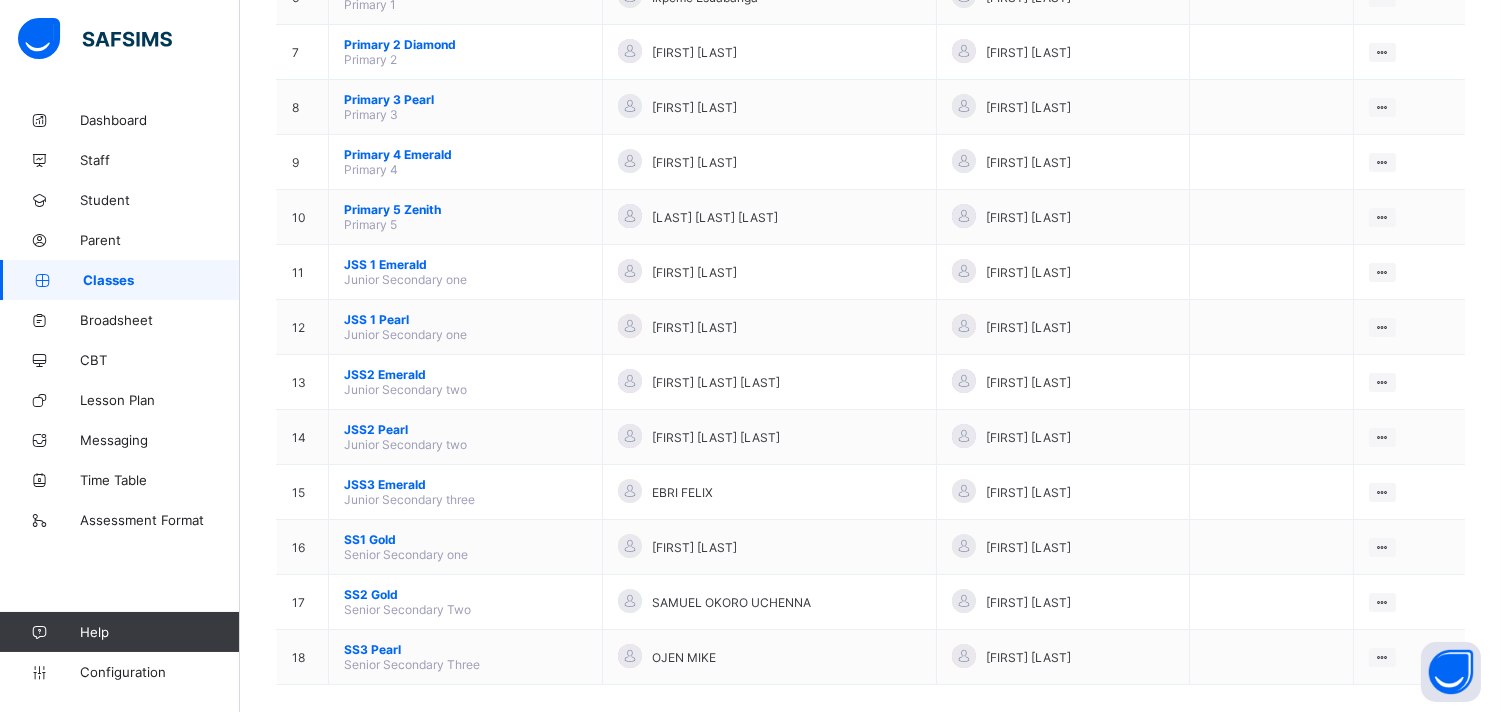 scroll, scrollTop: 544, scrollLeft: 0, axis: vertical 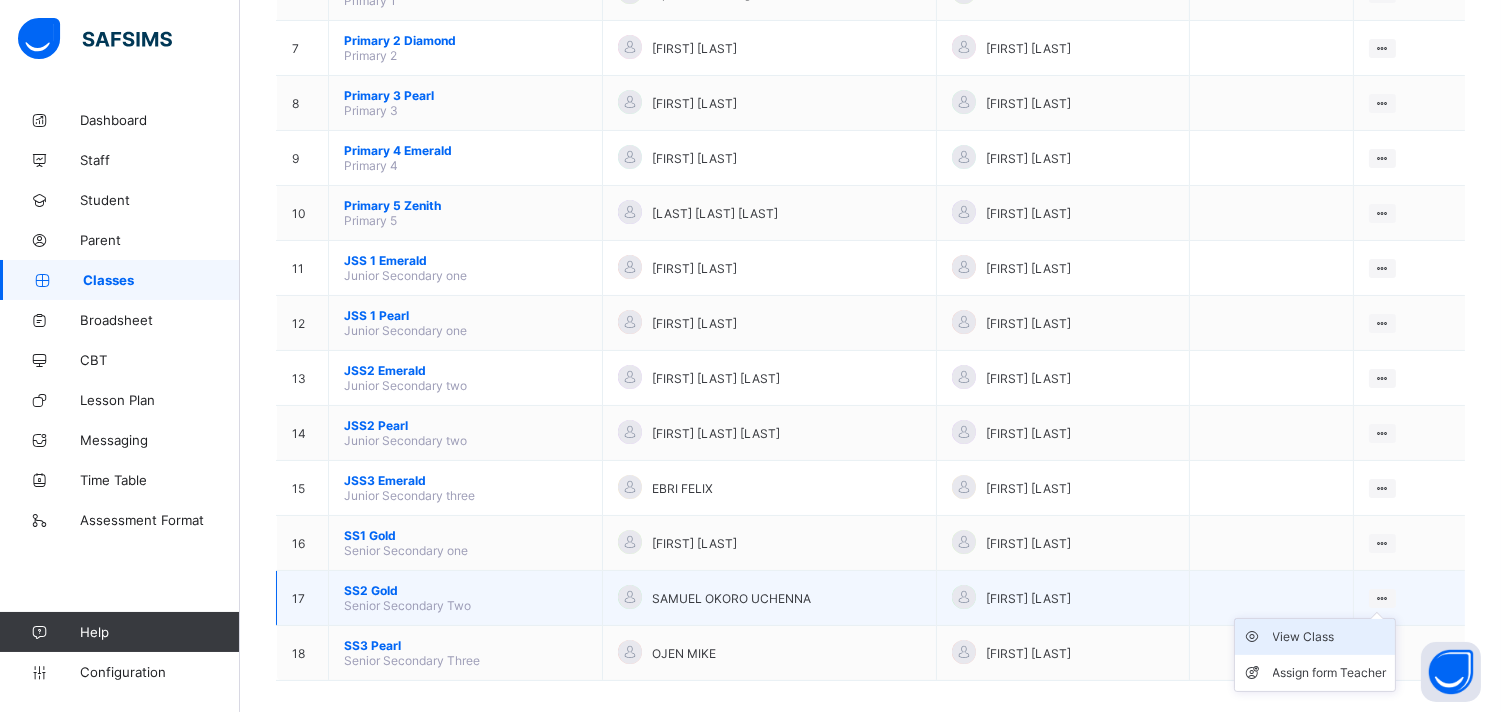 click on "View Class" at bounding box center [1330, 637] 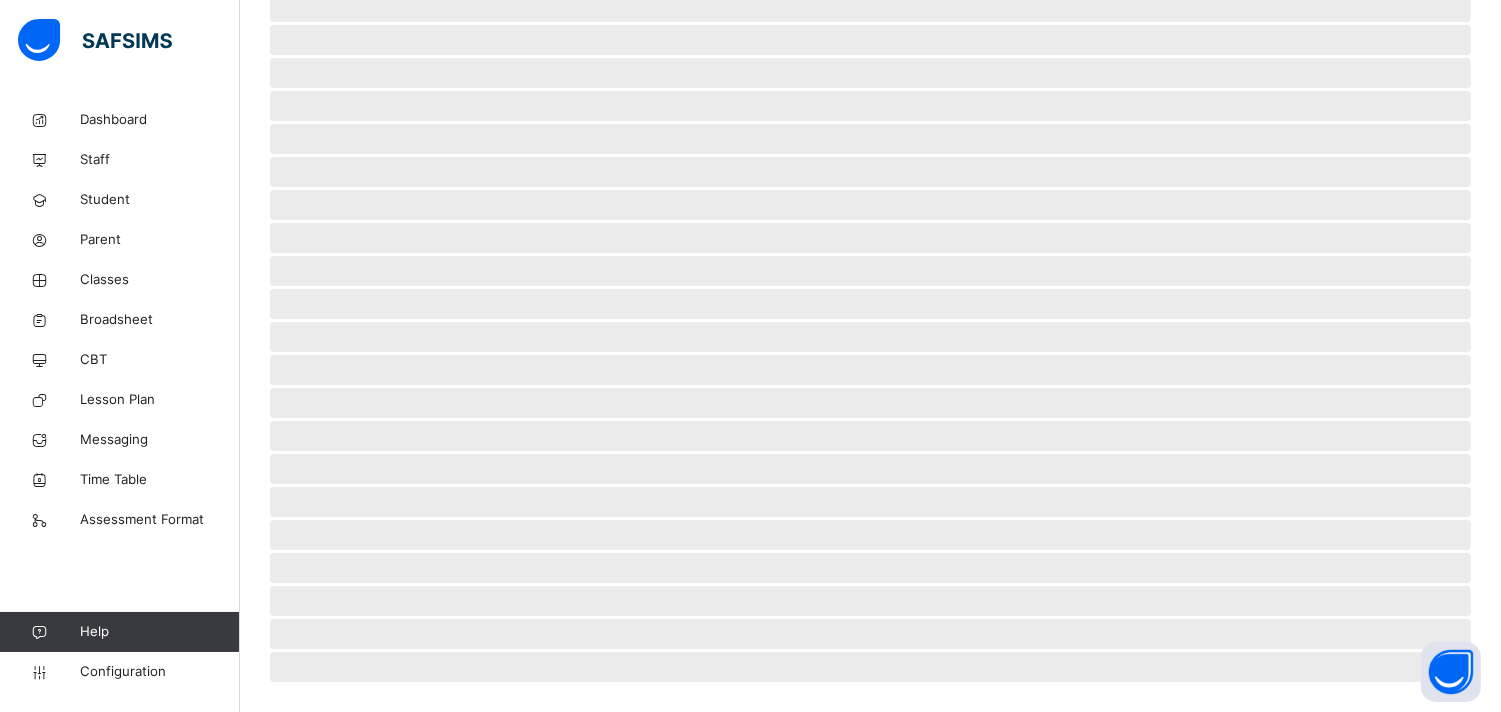 scroll, scrollTop: 0, scrollLeft: 0, axis: both 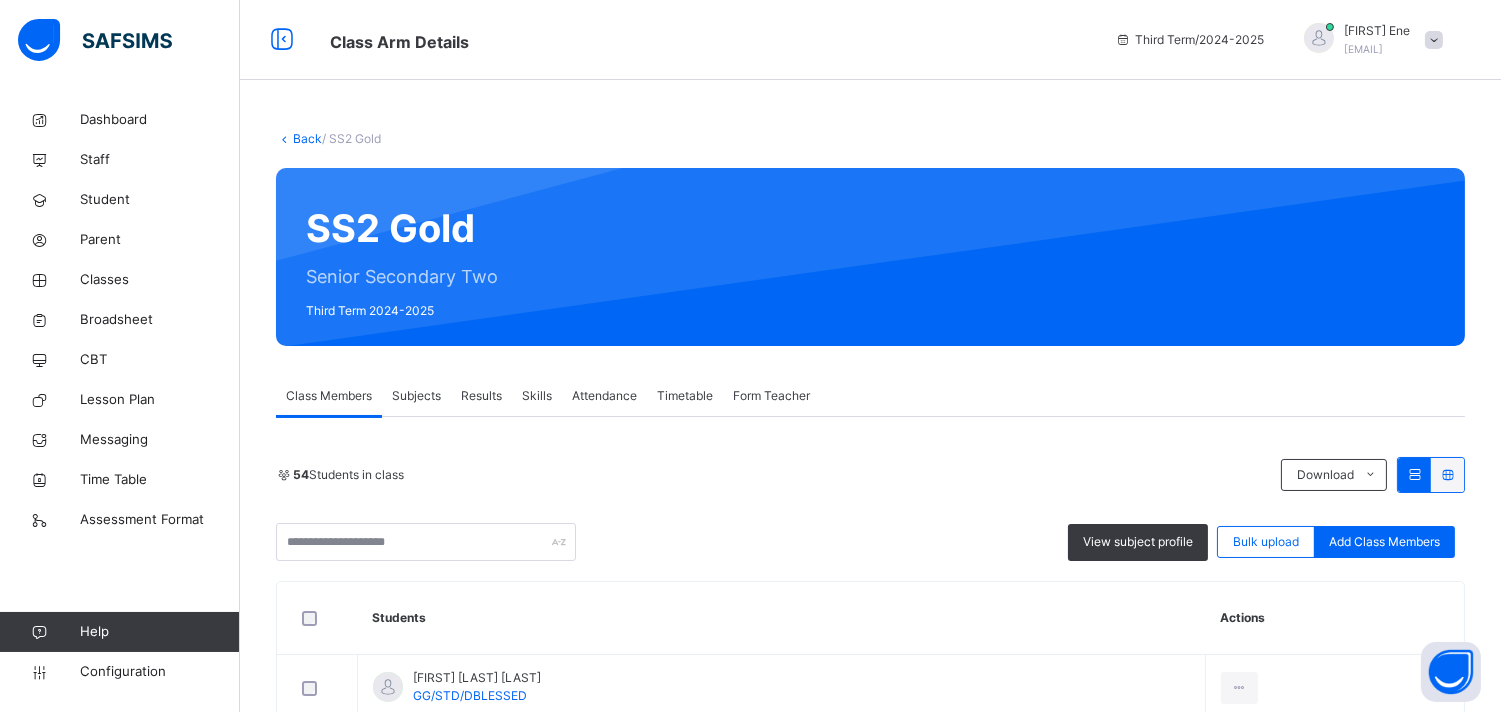 click on "Subjects" at bounding box center (416, 396) 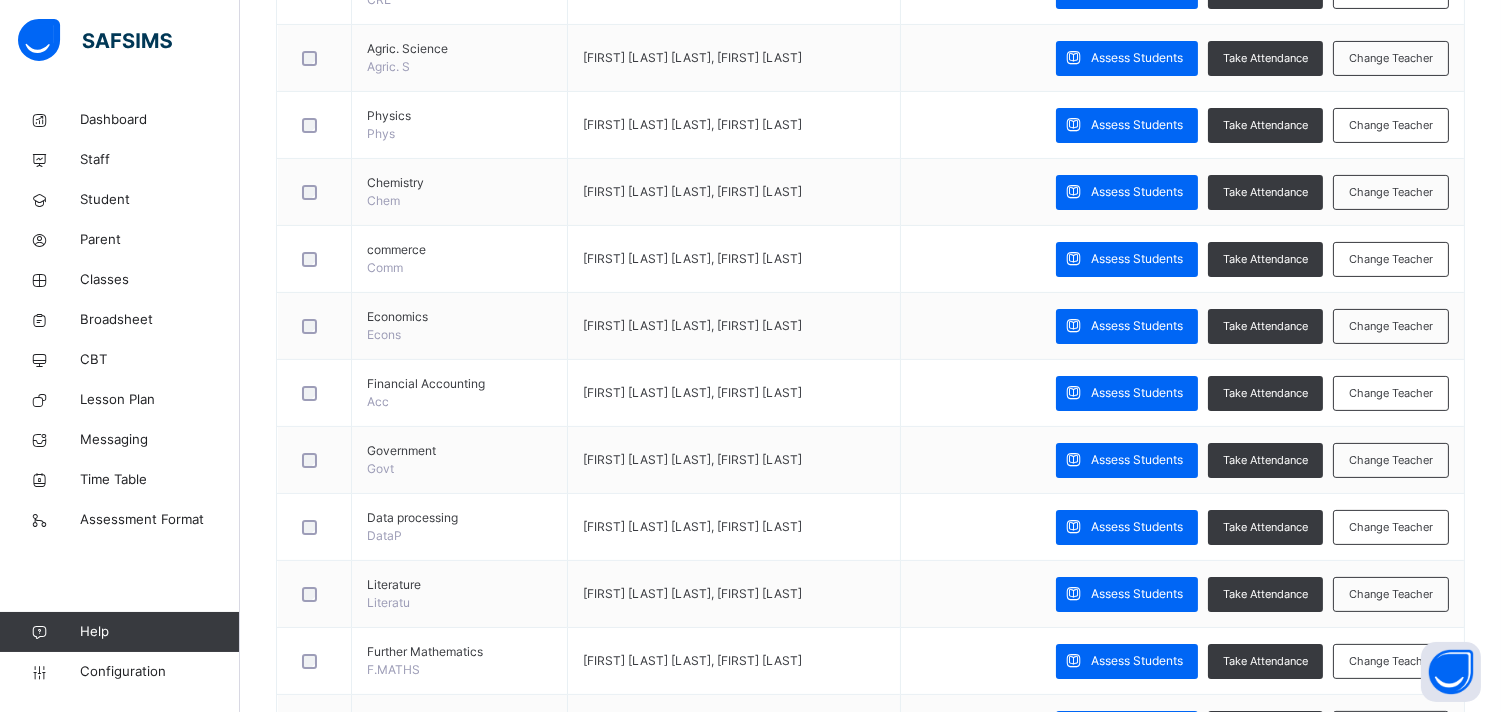 scroll, scrollTop: 888, scrollLeft: 0, axis: vertical 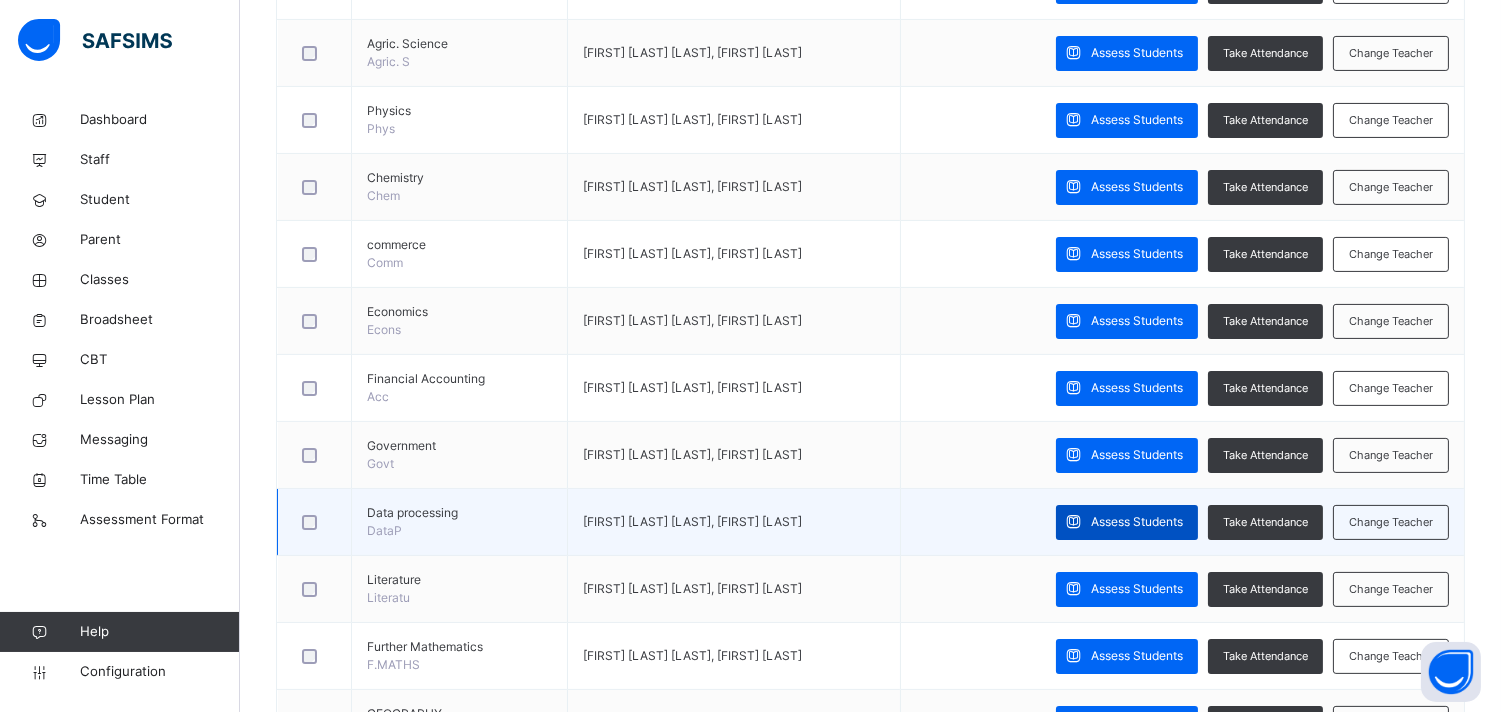 click on "Assess Students" at bounding box center (1137, 522) 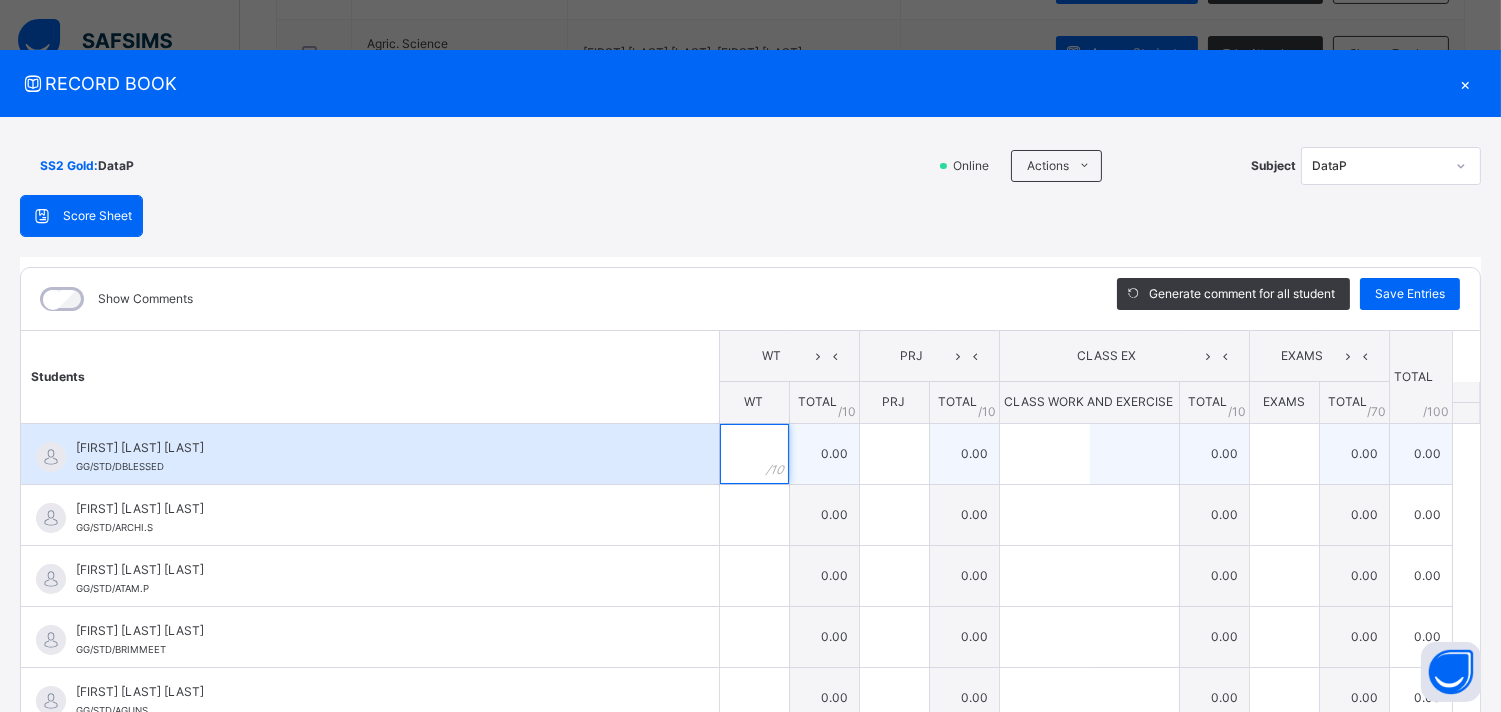 click at bounding box center [754, 454] 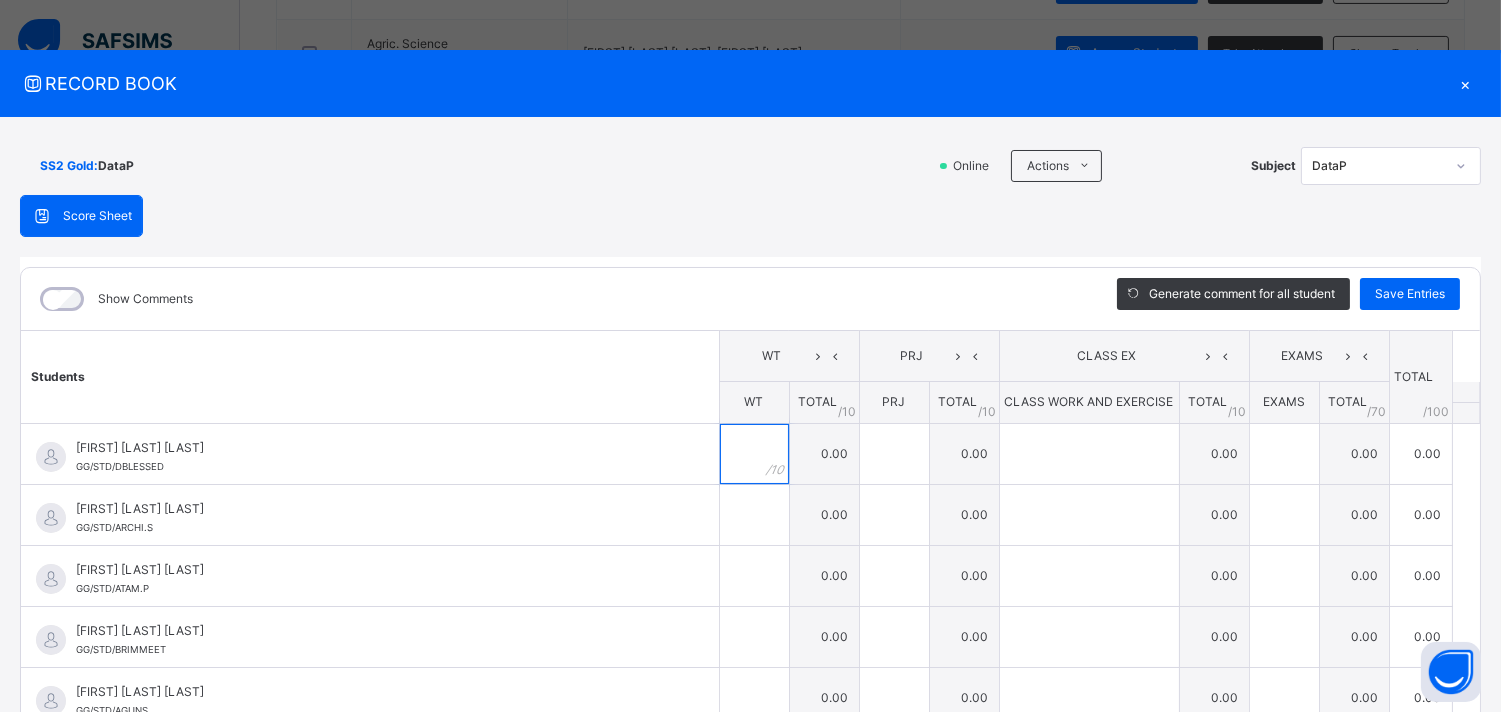 scroll, scrollTop: 198, scrollLeft: 0, axis: vertical 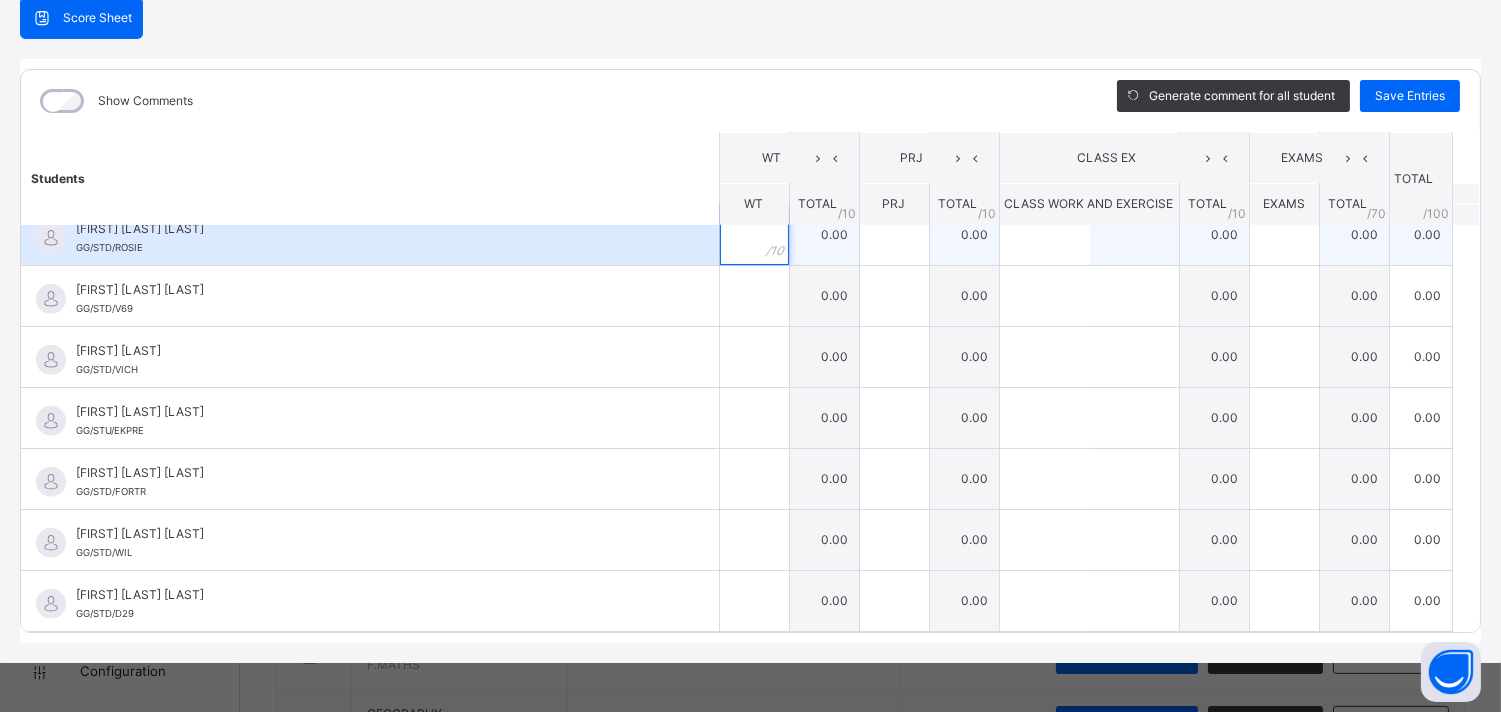 click at bounding box center [754, 235] 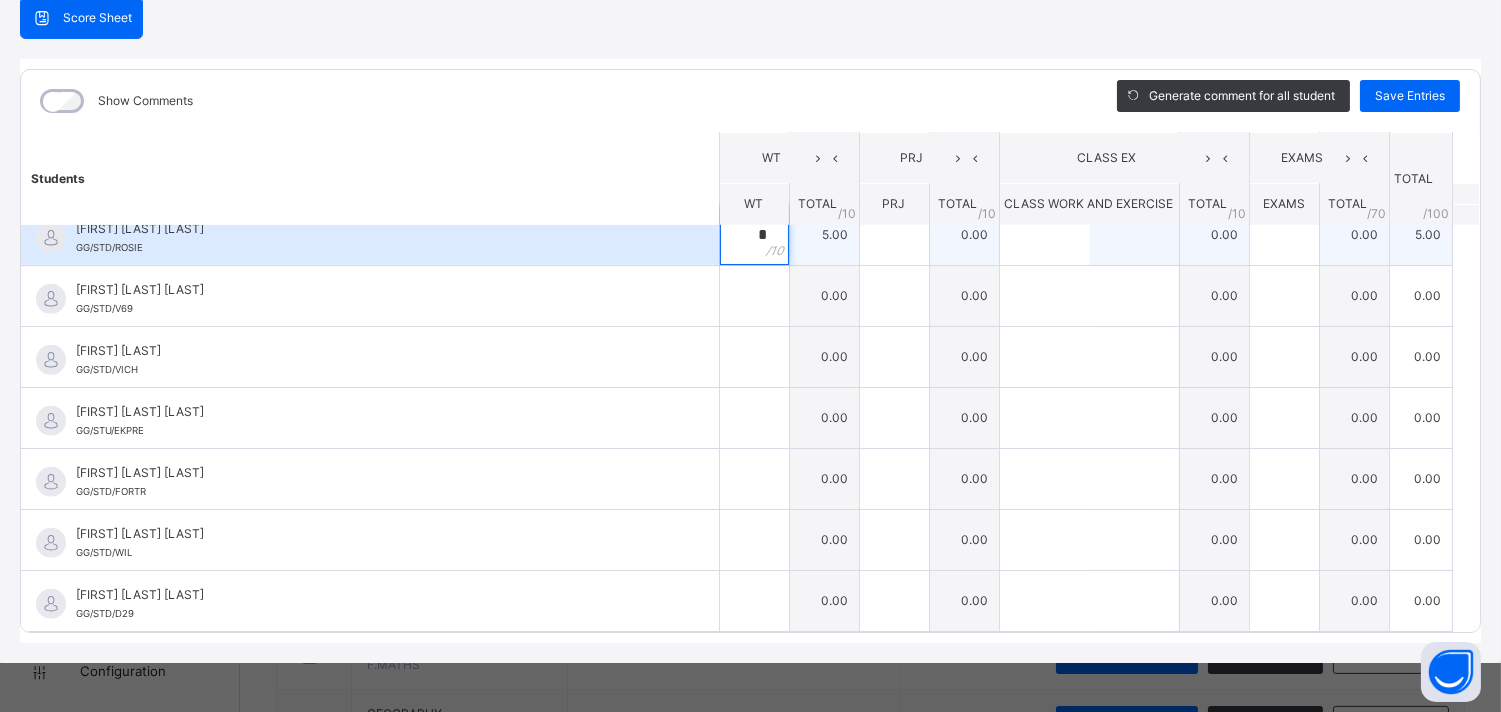 type on "*" 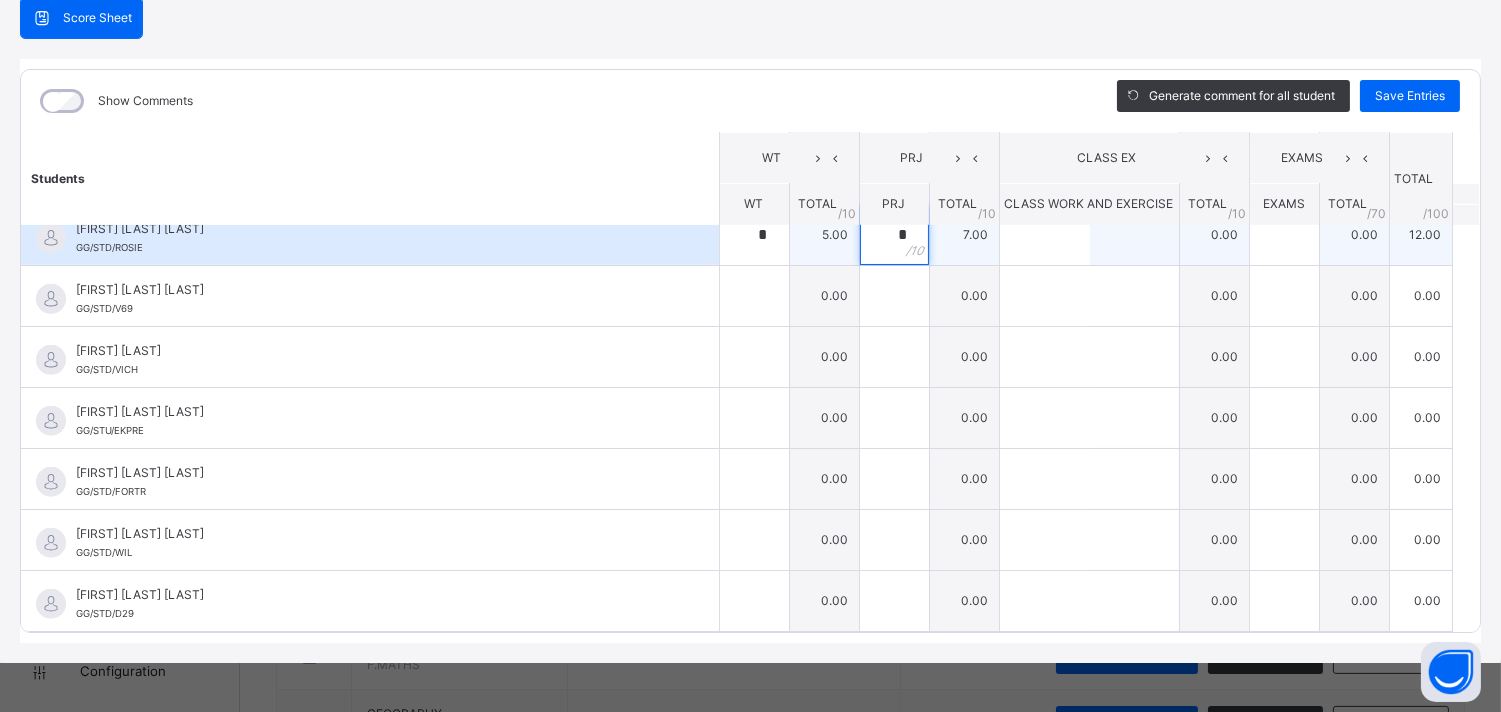type on "*" 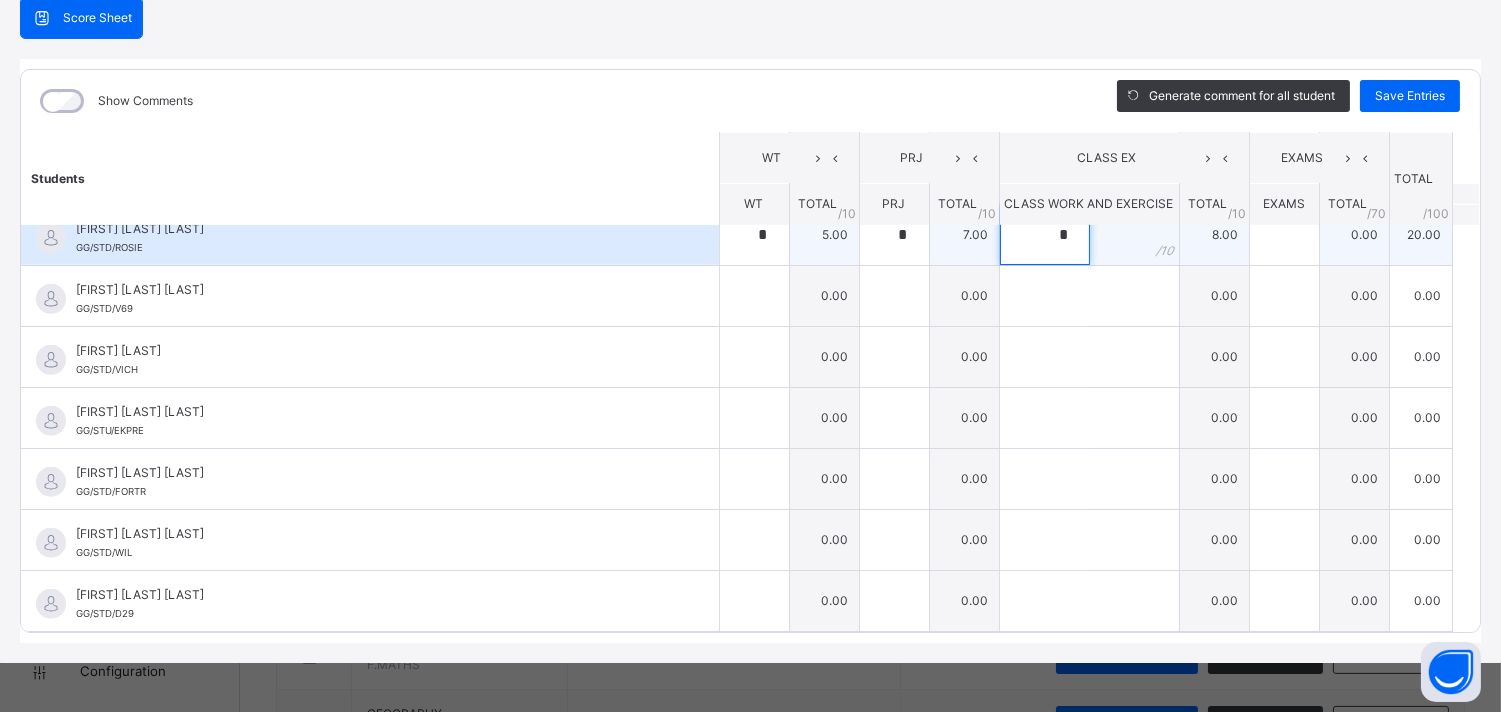 type on "*" 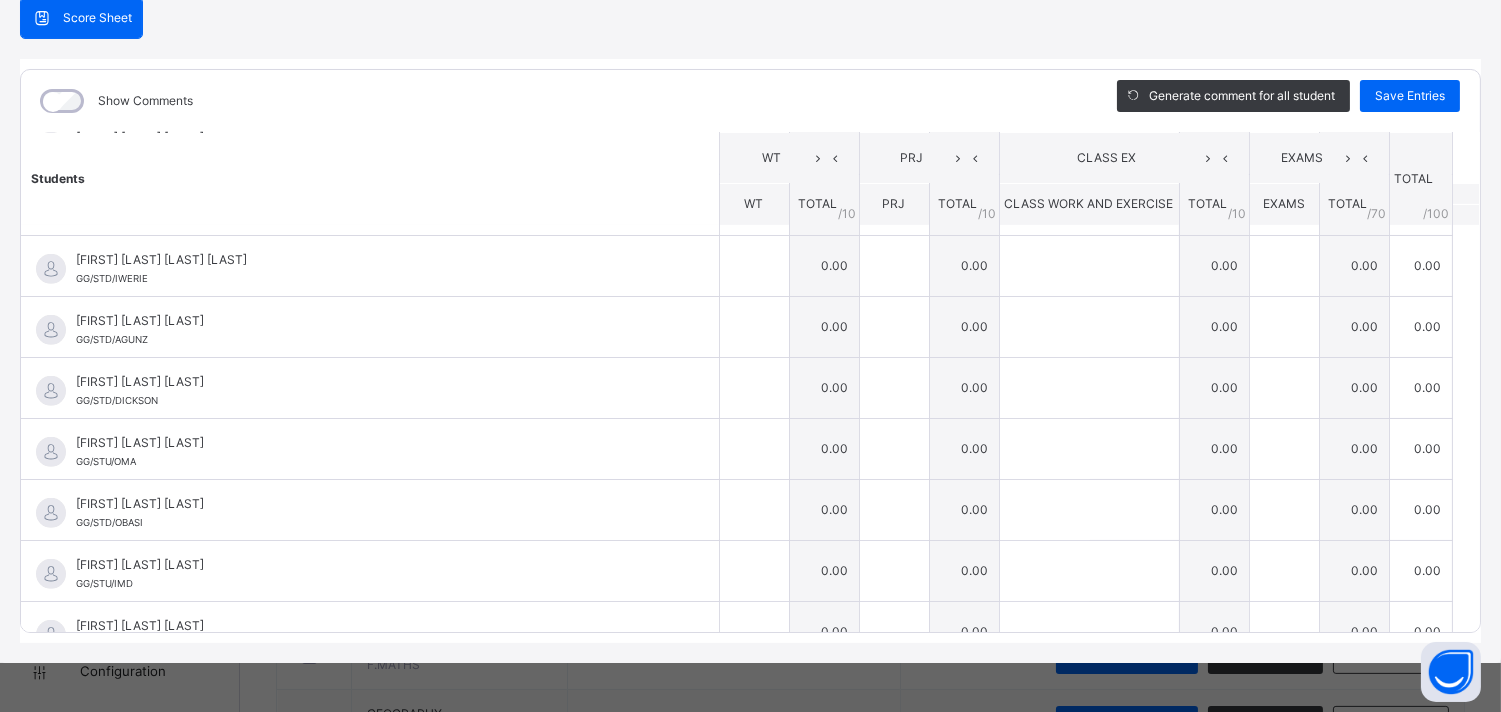 scroll, scrollTop: 1827, scrollLeft: 0, axis: vertical 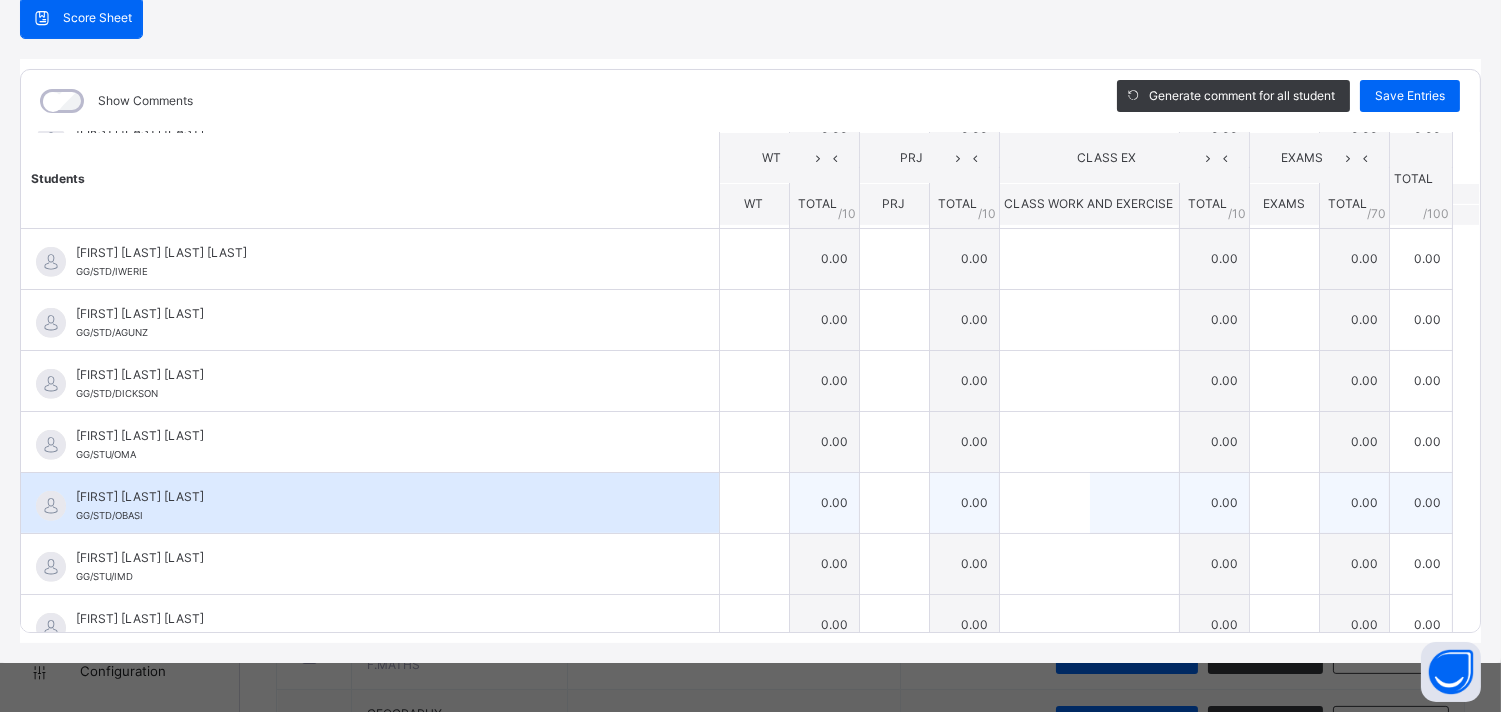 type on "**" 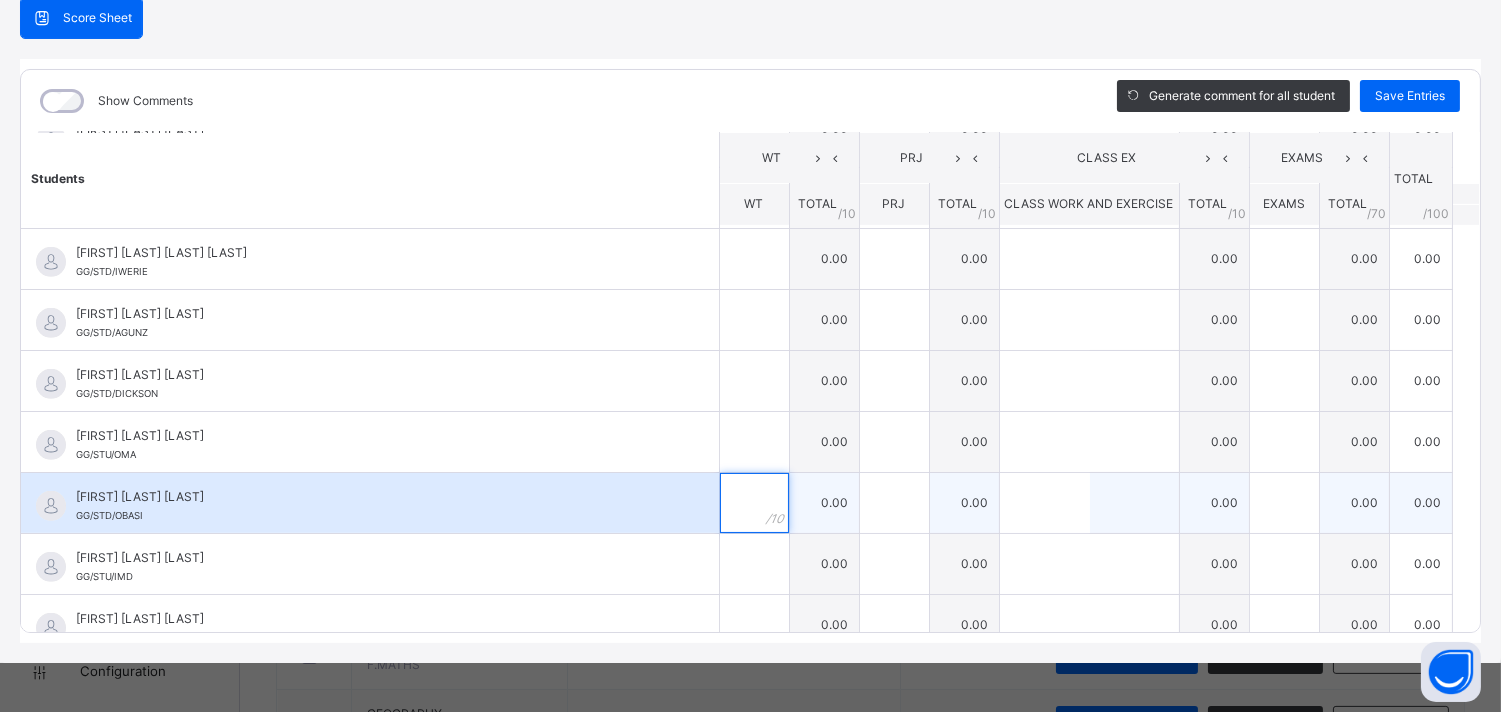 click at bounding box center [754, 503] 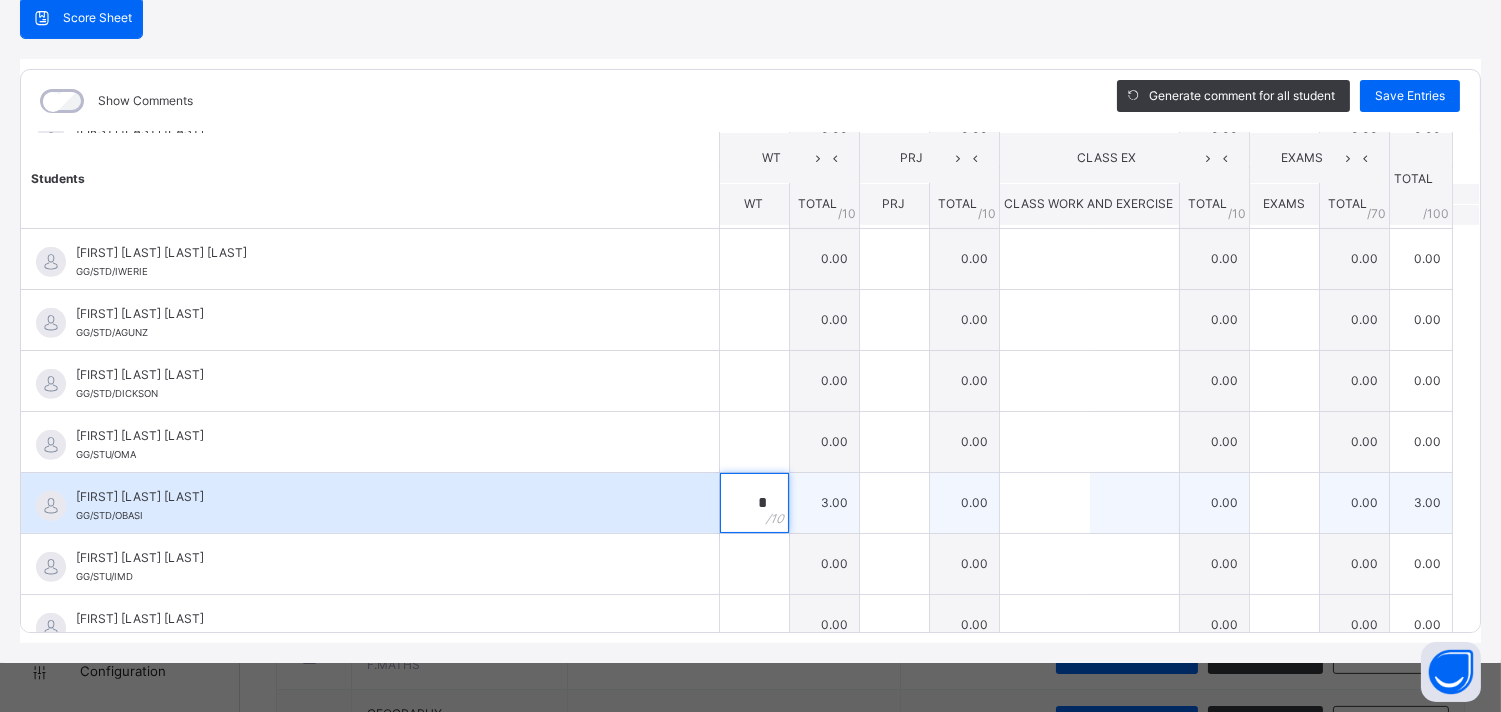 type on "*" 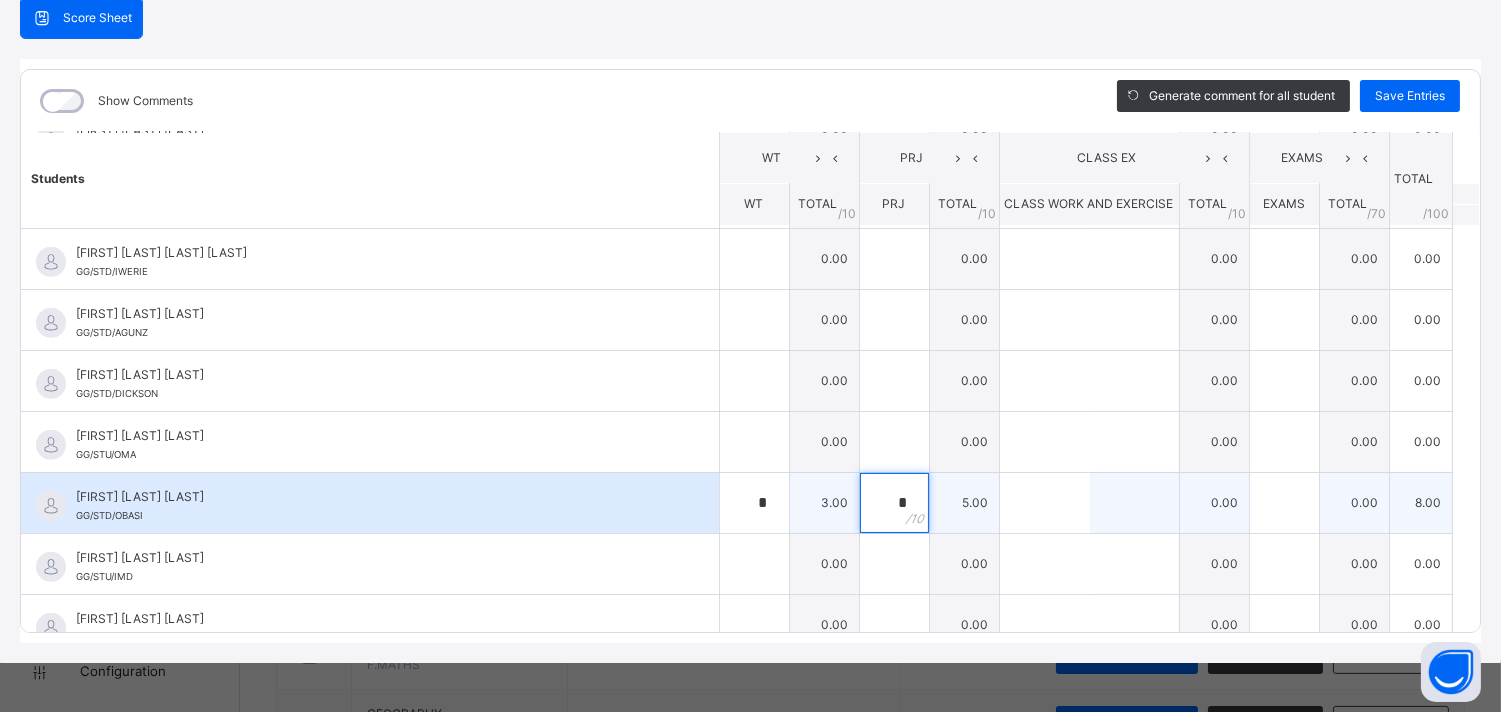 type on "*" 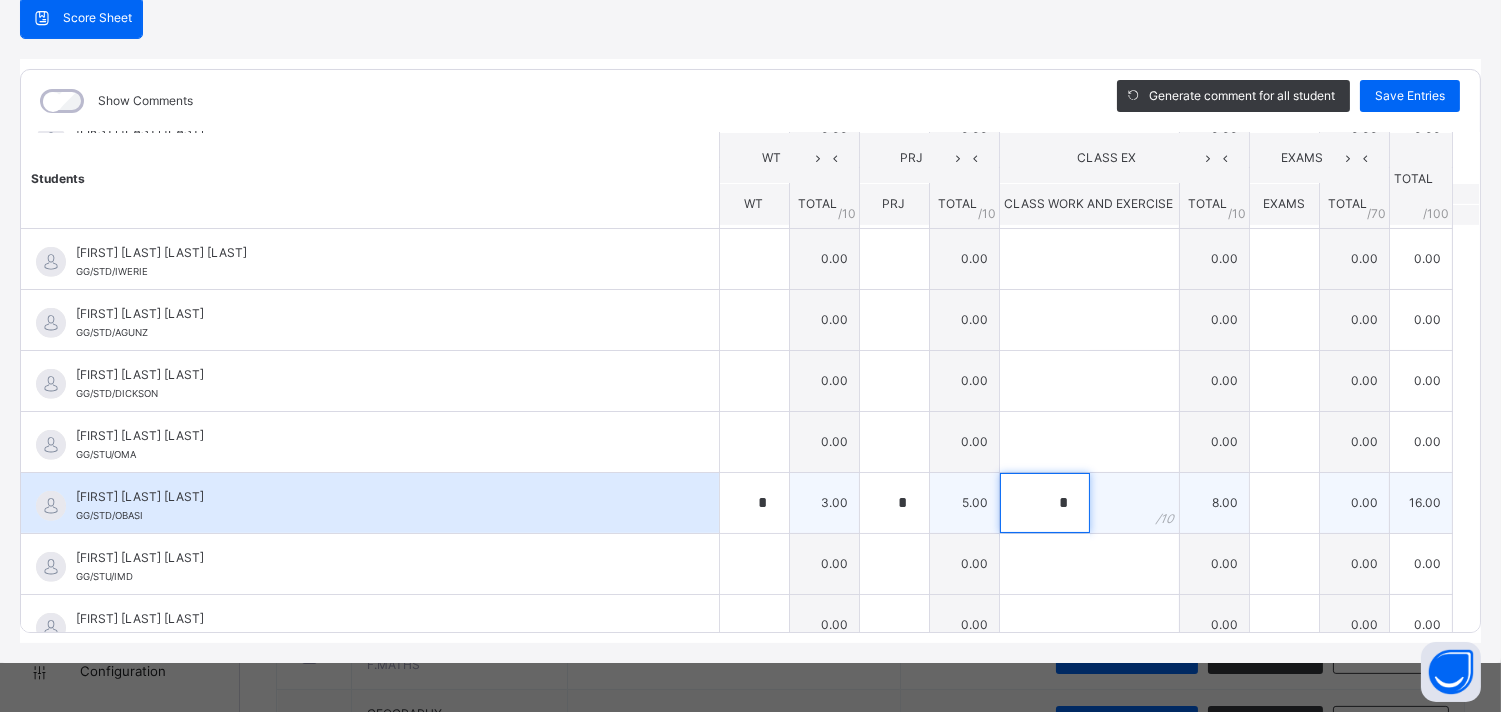 type on "*" 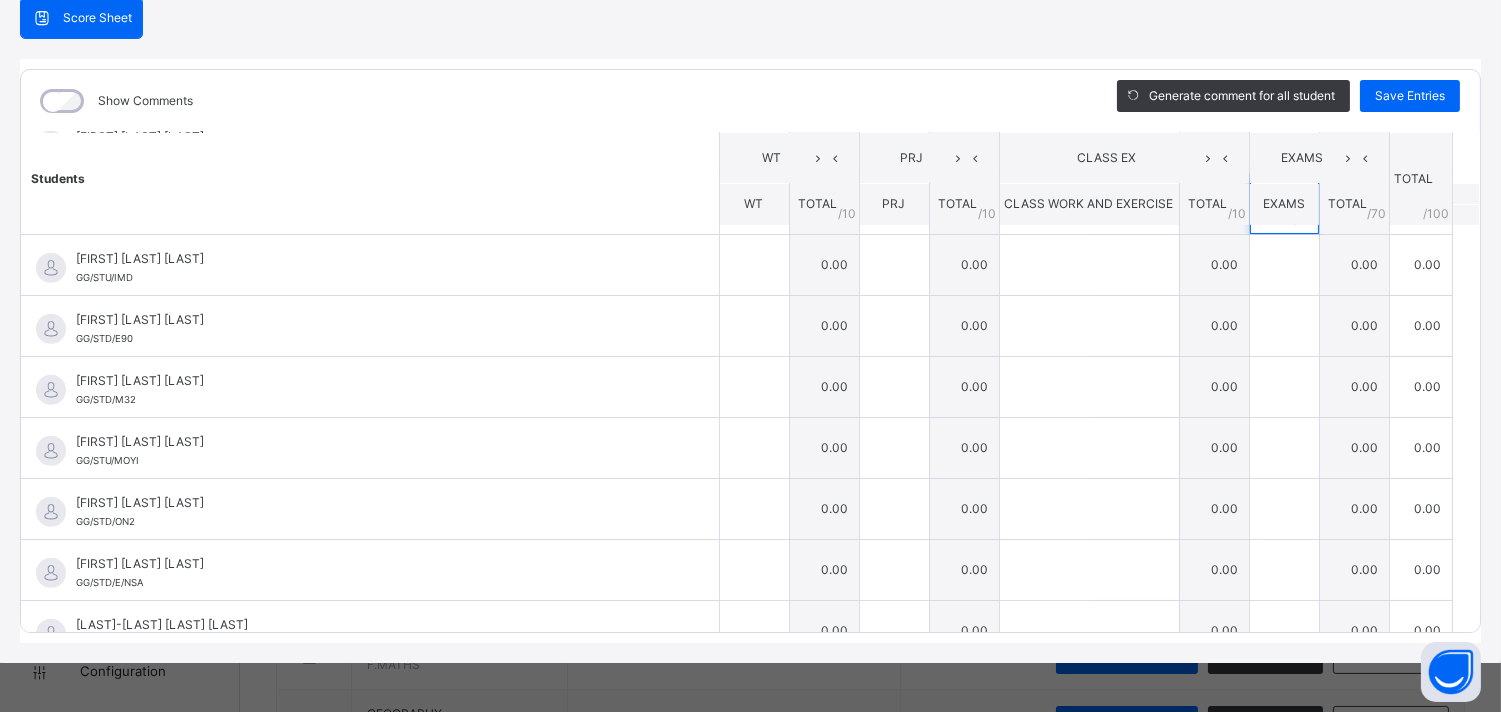 scroll, scrollTop: 2138, scrollLeft: 0, axis: vertical 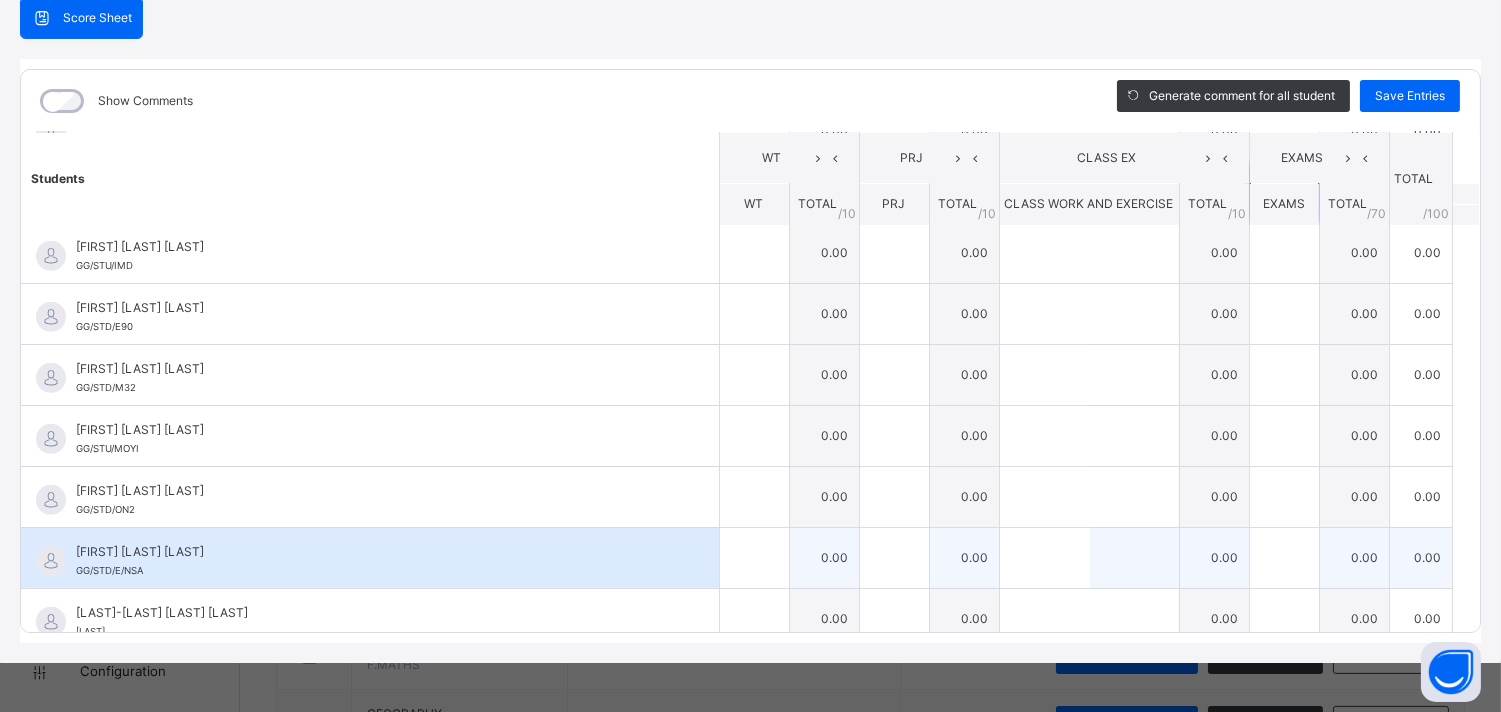 type on "**" 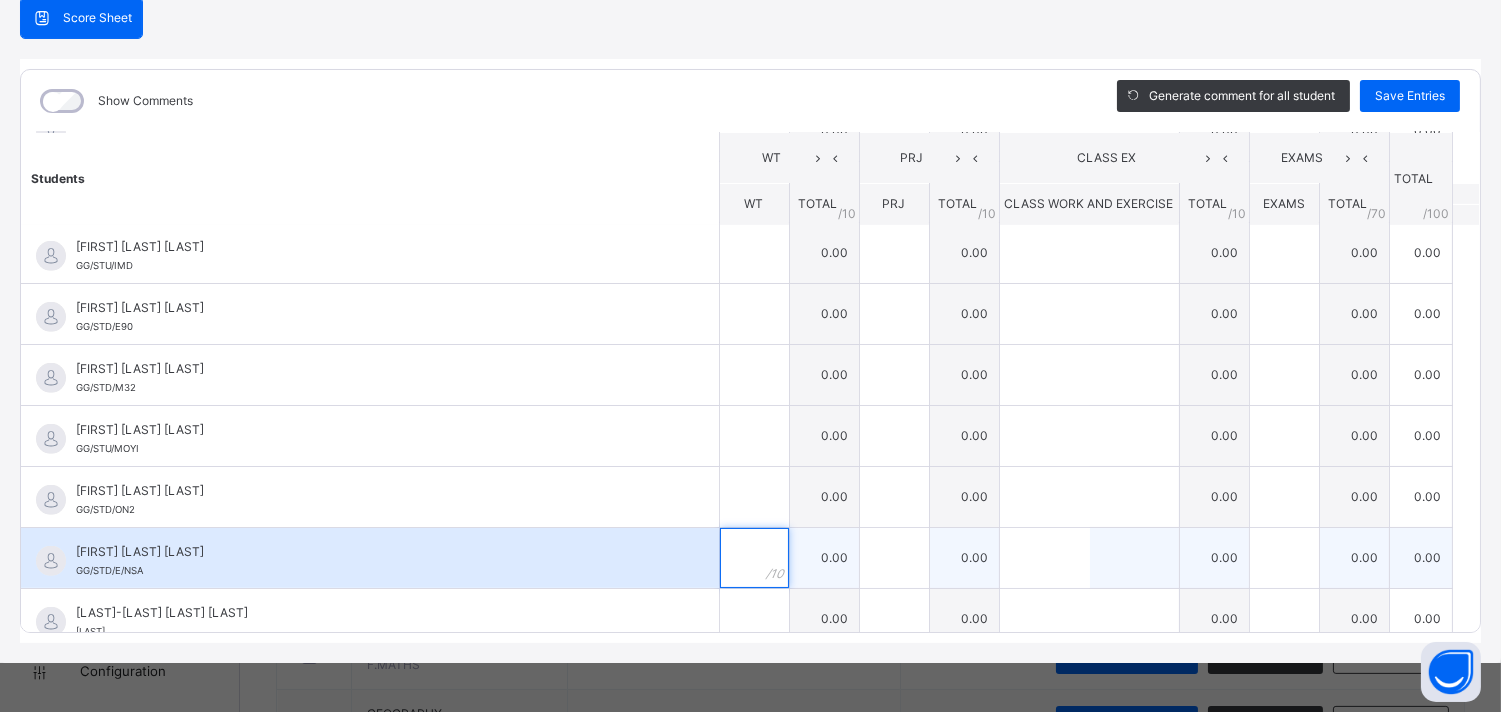 click at bounding box center (754, 558) 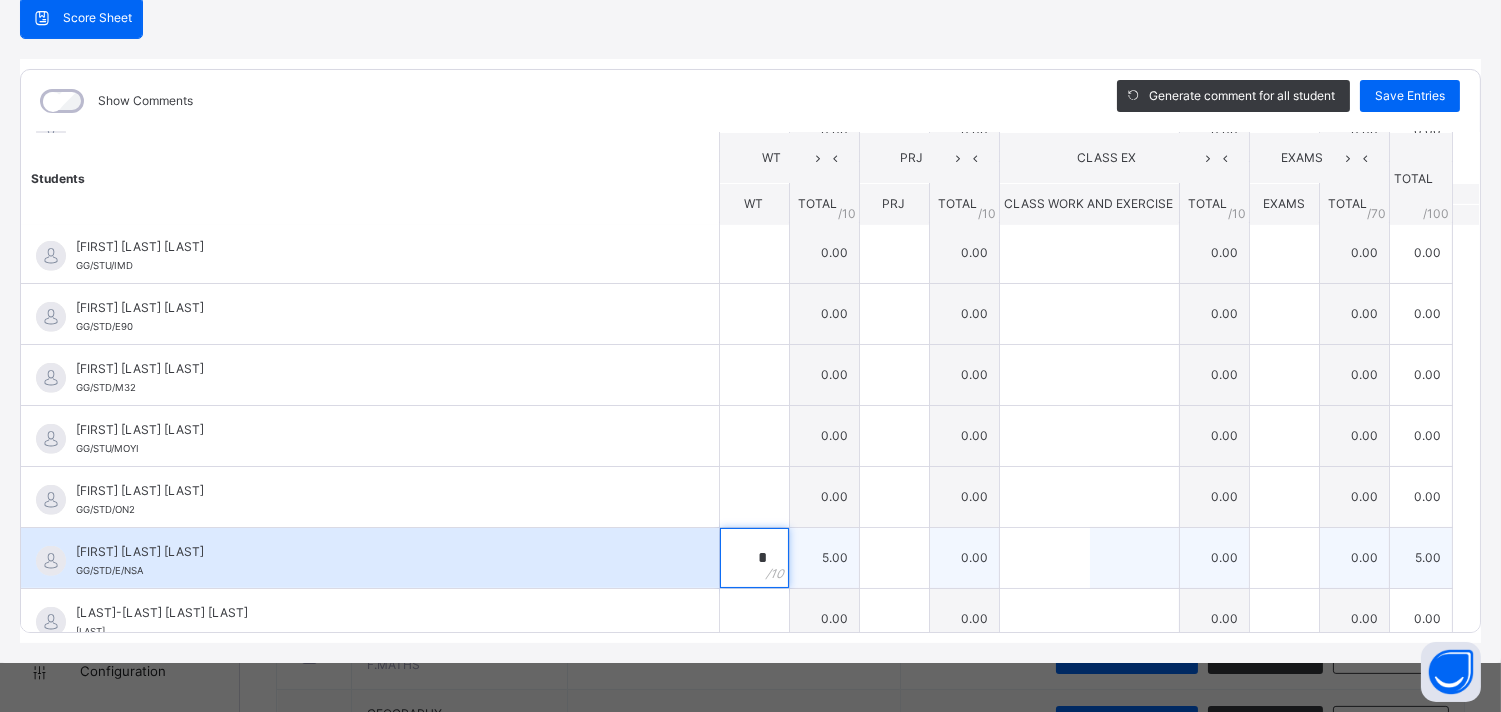 type on "*" 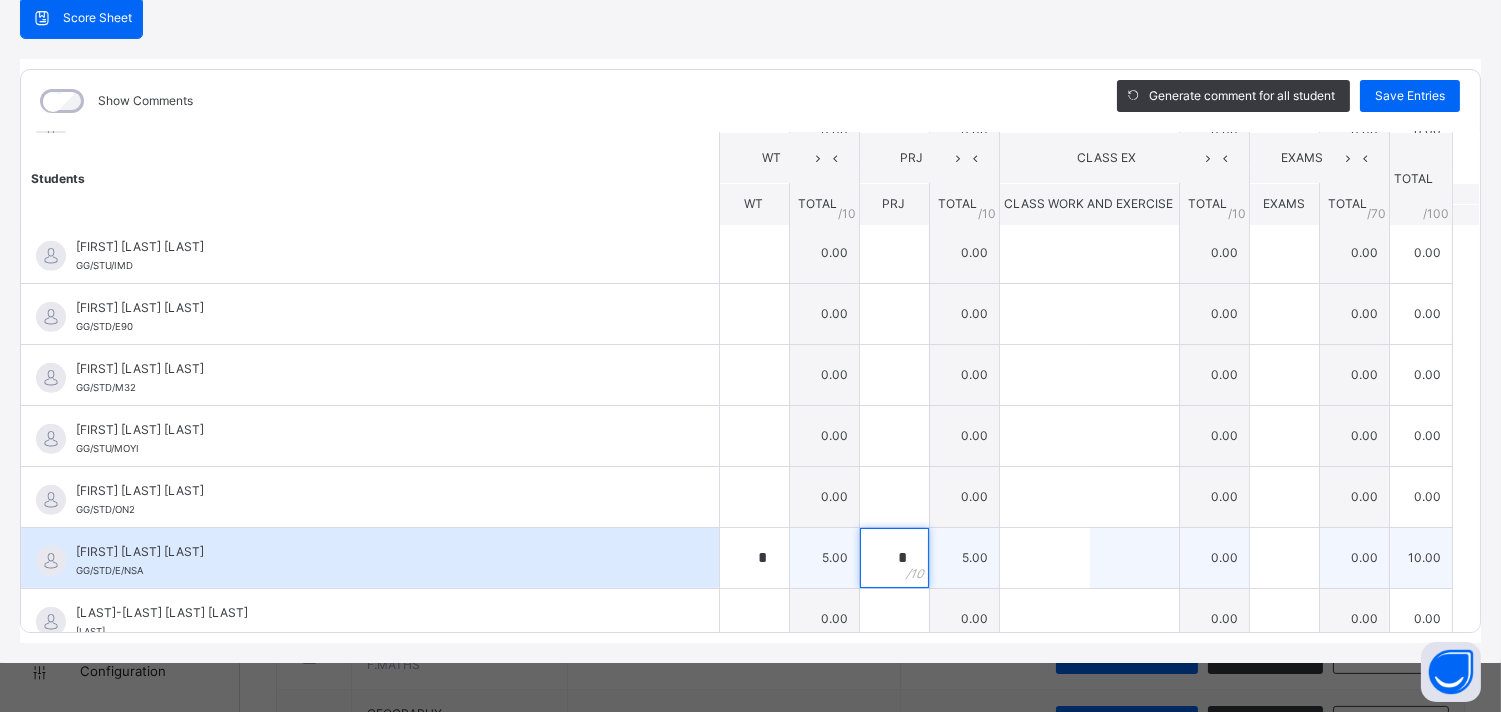 type on "*" 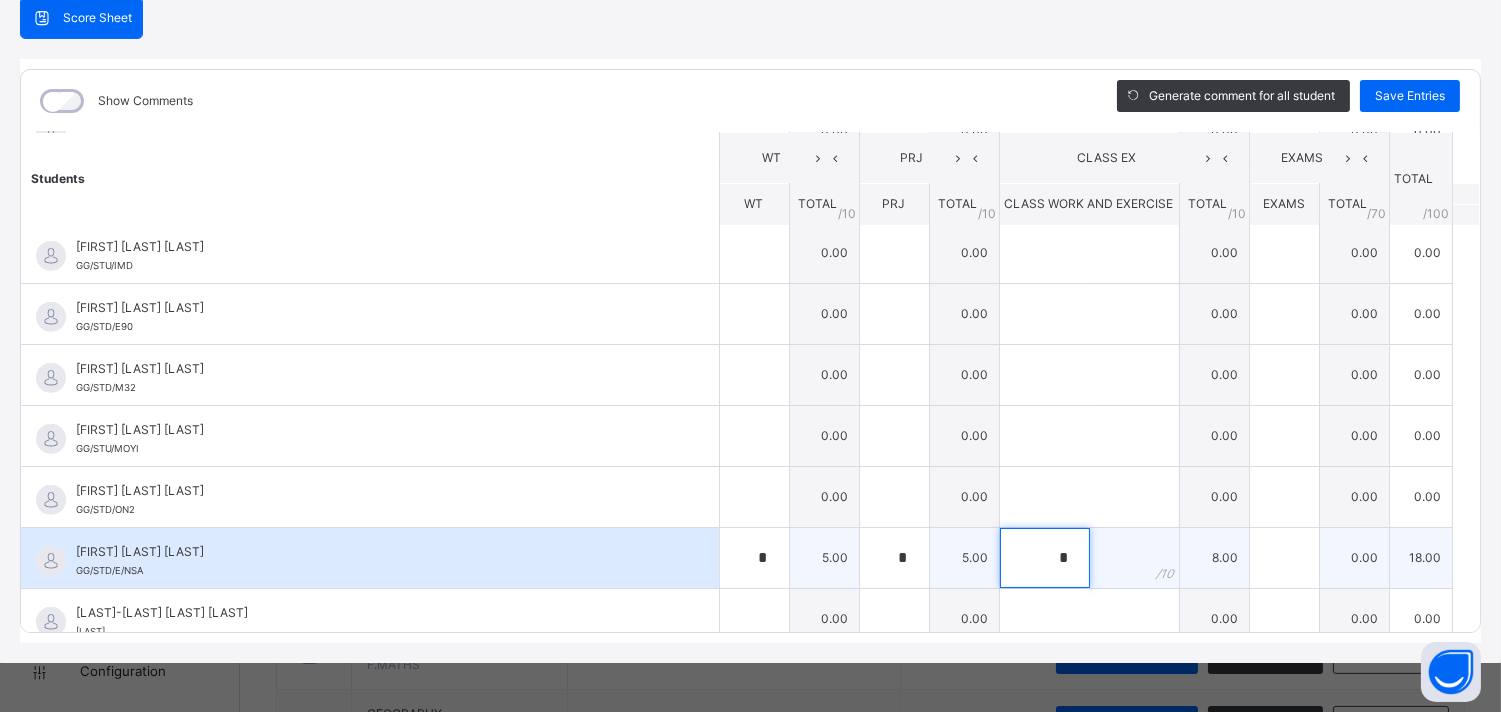 type on "*" 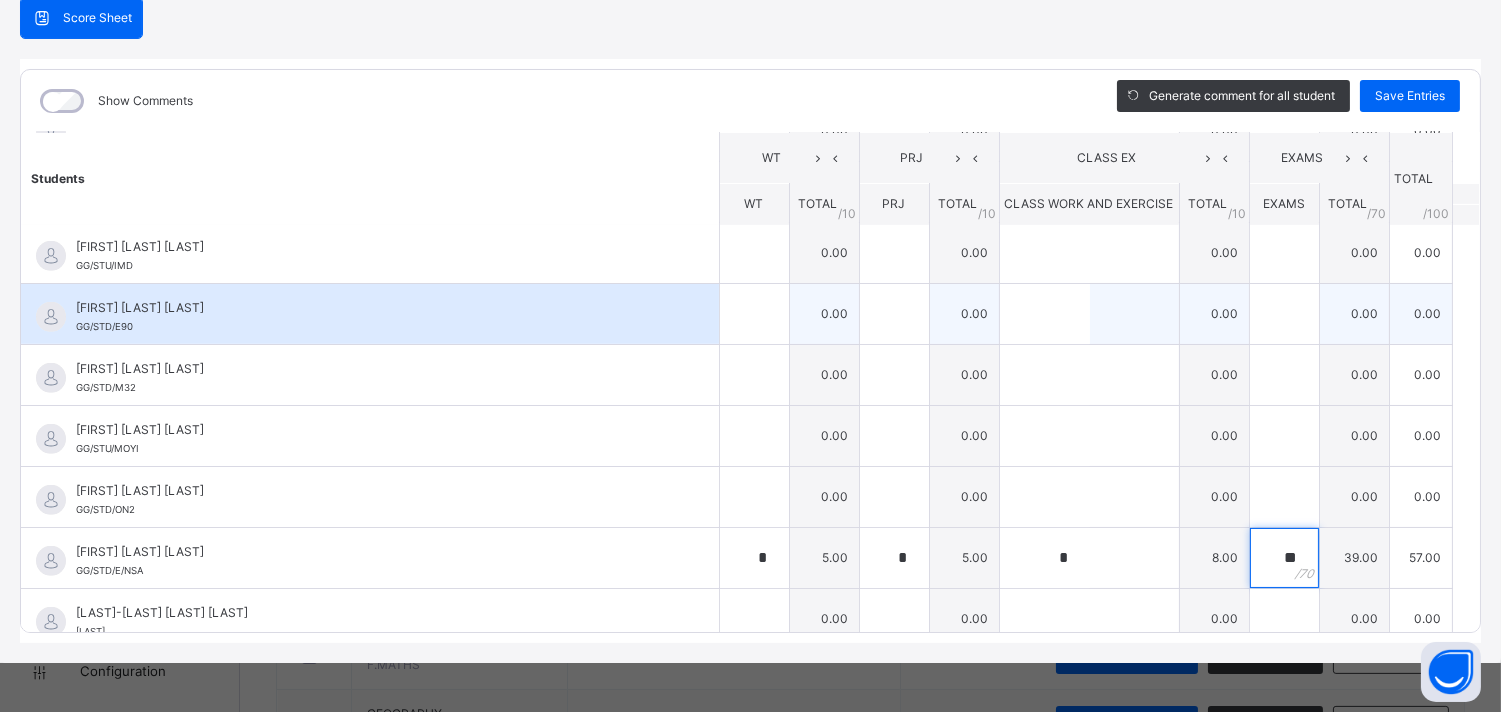 type on "**" 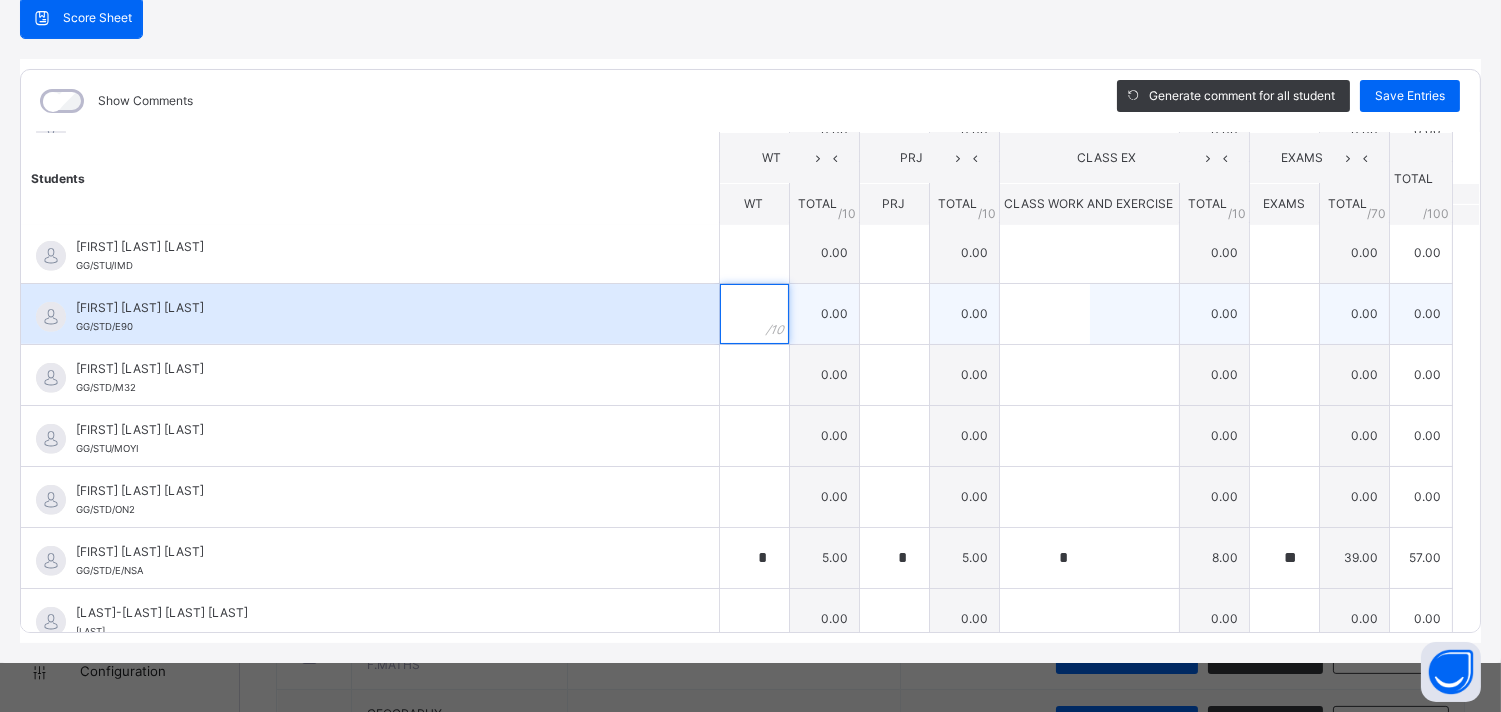 click at bounding box center [754, 314] 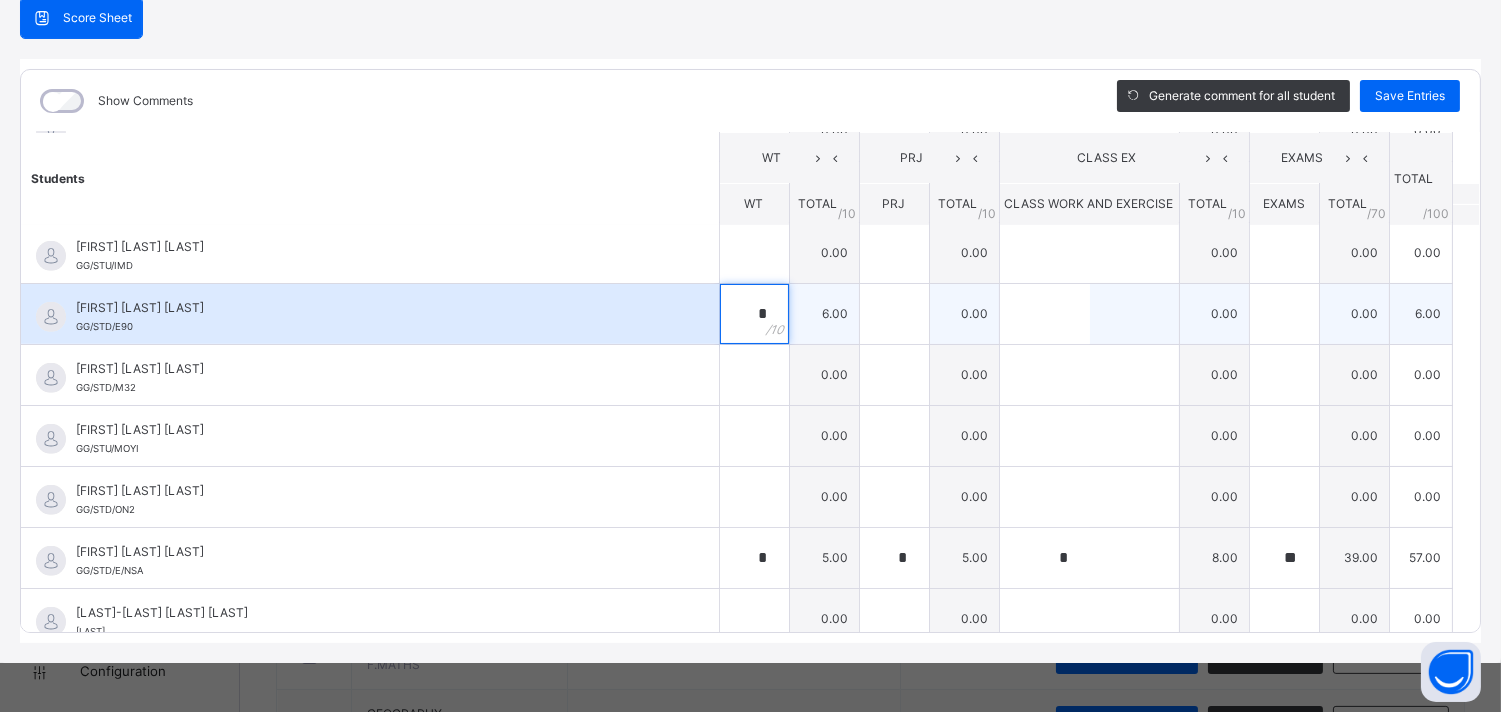 type on "*" 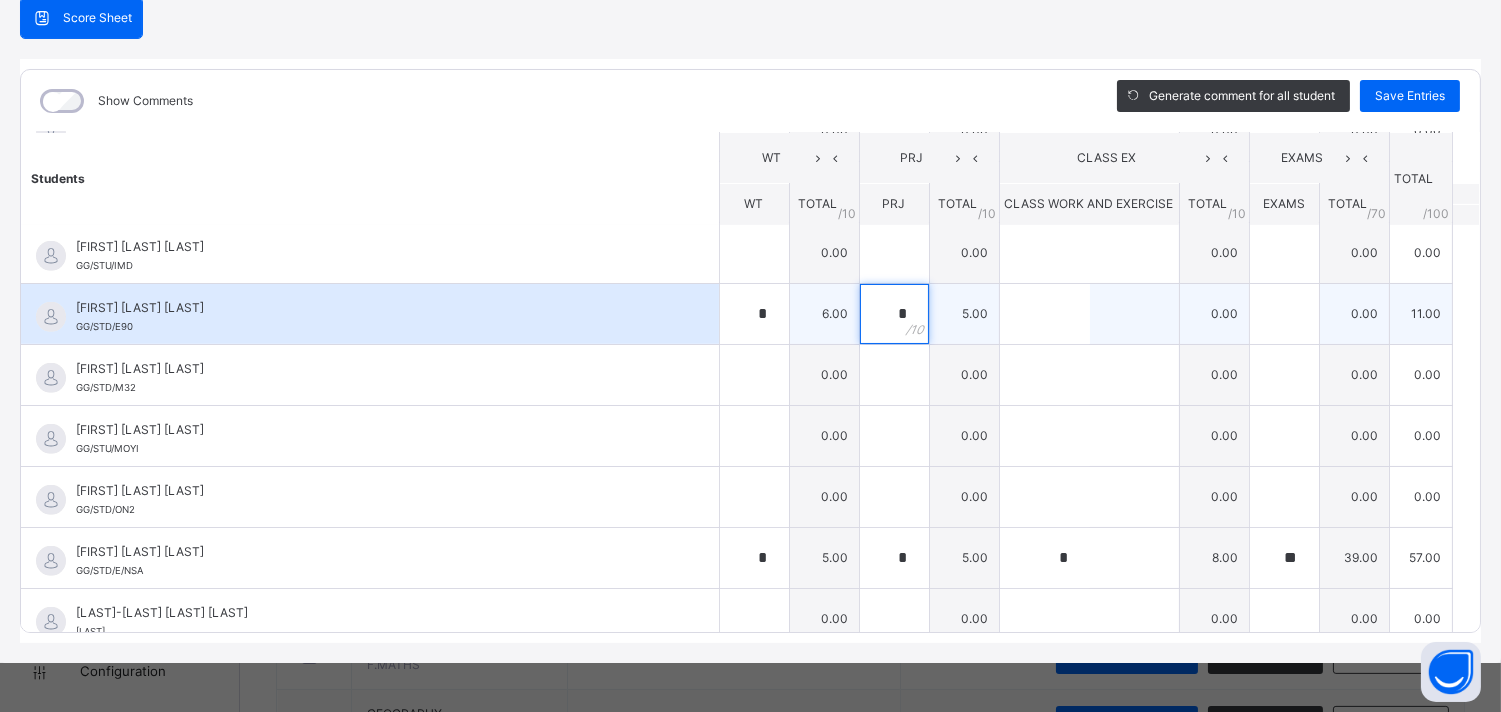 type on "*" 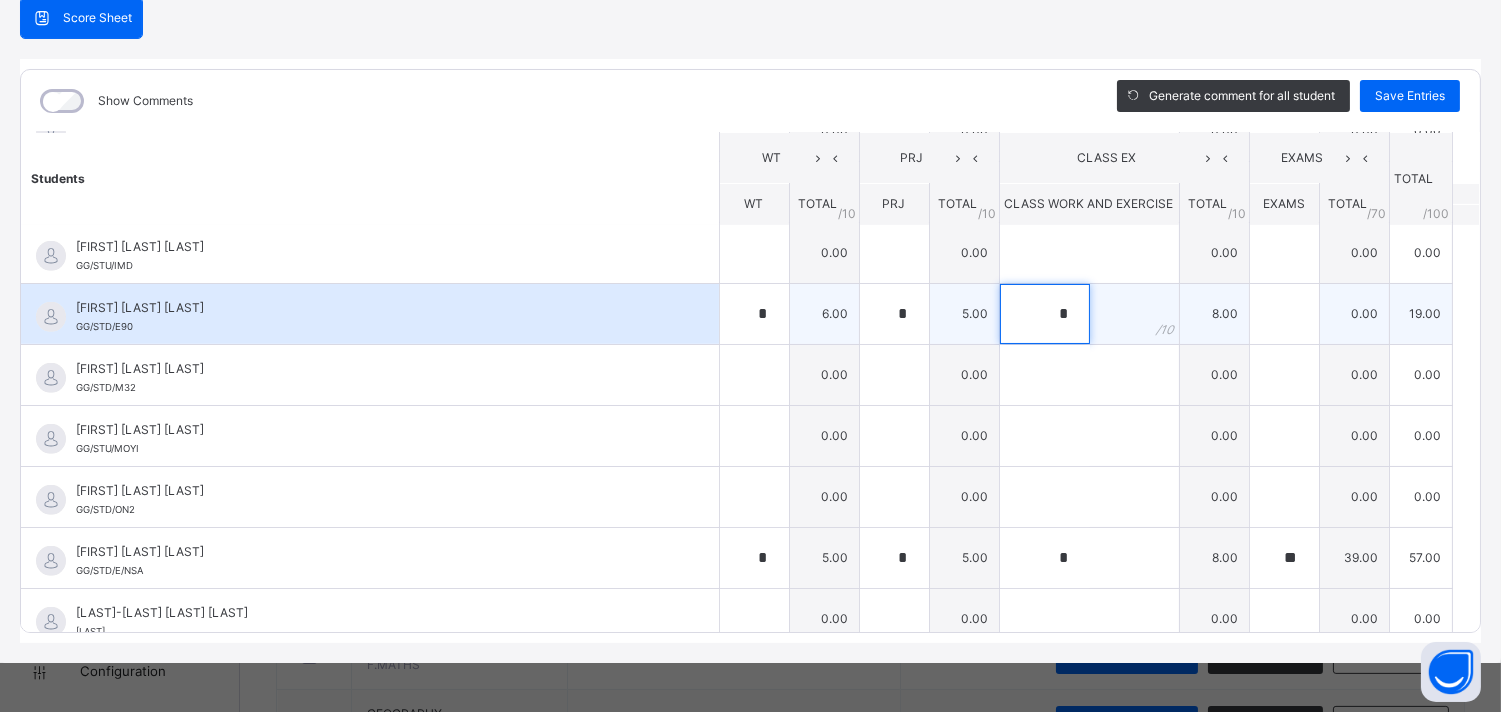 type on "*" 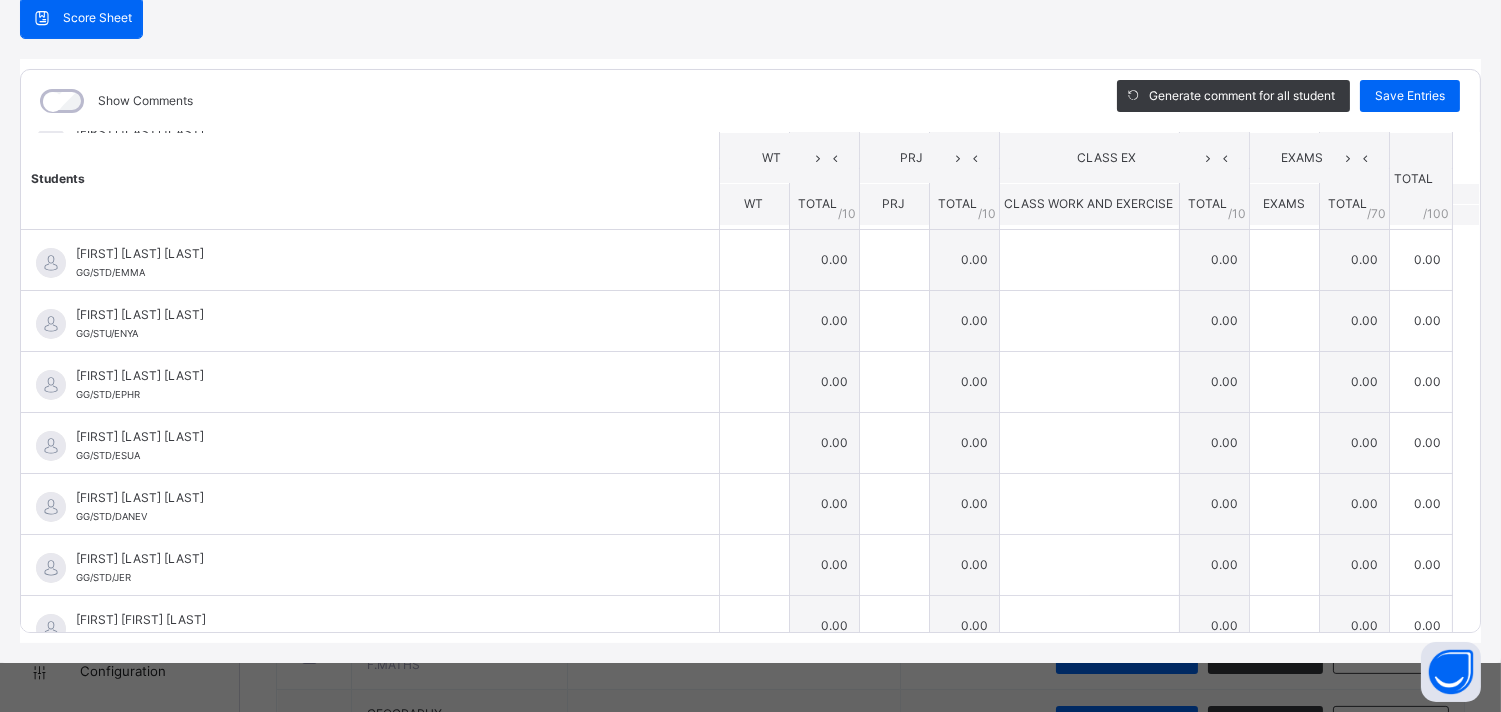 scroll, scrollTop: 938, scrollLeft: 0, axis: vertical 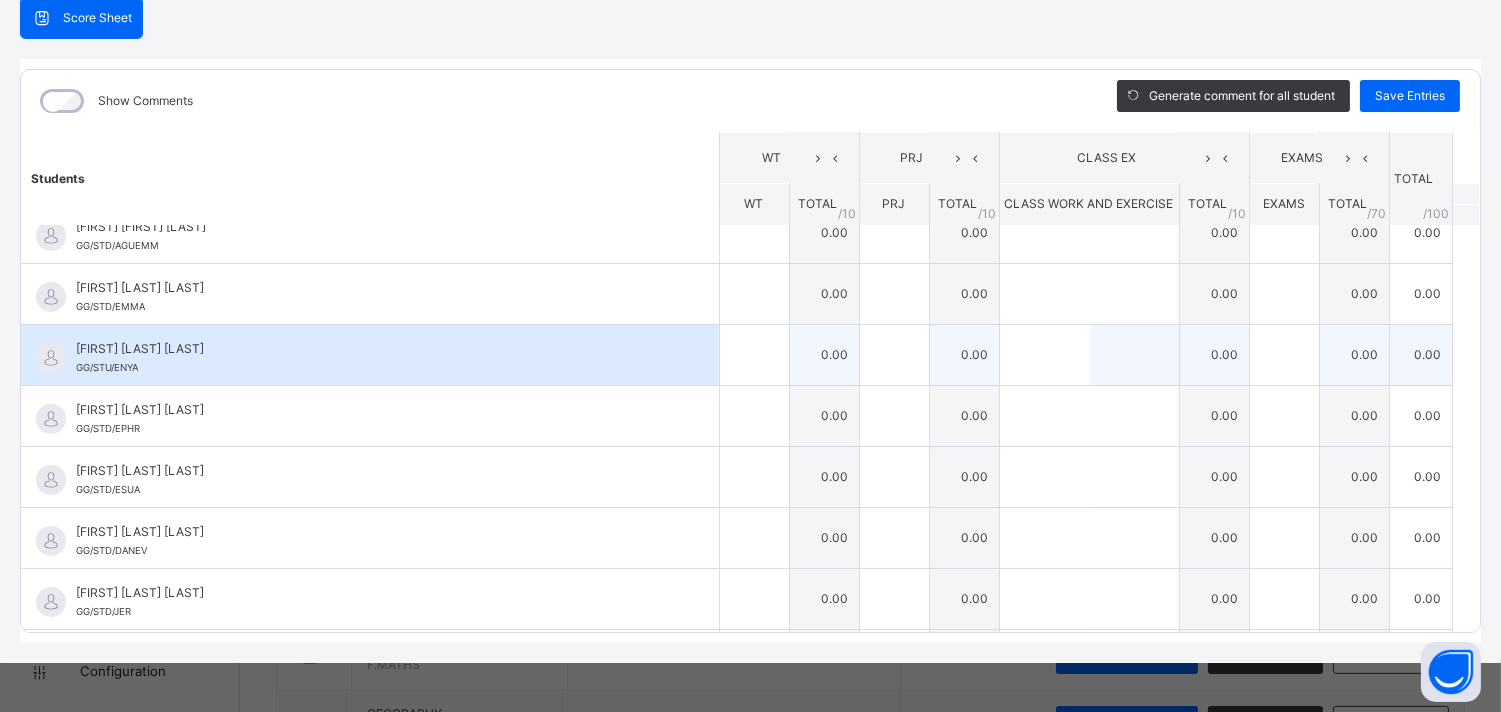 type on "**" 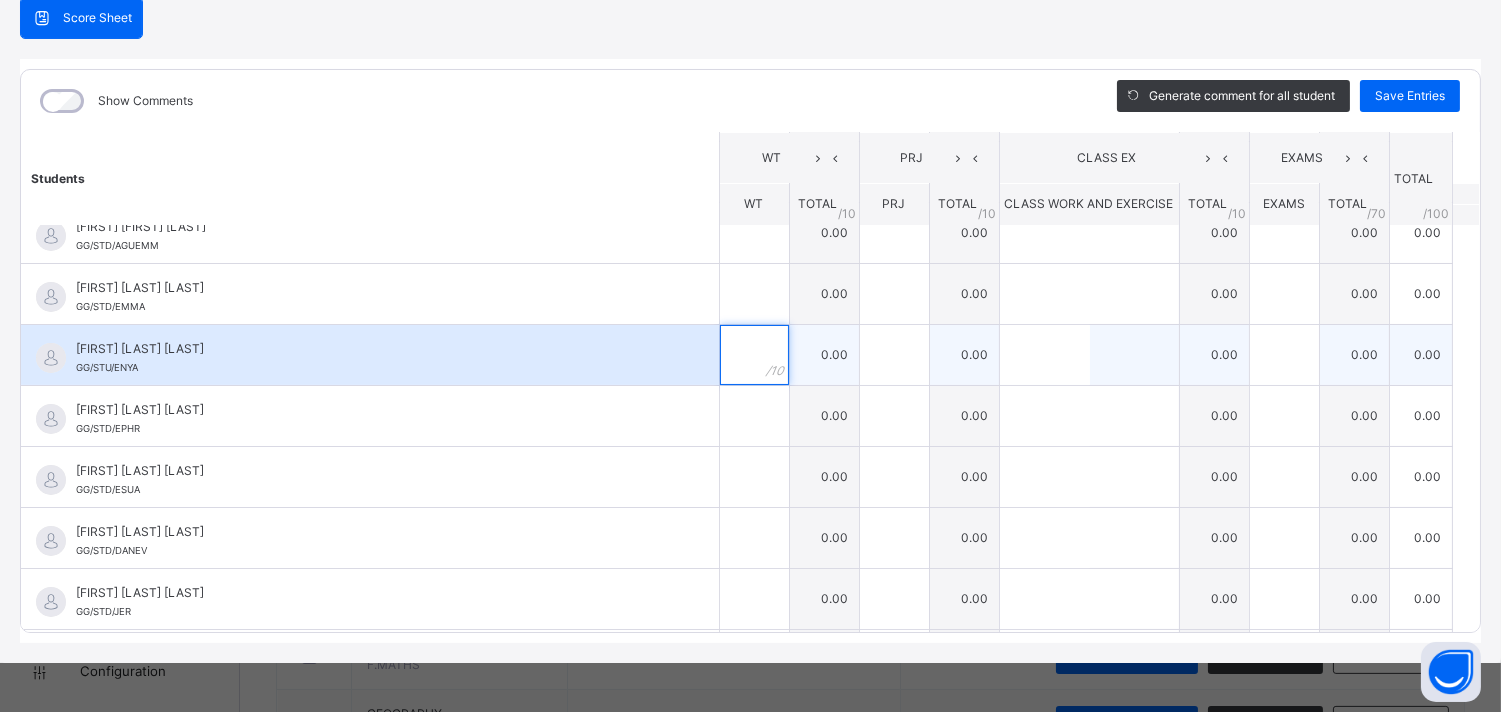 click at bounding box center (754, 355) 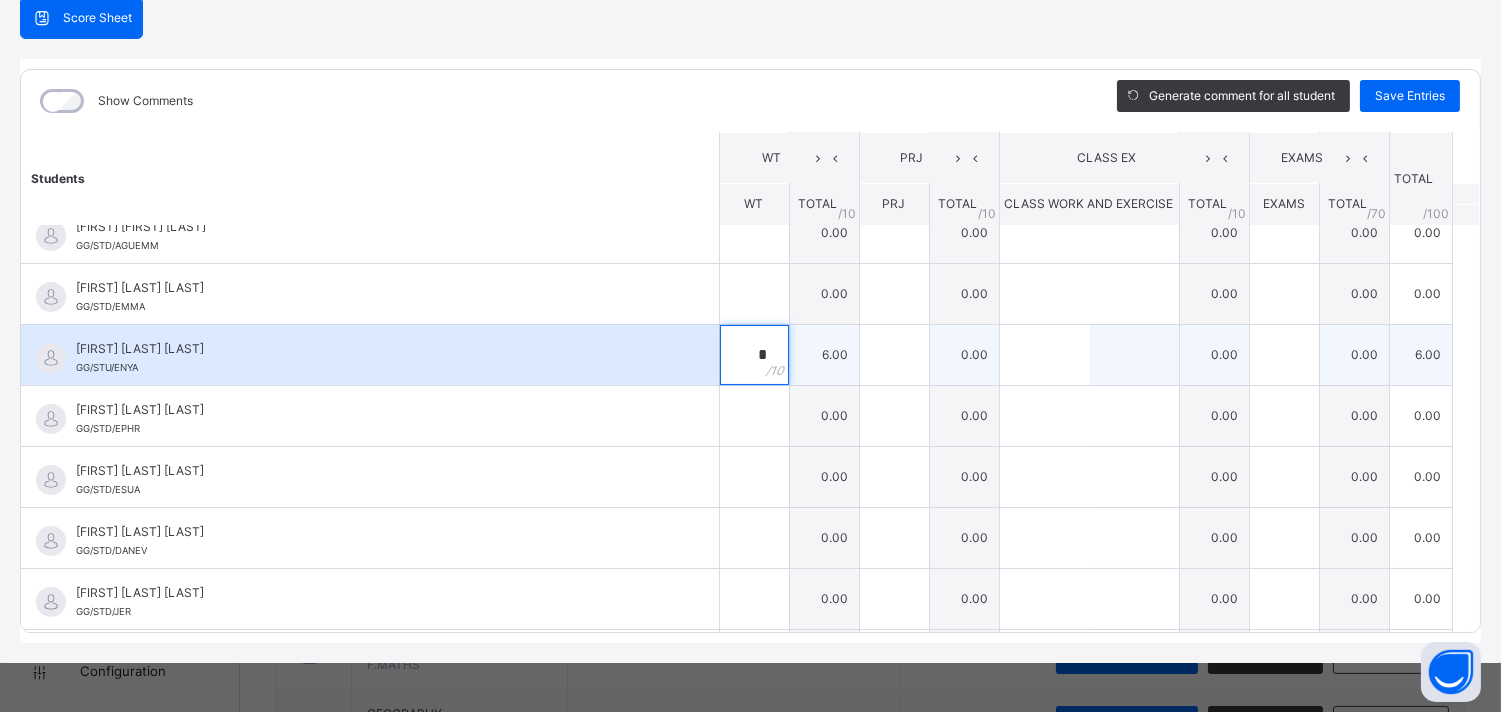 type on "*" 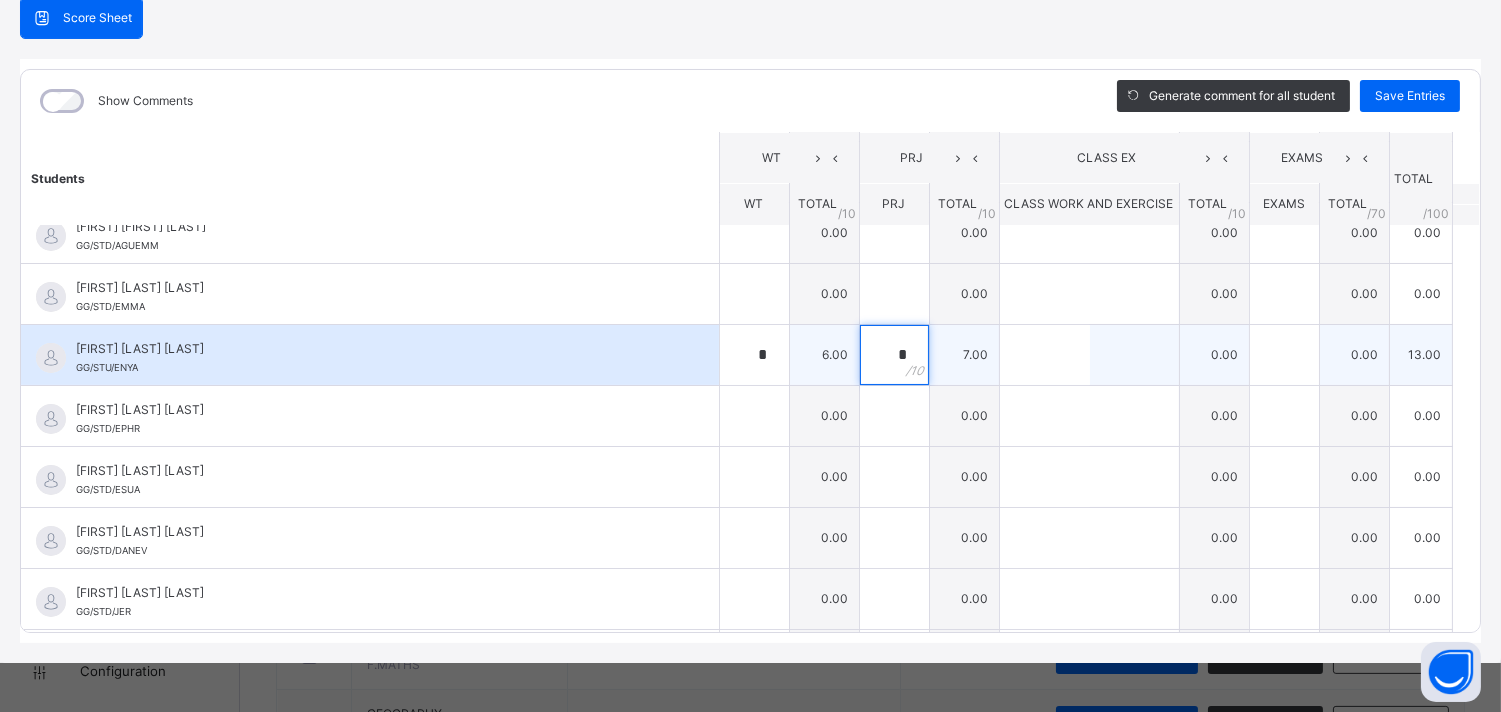 type on "*" 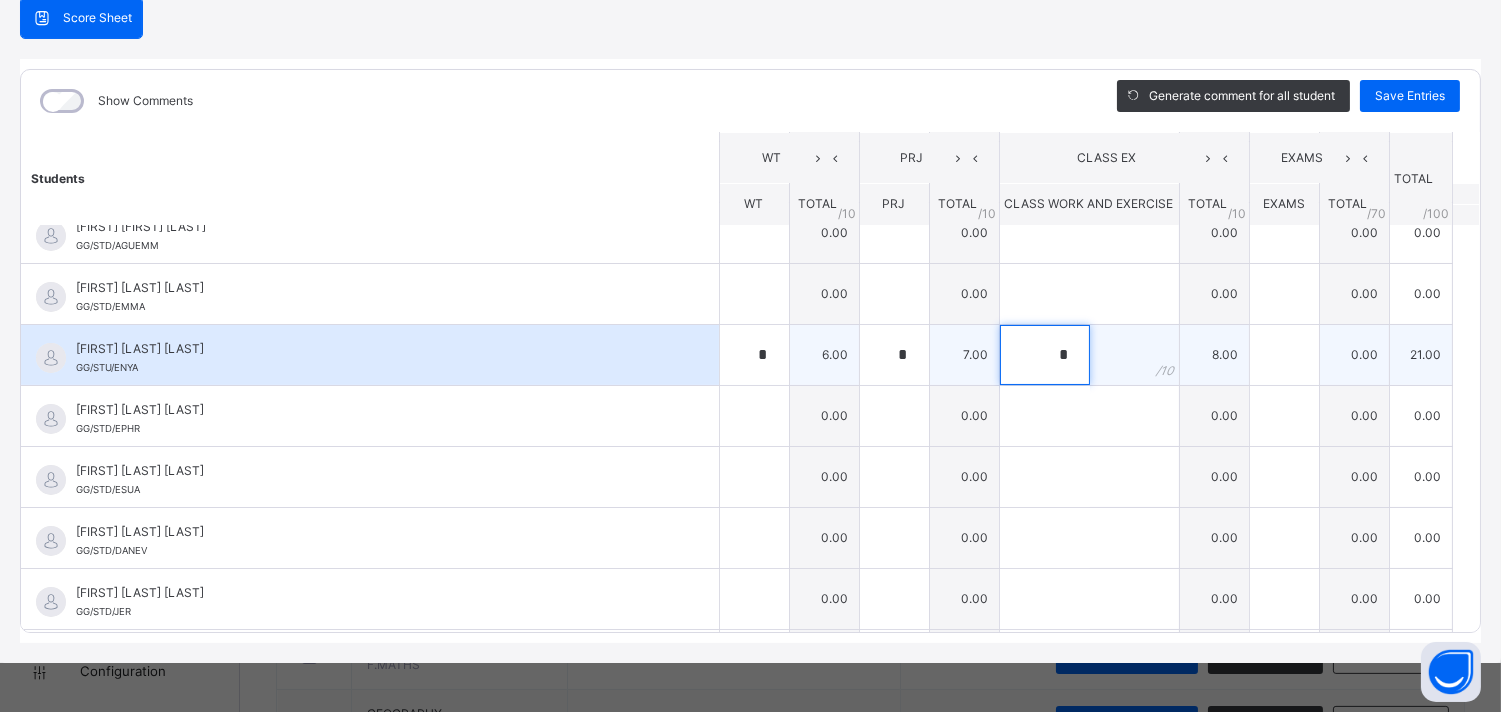 type on "*" 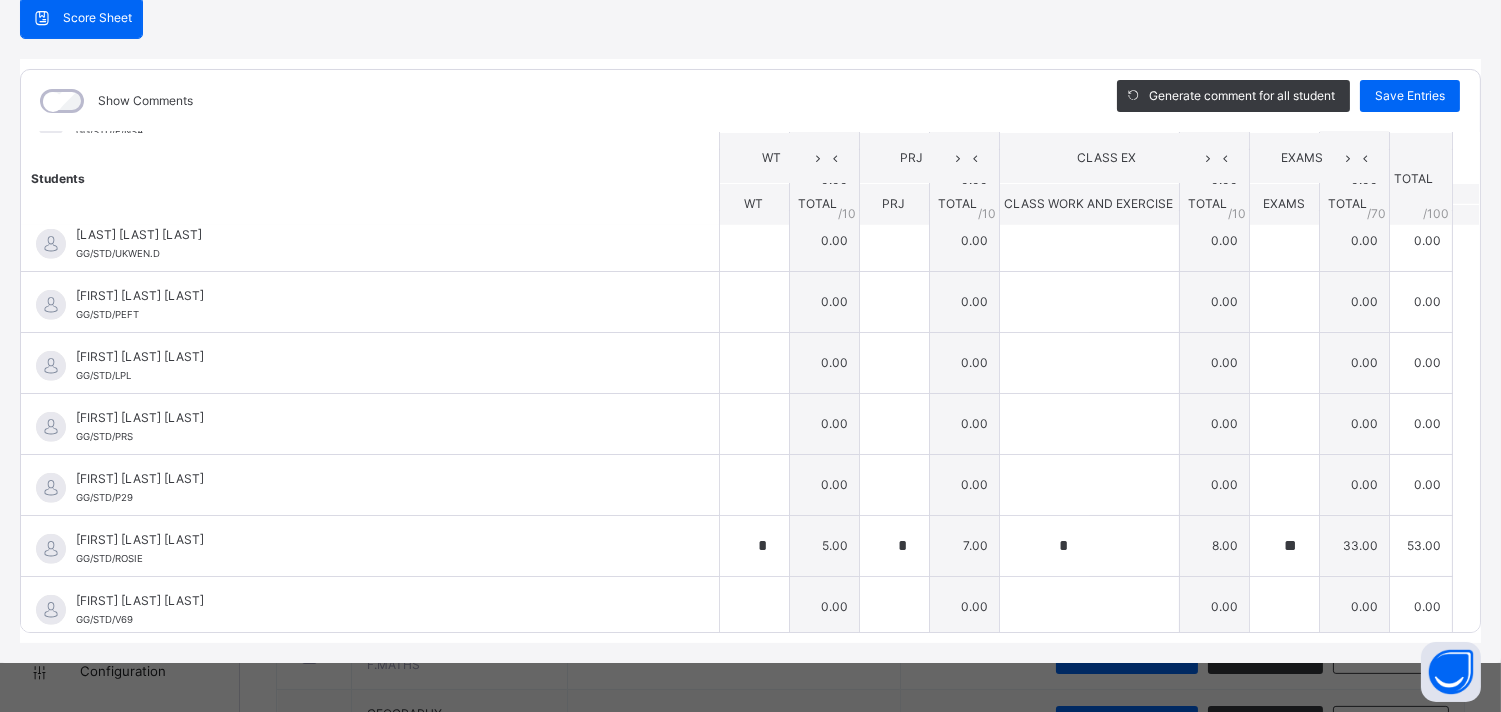 scroll, scrollTop: 2622, scrollLeft: 0, axis: vertical 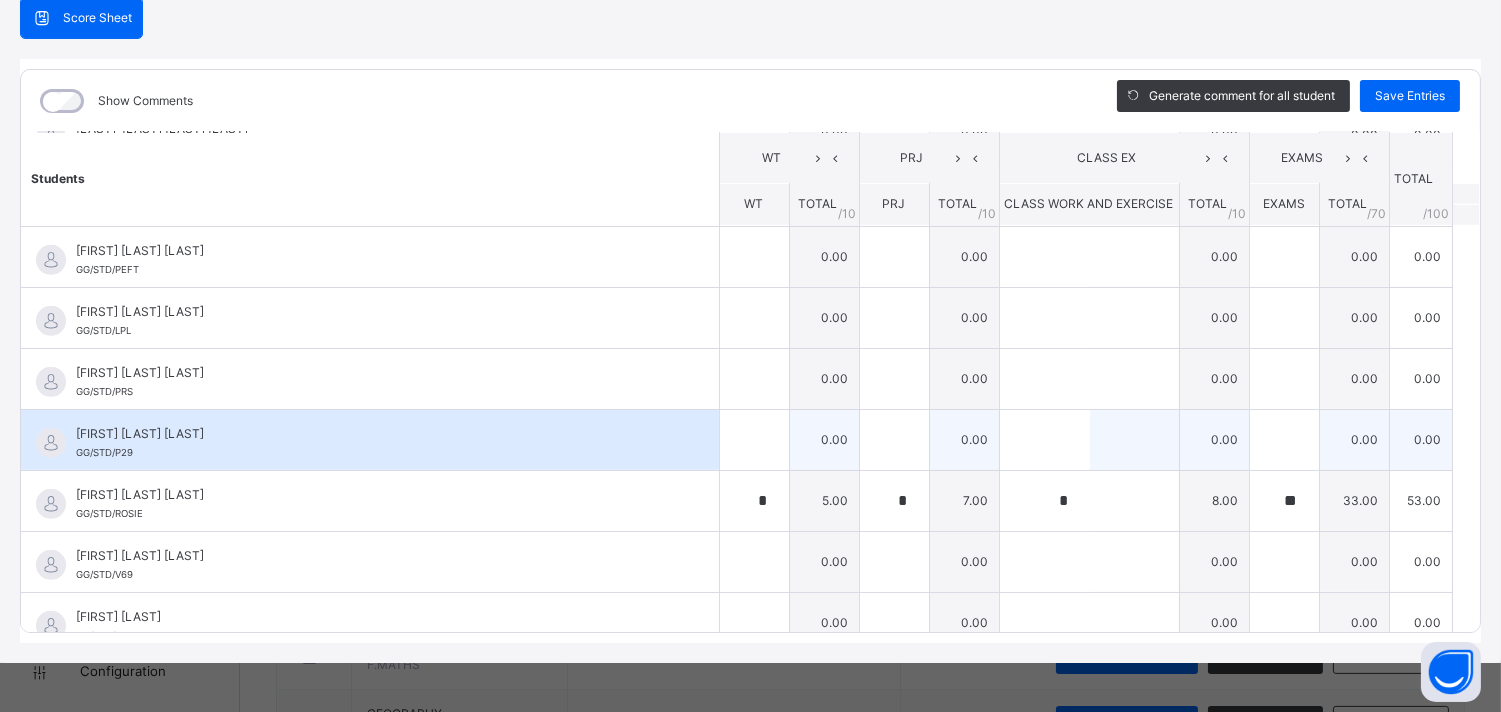 type on "**" 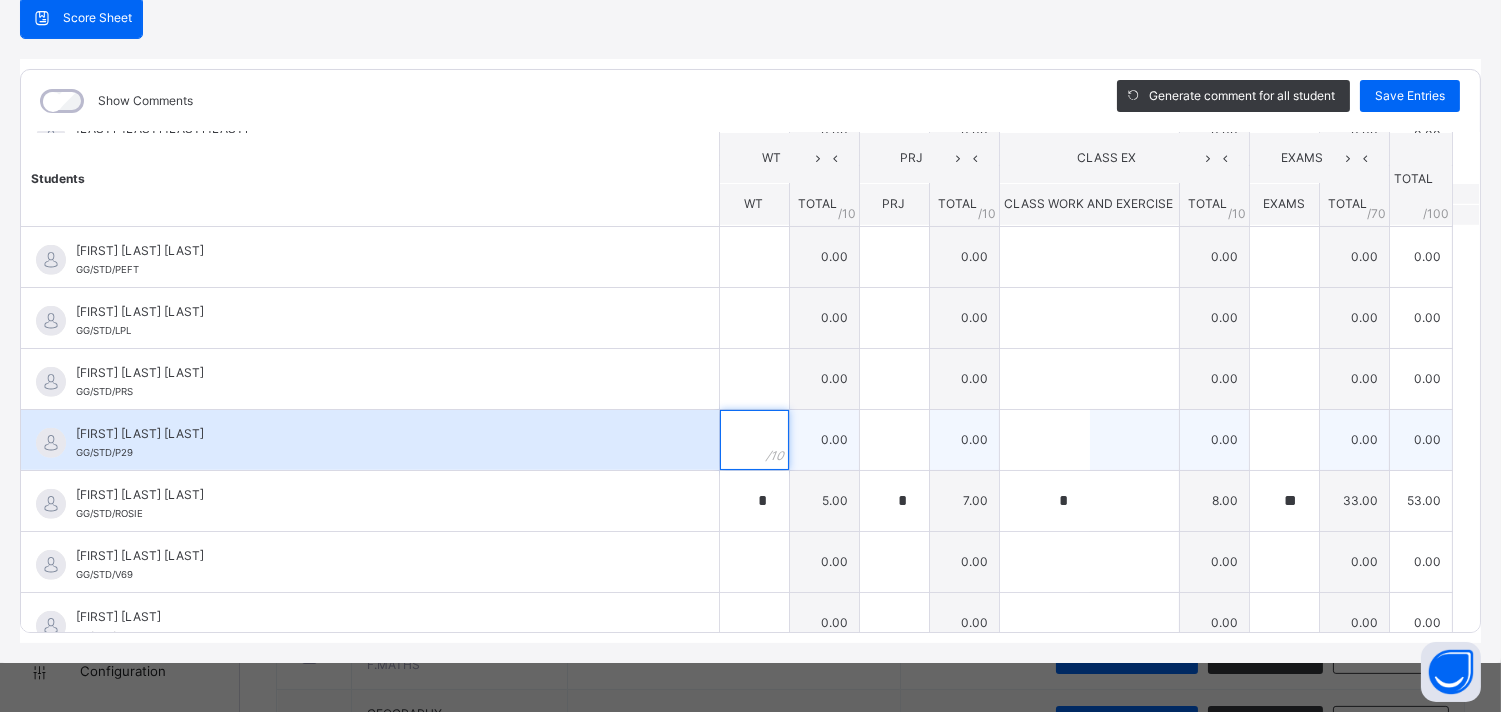 click at bounding box center [754, 440] 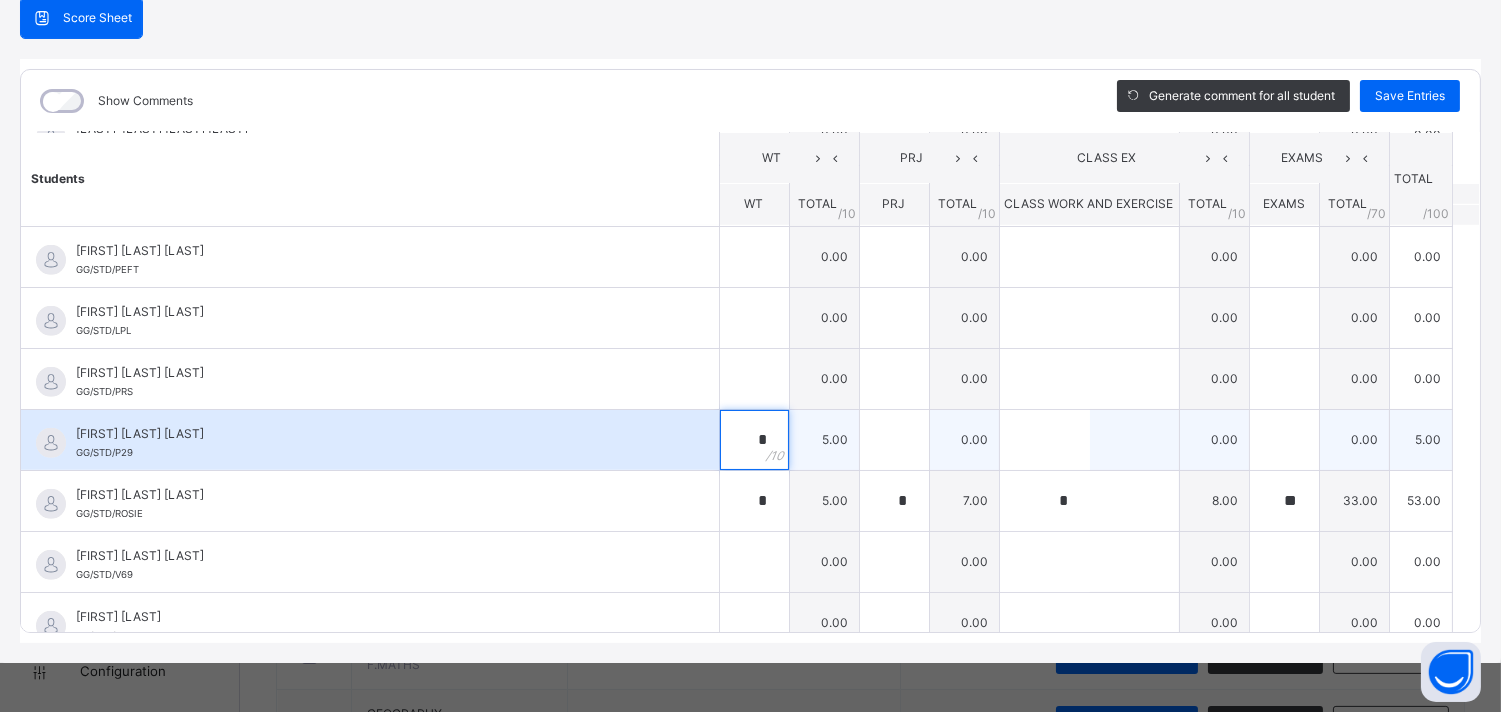 type on "*" 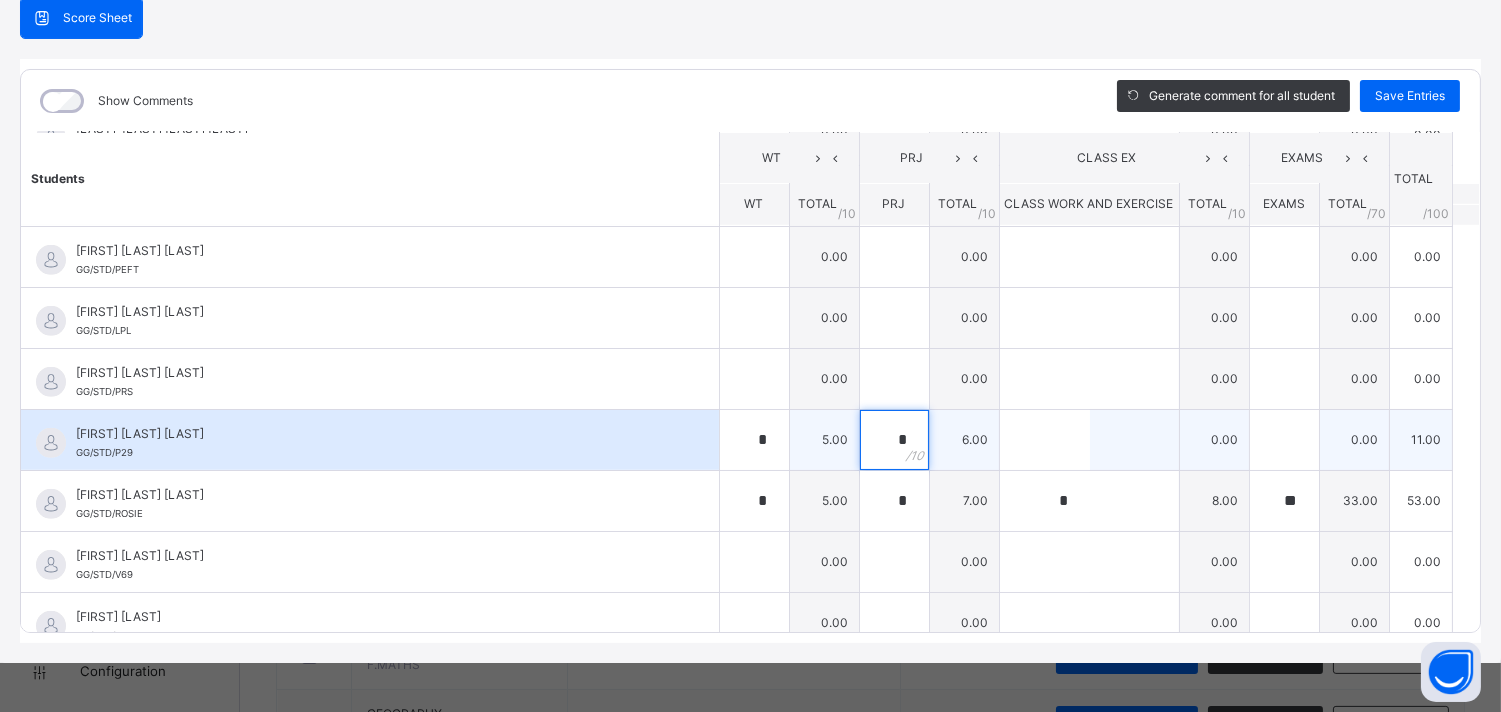 type on "*" 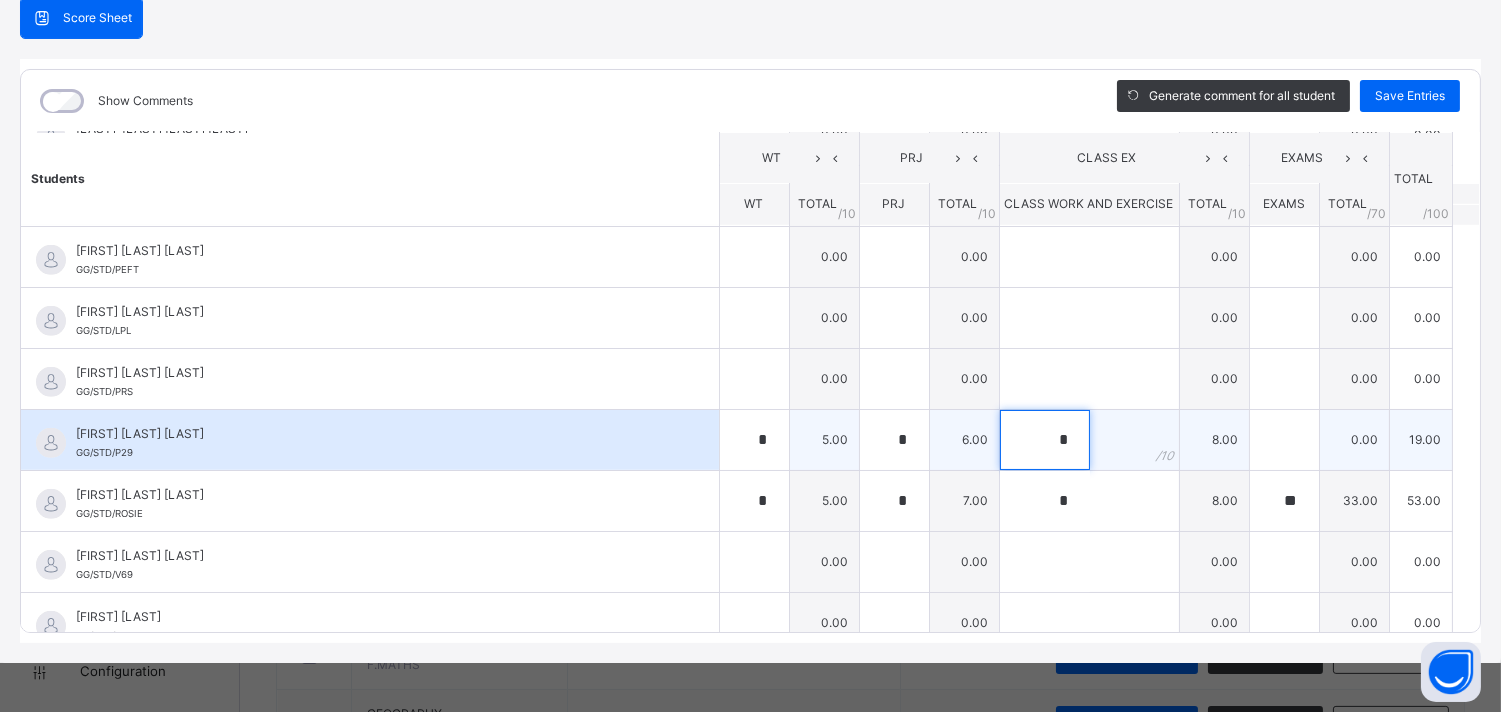 type on "*" 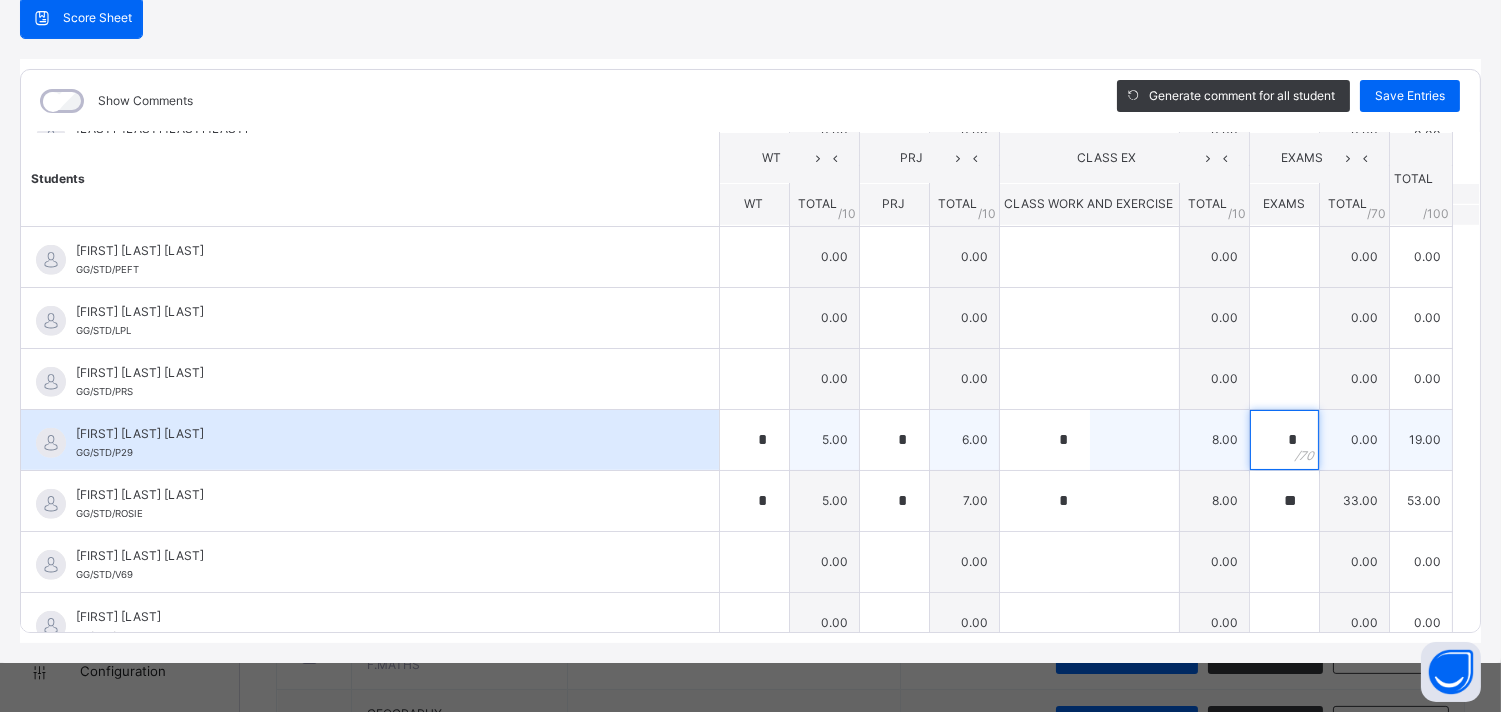 type on "**" 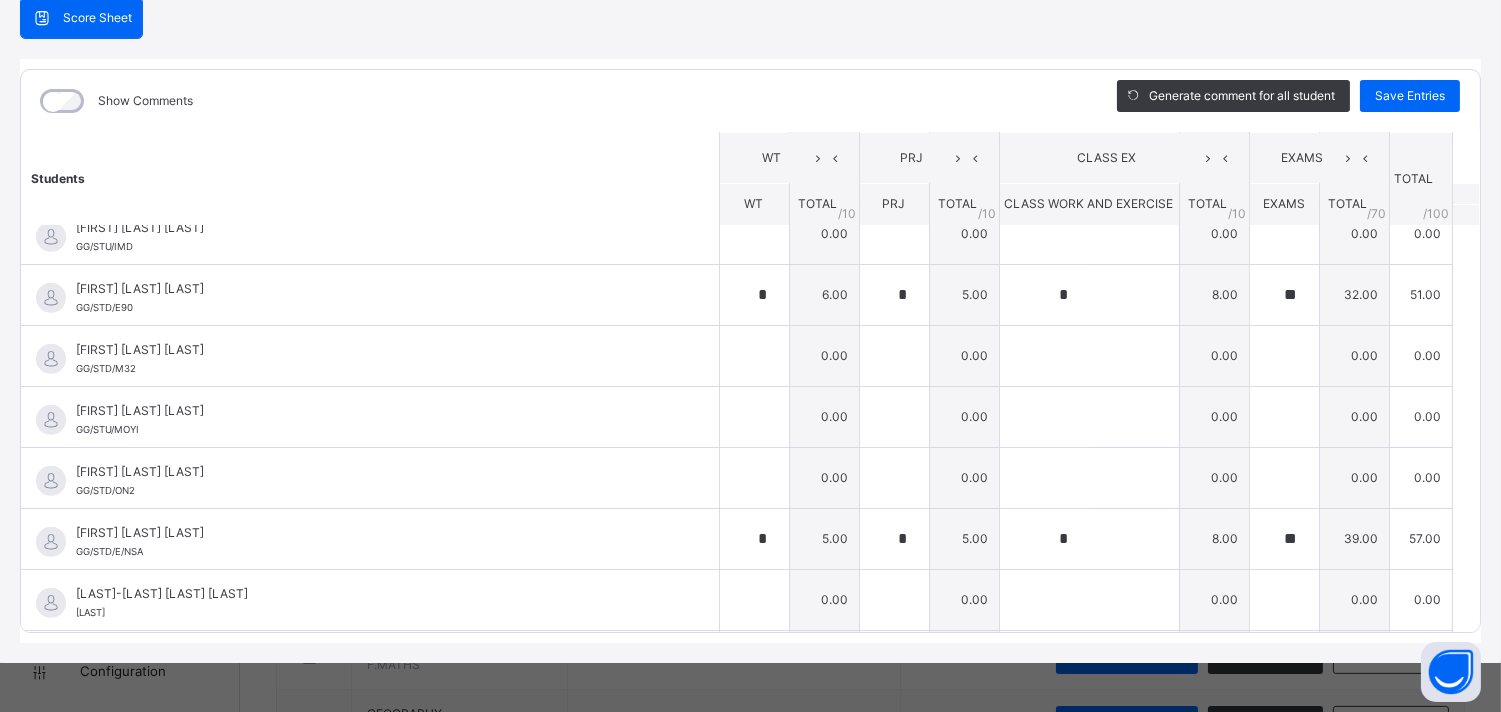 scroll, scrollTop: 2138, scrollLeft: 0, axis: vertical 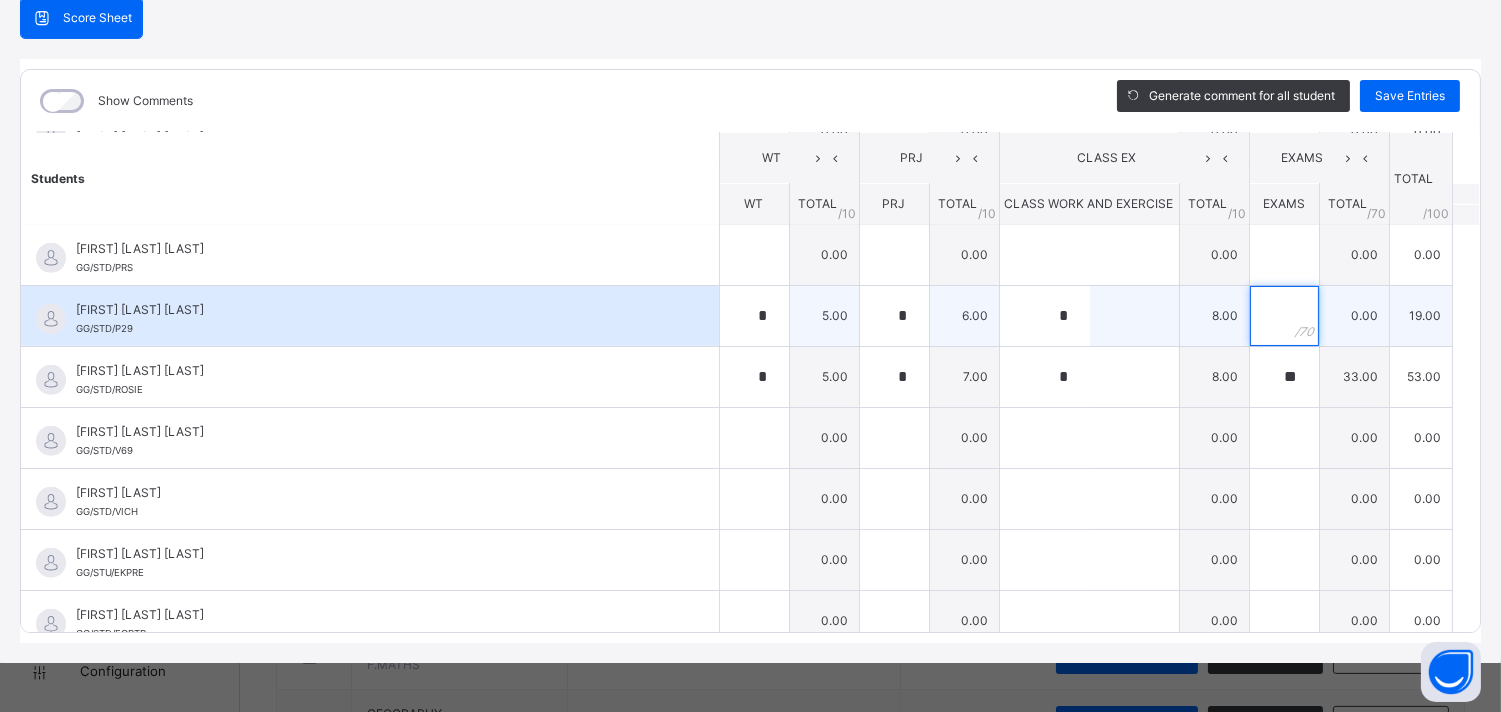 click at bounding box center [1284, 316] 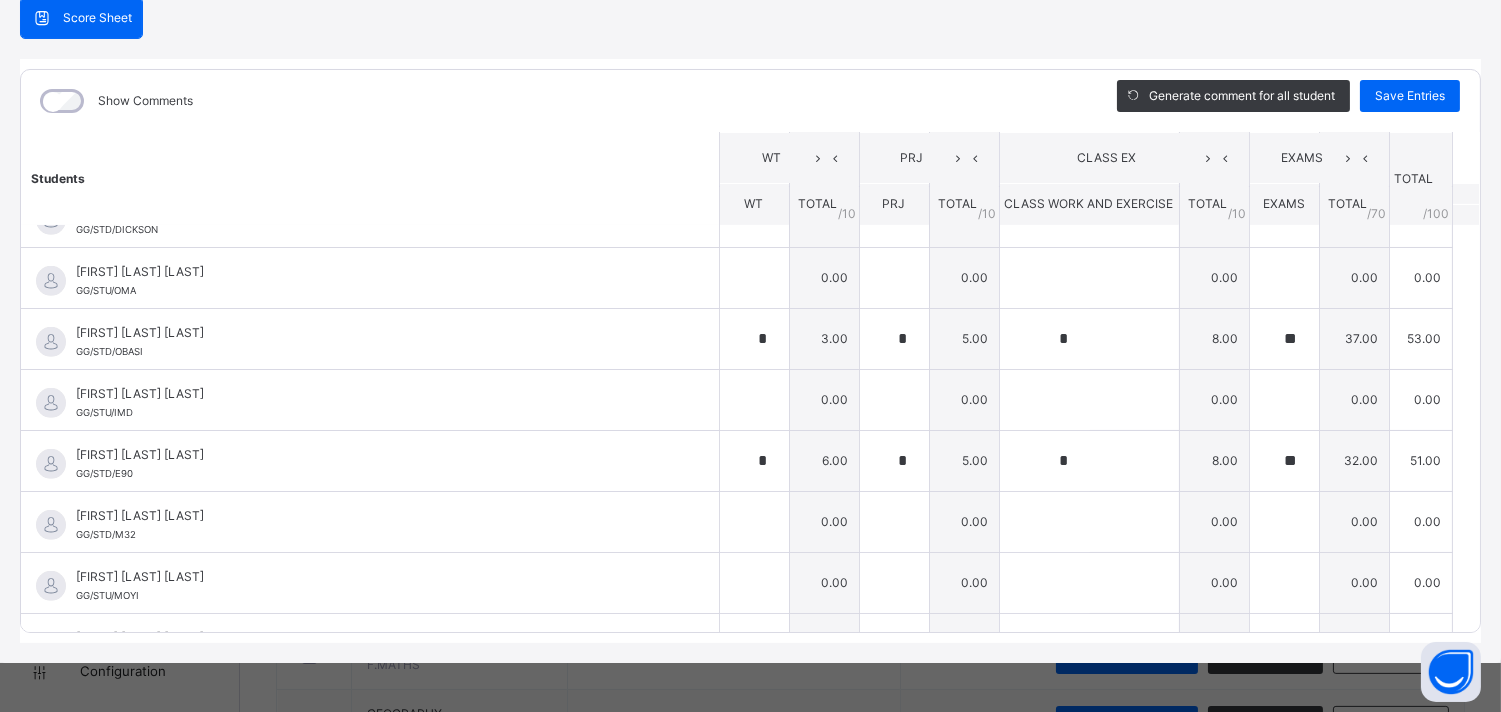 scroll, scrollTop: 1946, scrollLeft: 0, axis: vertical 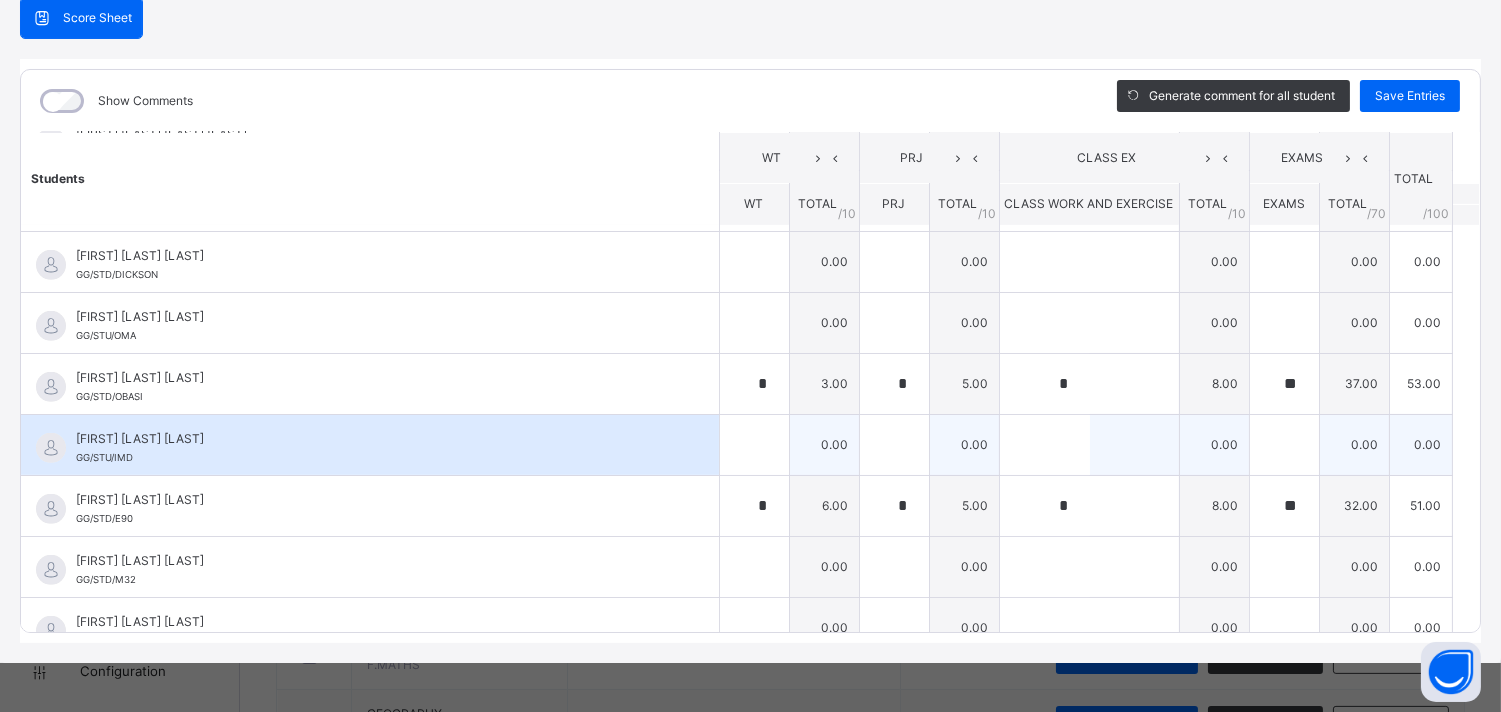 type on "**" 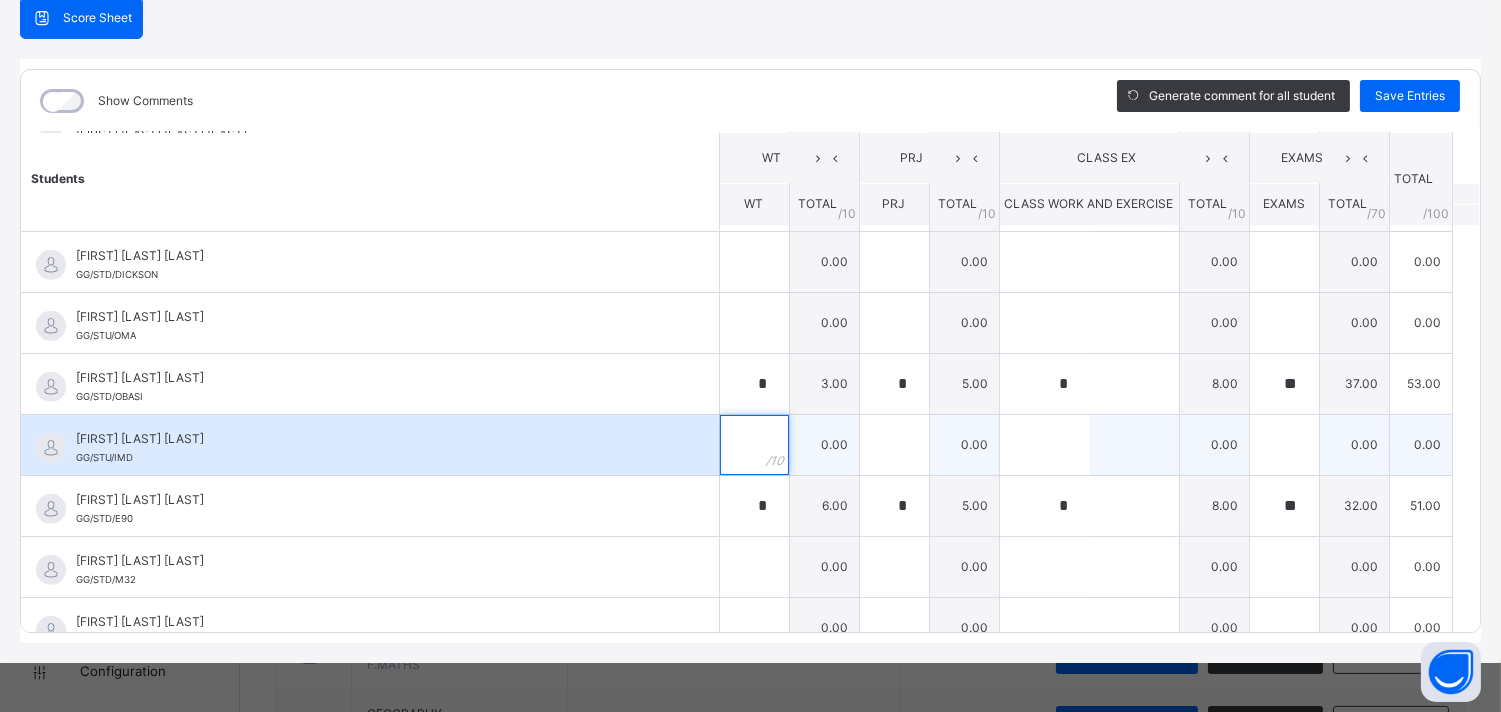 click at bounding box center [754, 445] 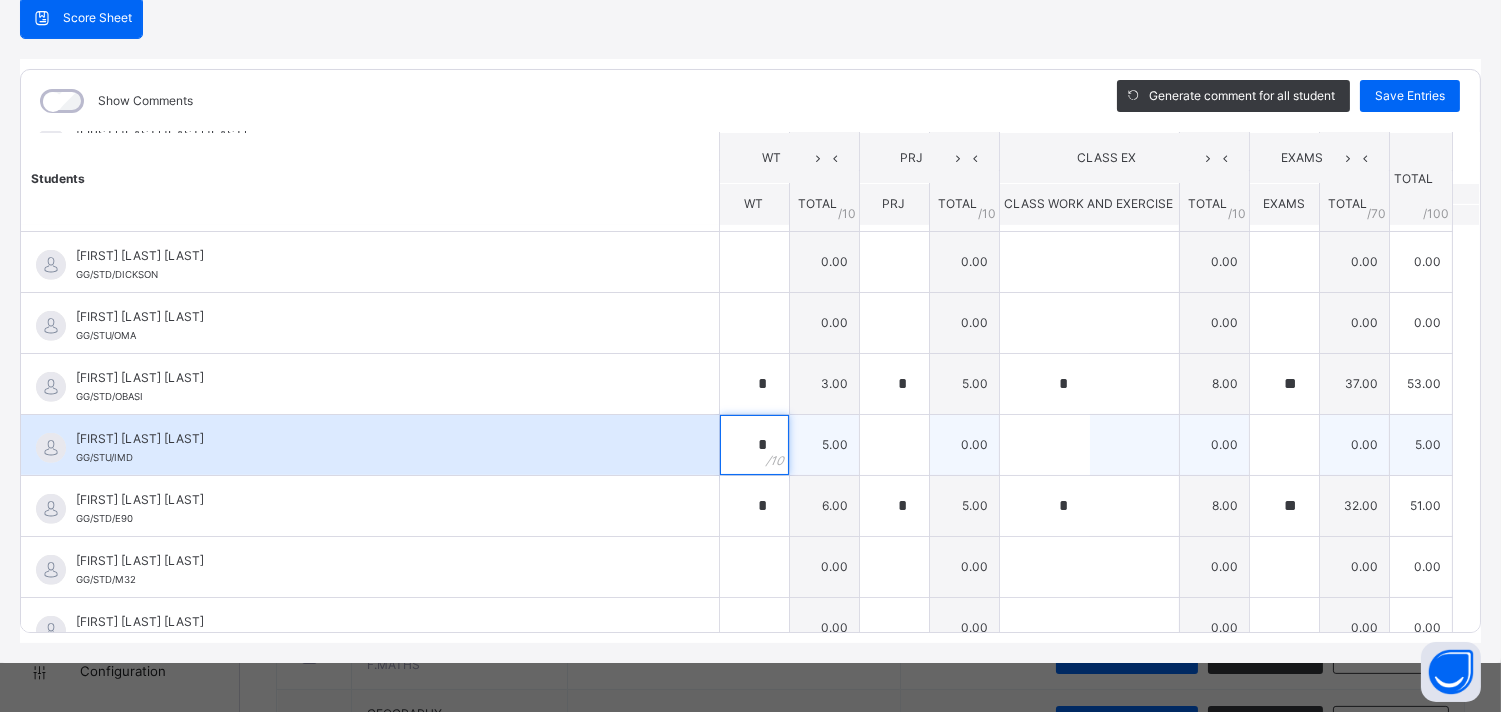 type on "*" 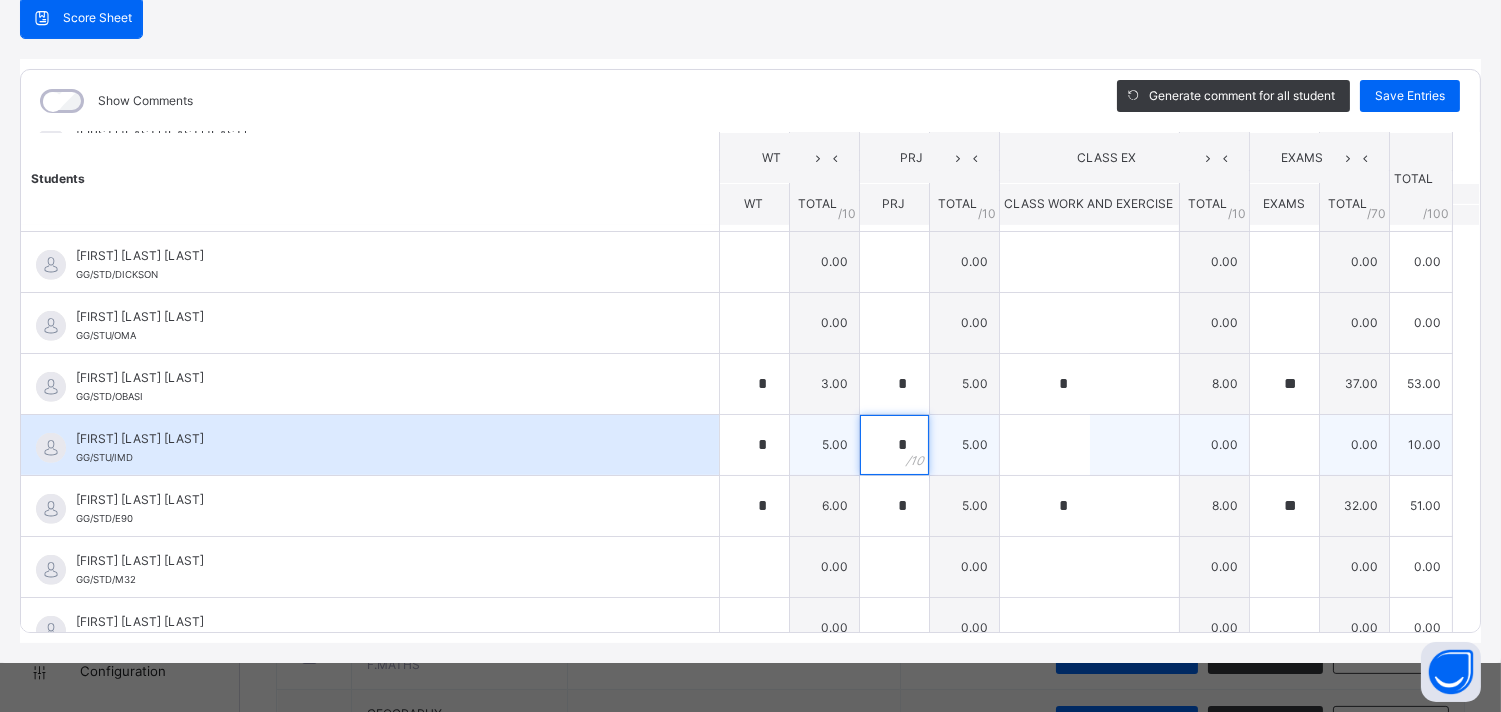 type on "*" 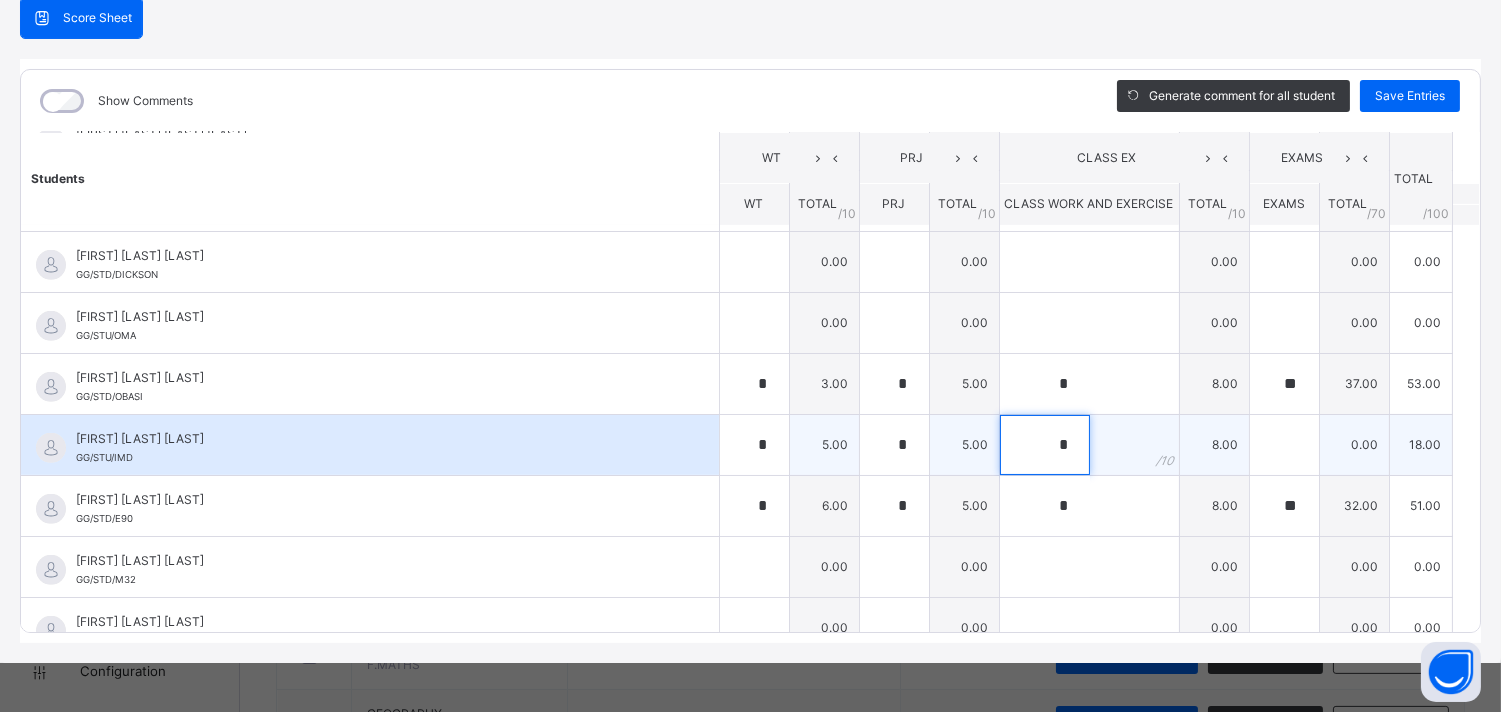 type on "*" 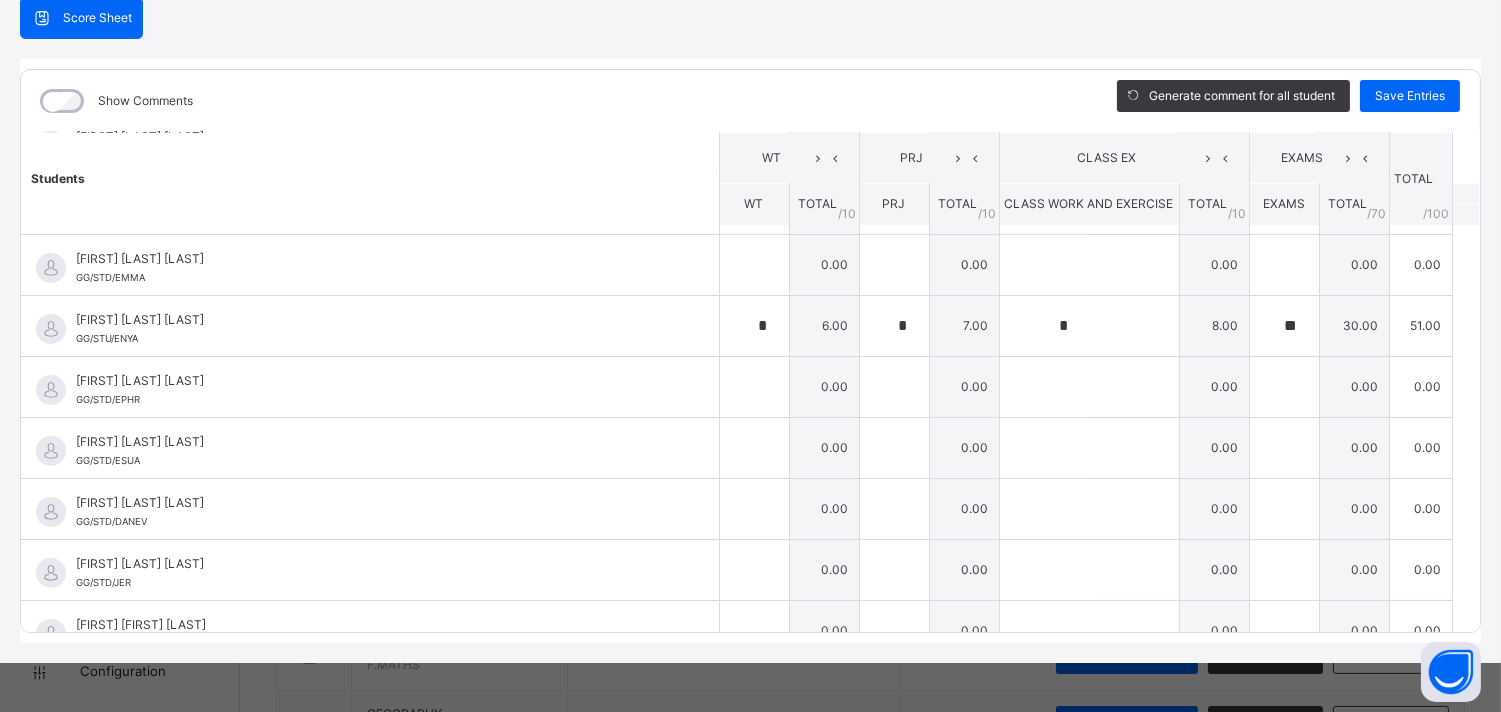 scroll, scrollTop: 924, scrollLeft: 0, axis: vertical 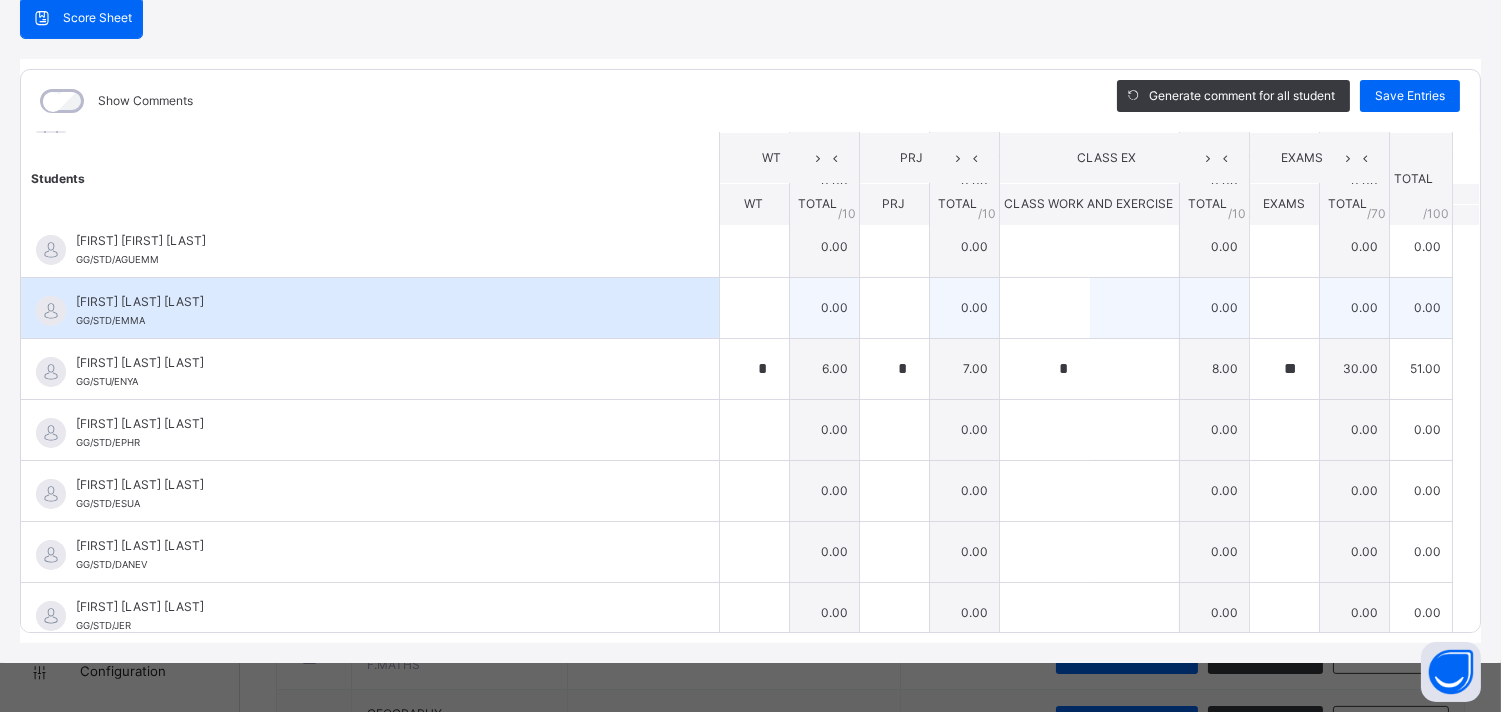 type on "**" 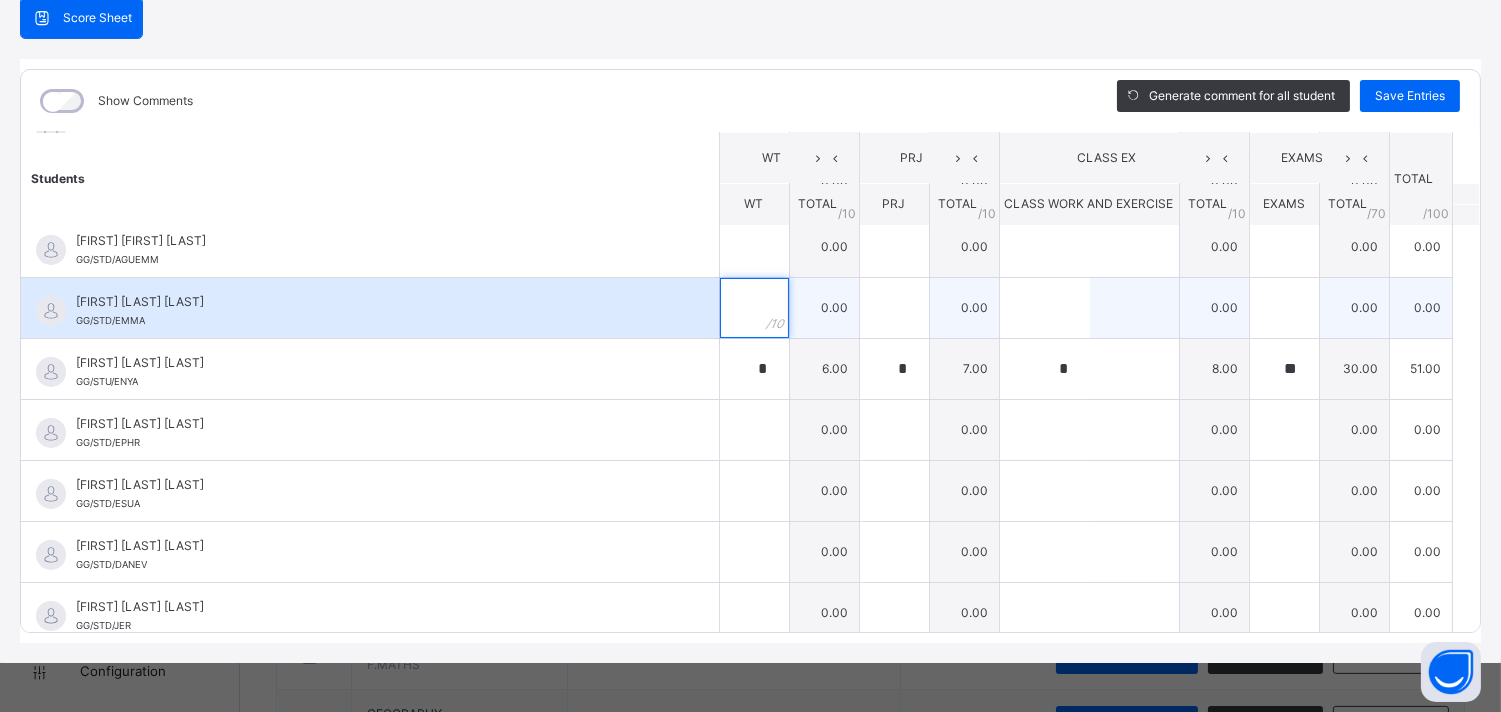 click at bounding box center (754, 308) 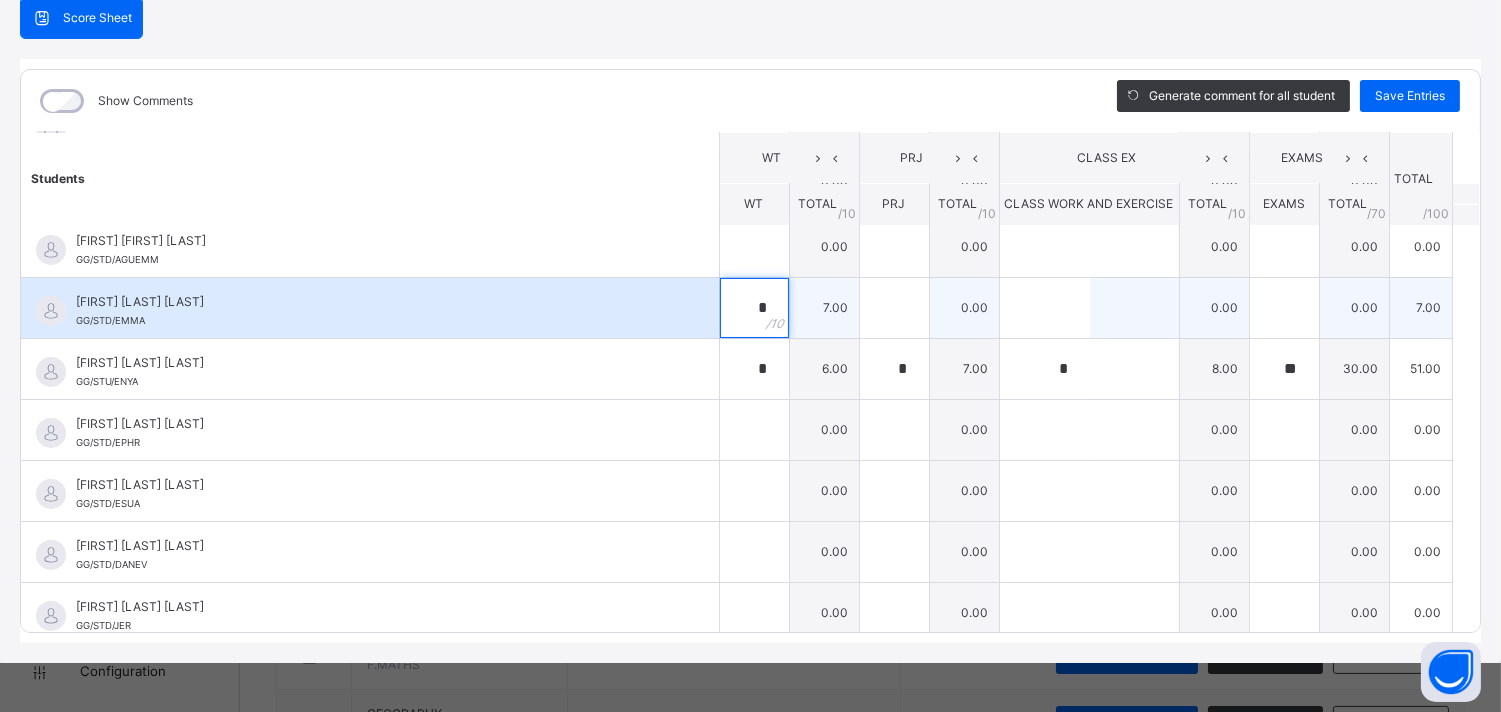type on "*" 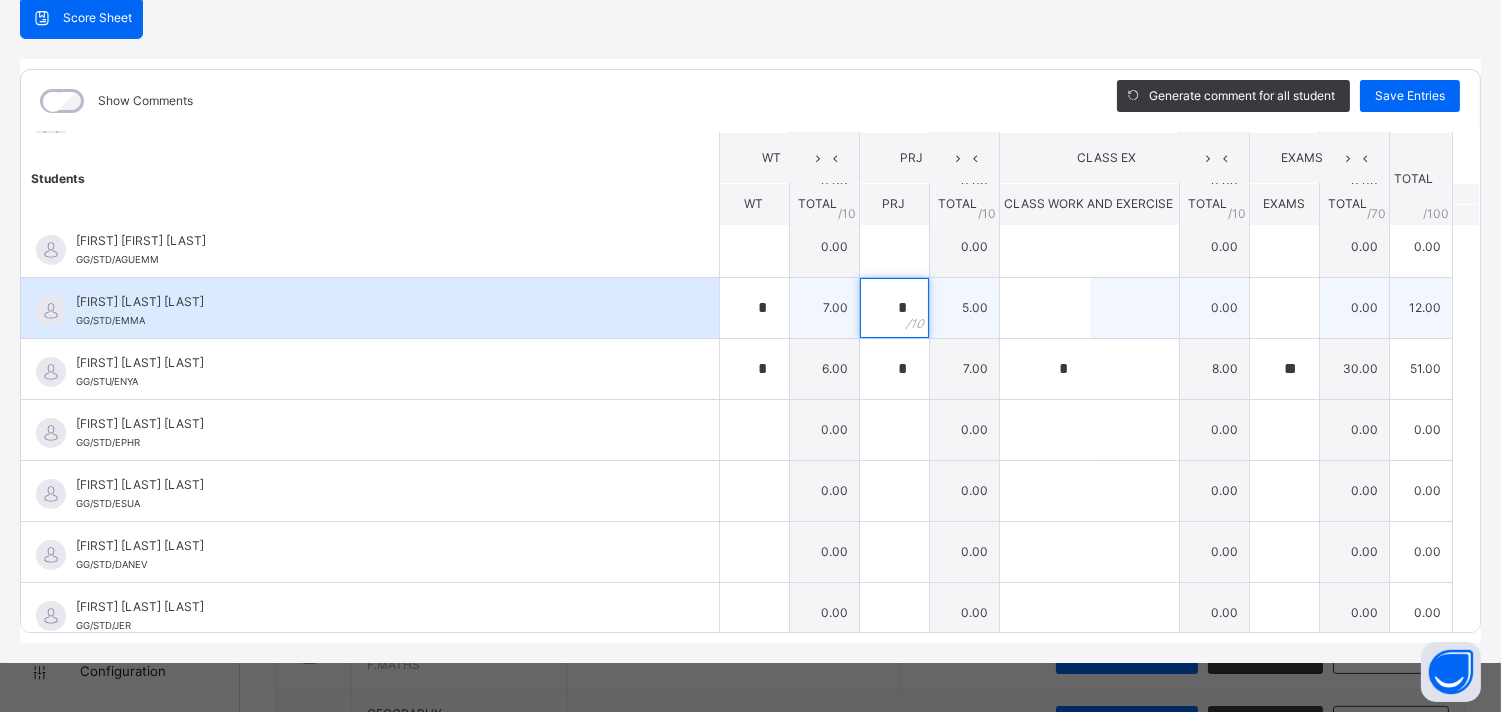 type on "*" 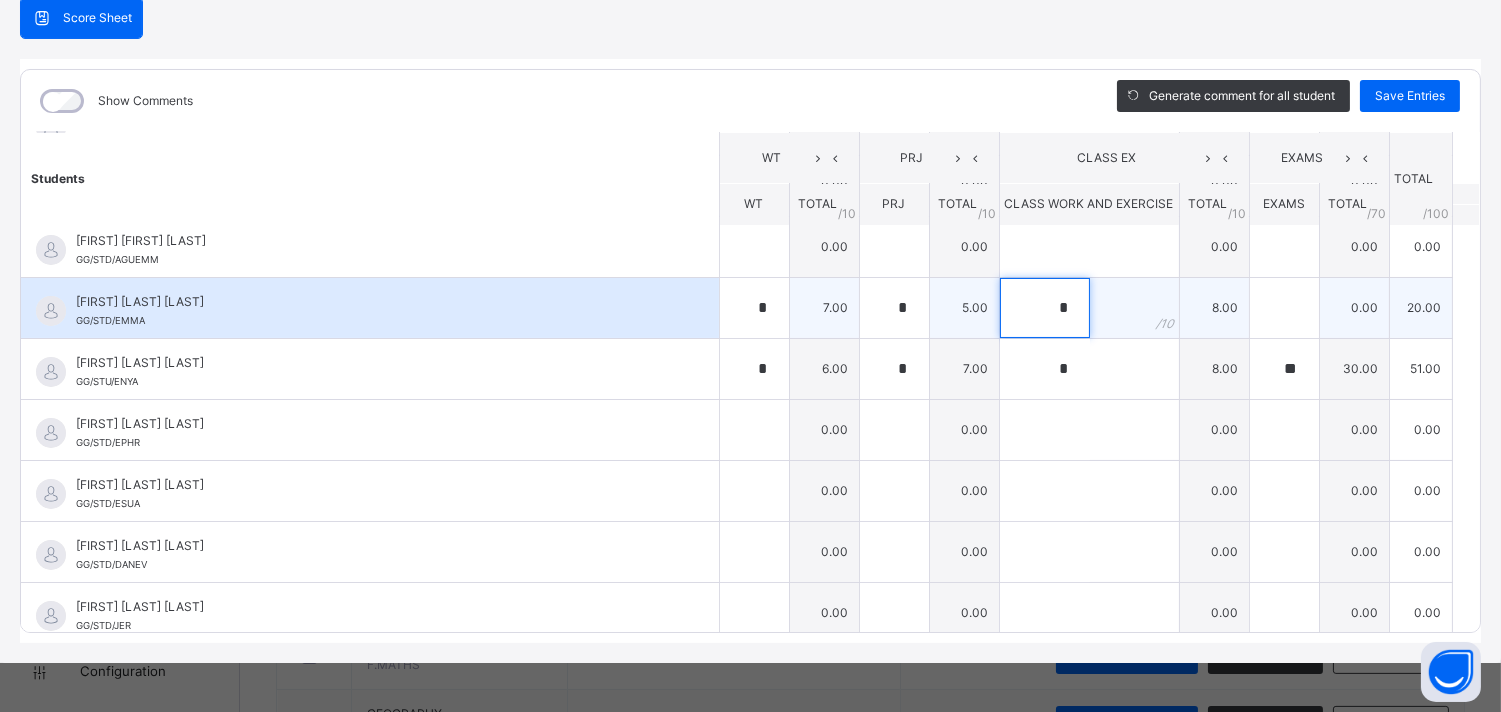 type on "*" 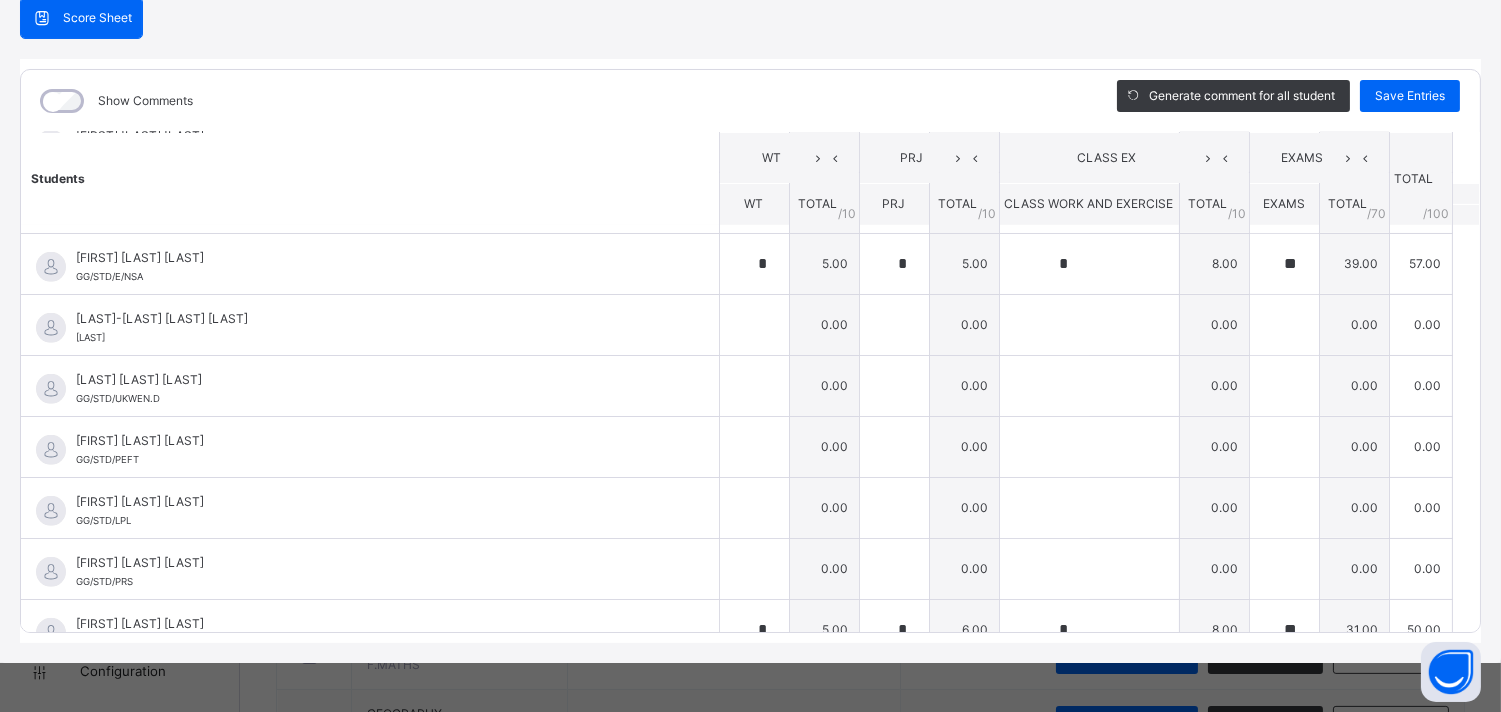 scroll, scrollTop: 2480, scrollLeft: 0, axis: vertical 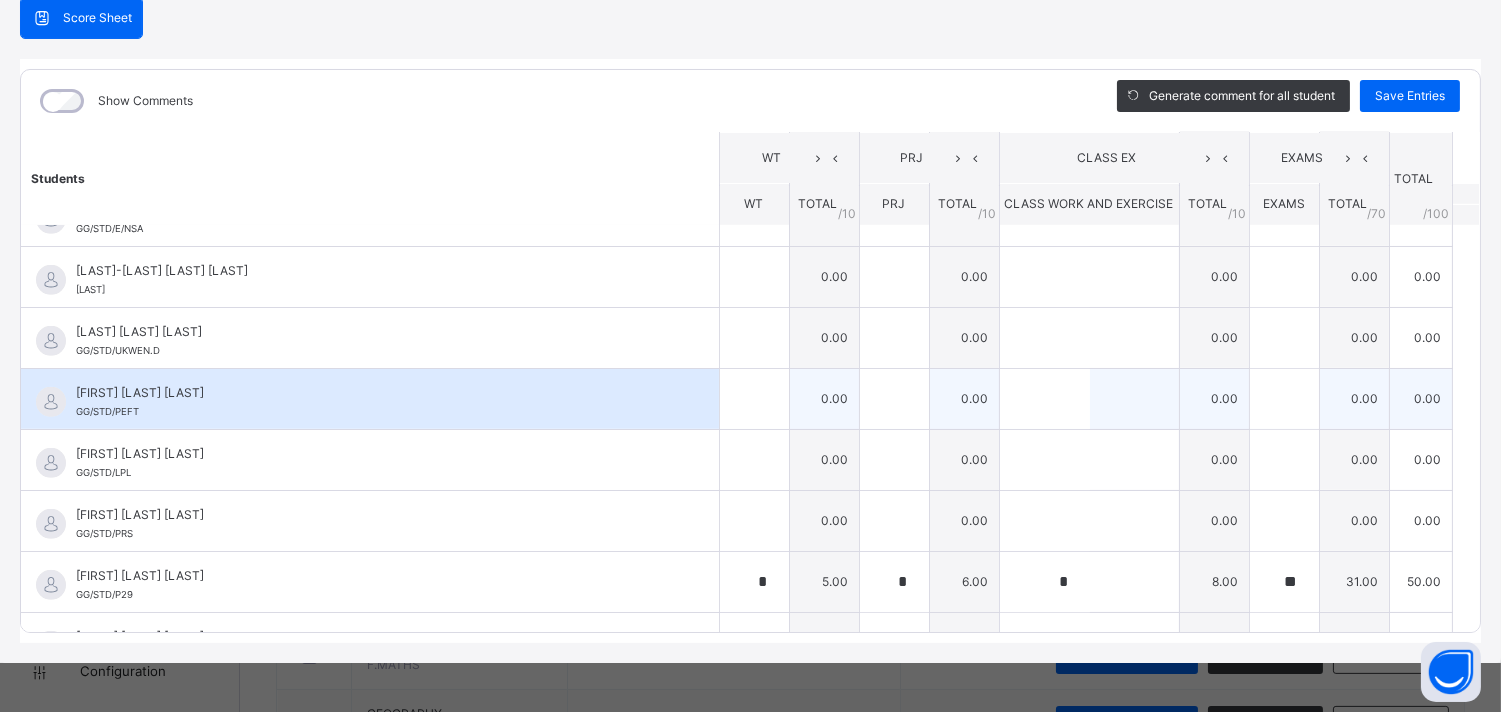 type on "**" 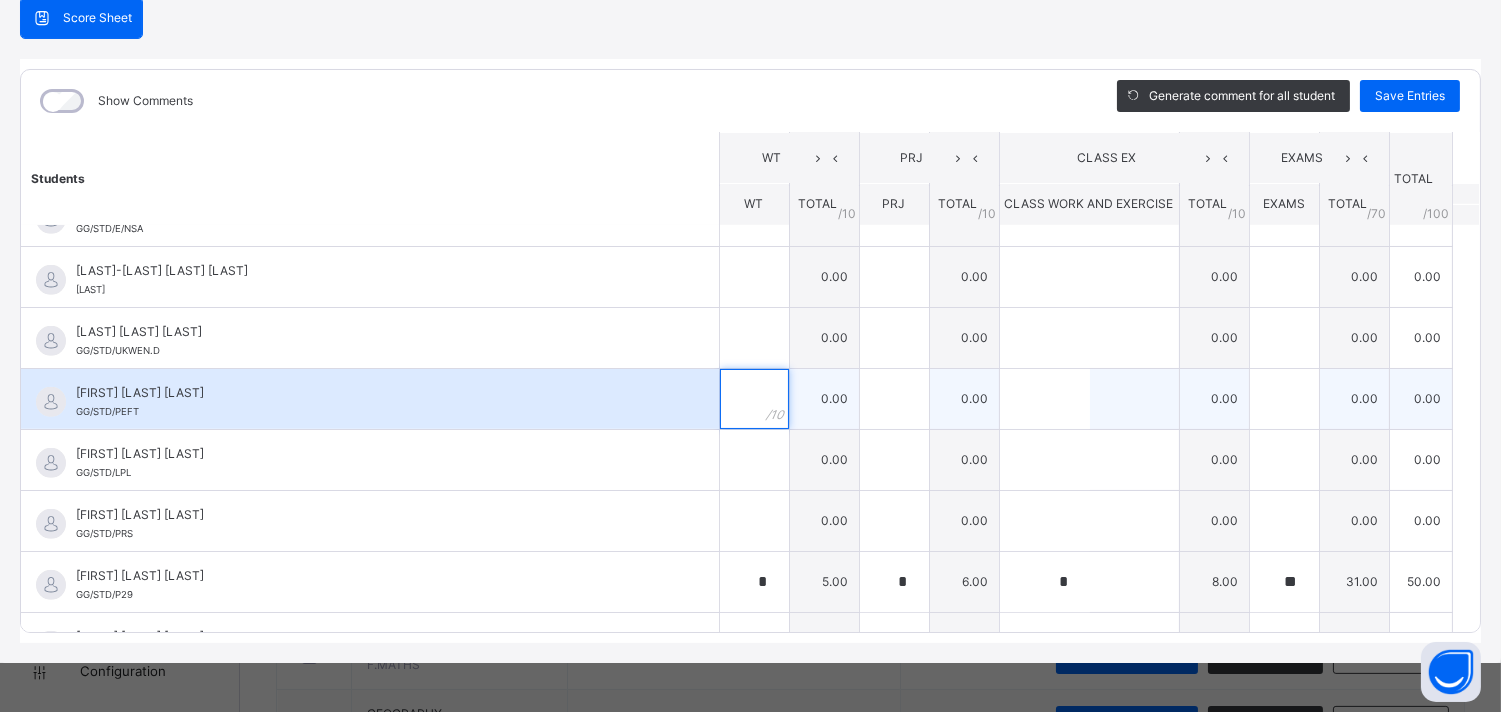 click at bounding box center [754, 399] 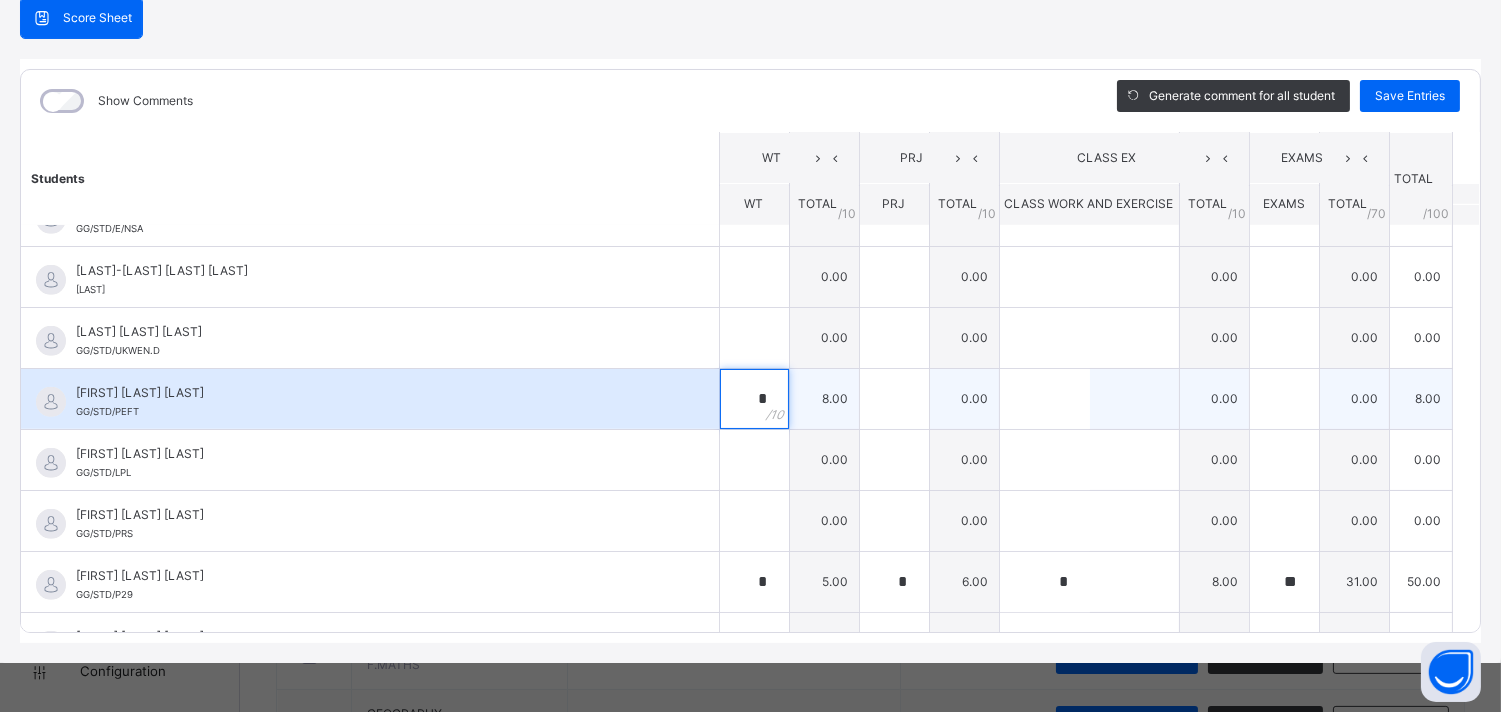 type on "*" 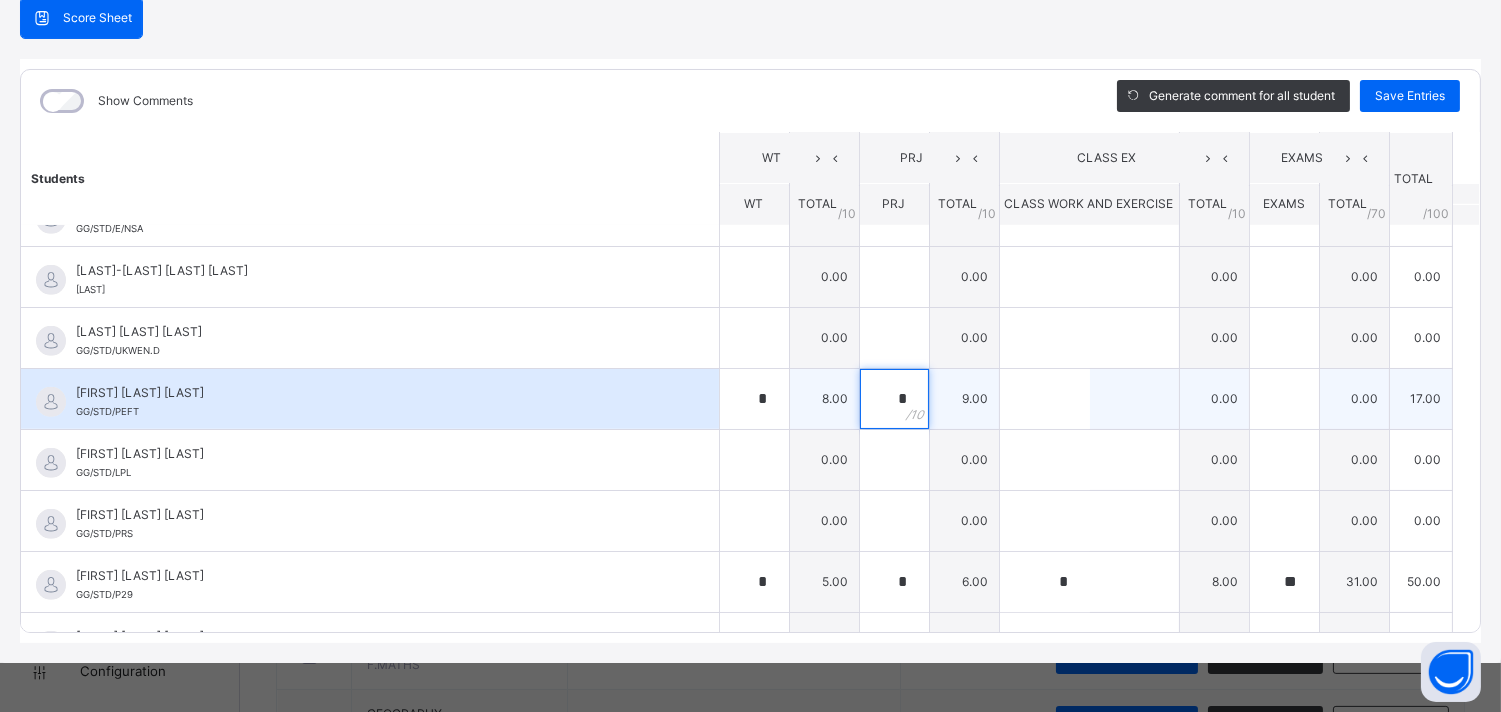 type on "*" 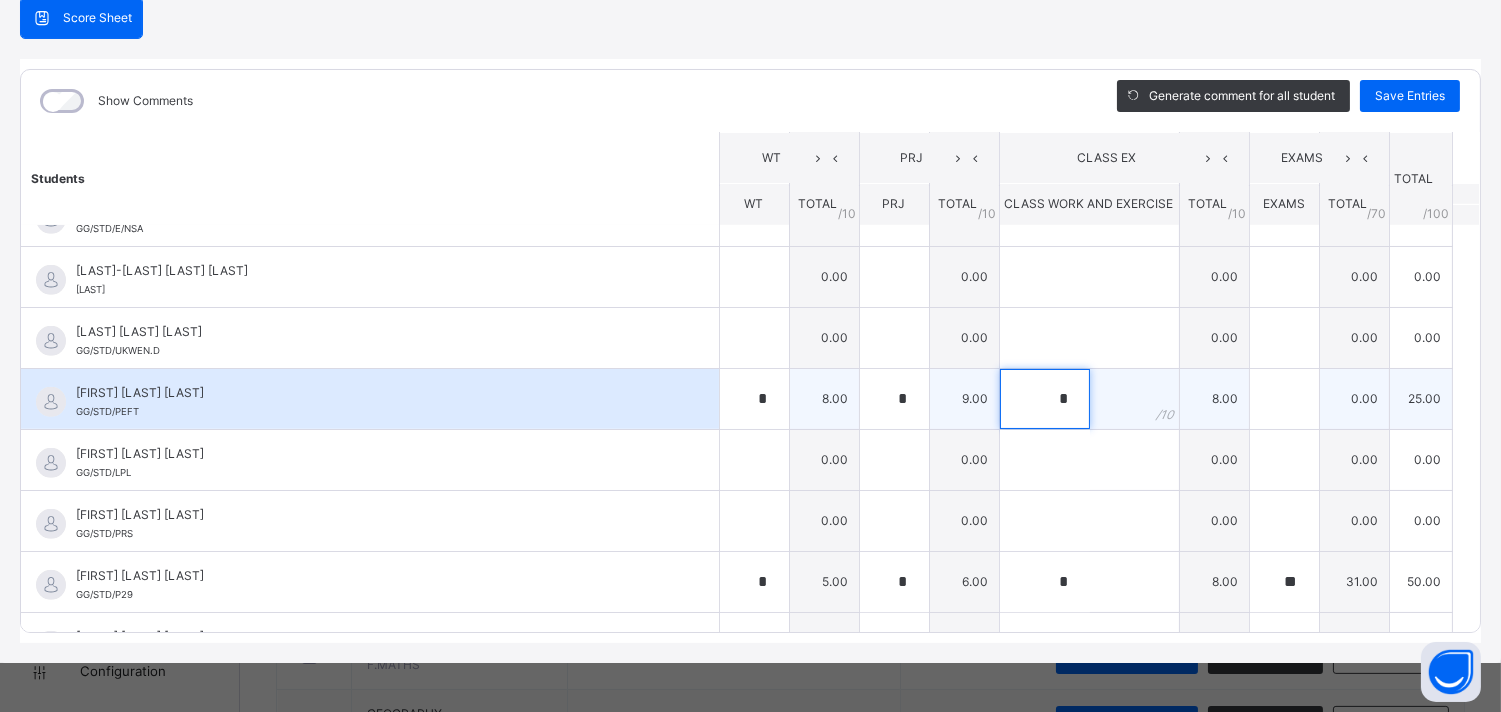 type on "*" 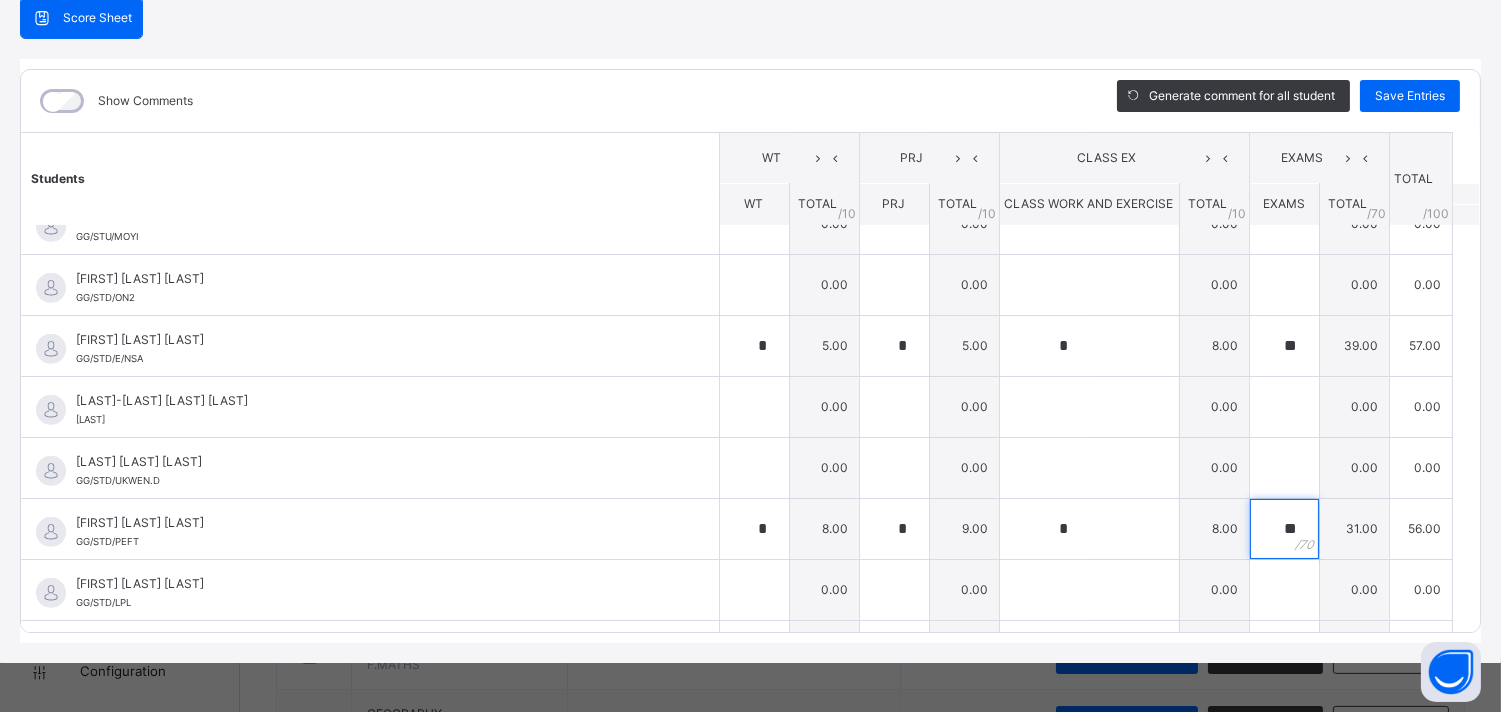 scroll, scrollTop: 2346, scrollLeft: 0, axis: vertical 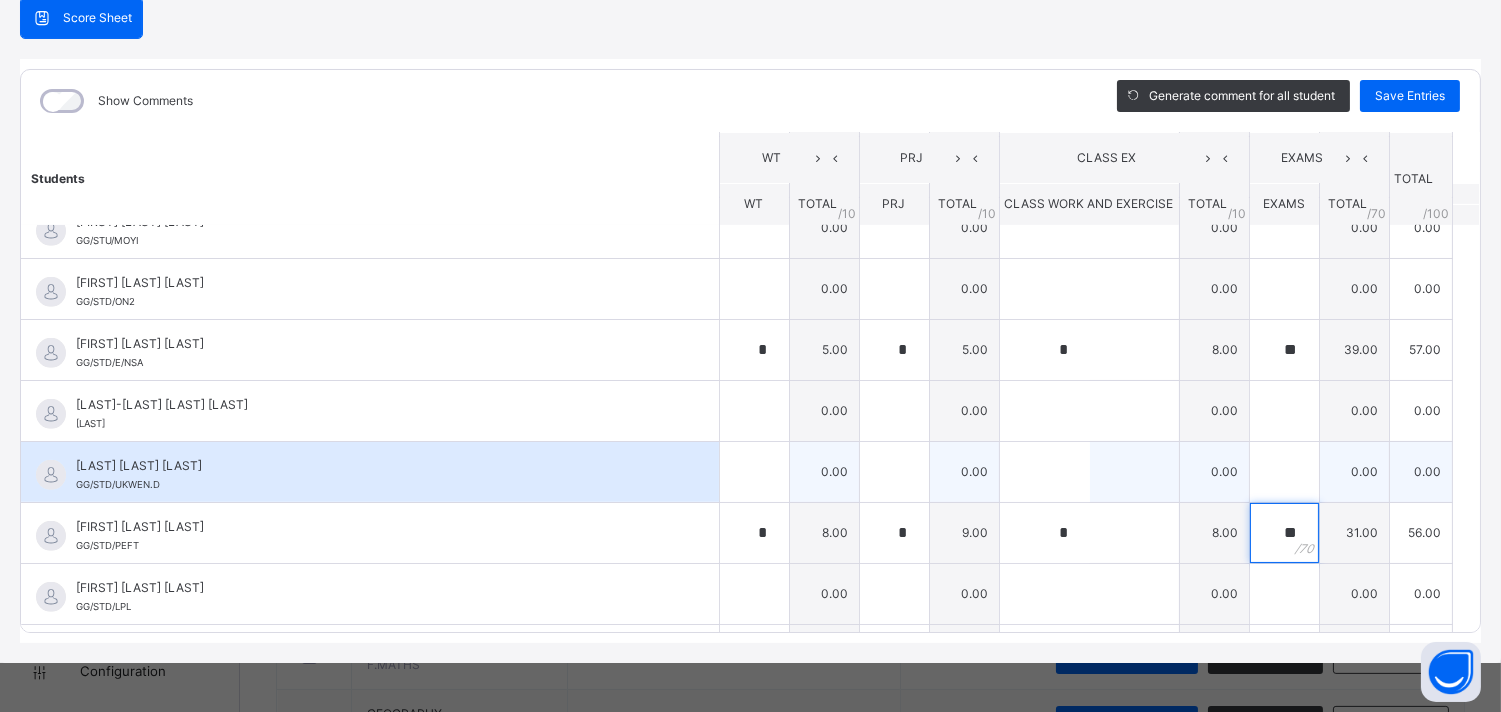 type on "**" 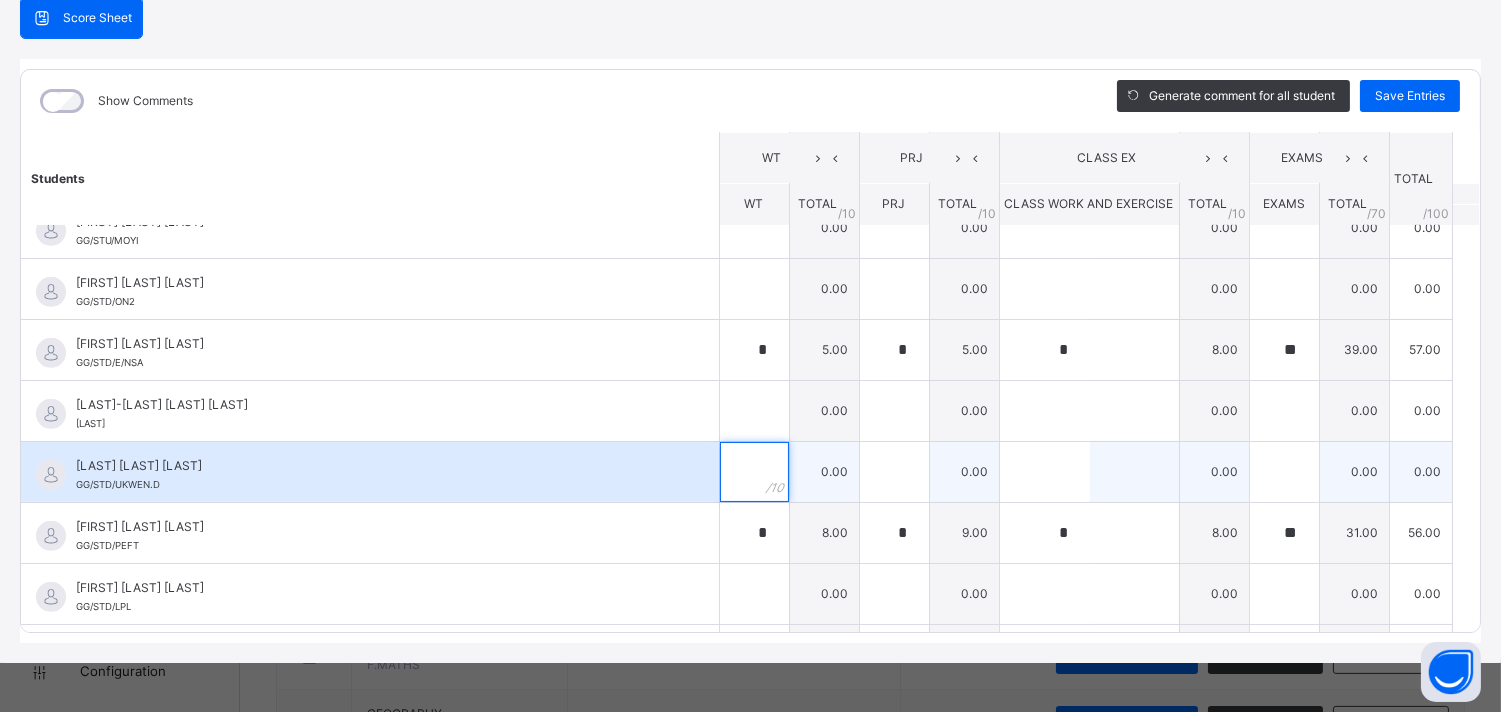 click at bounding box center [754, 472] 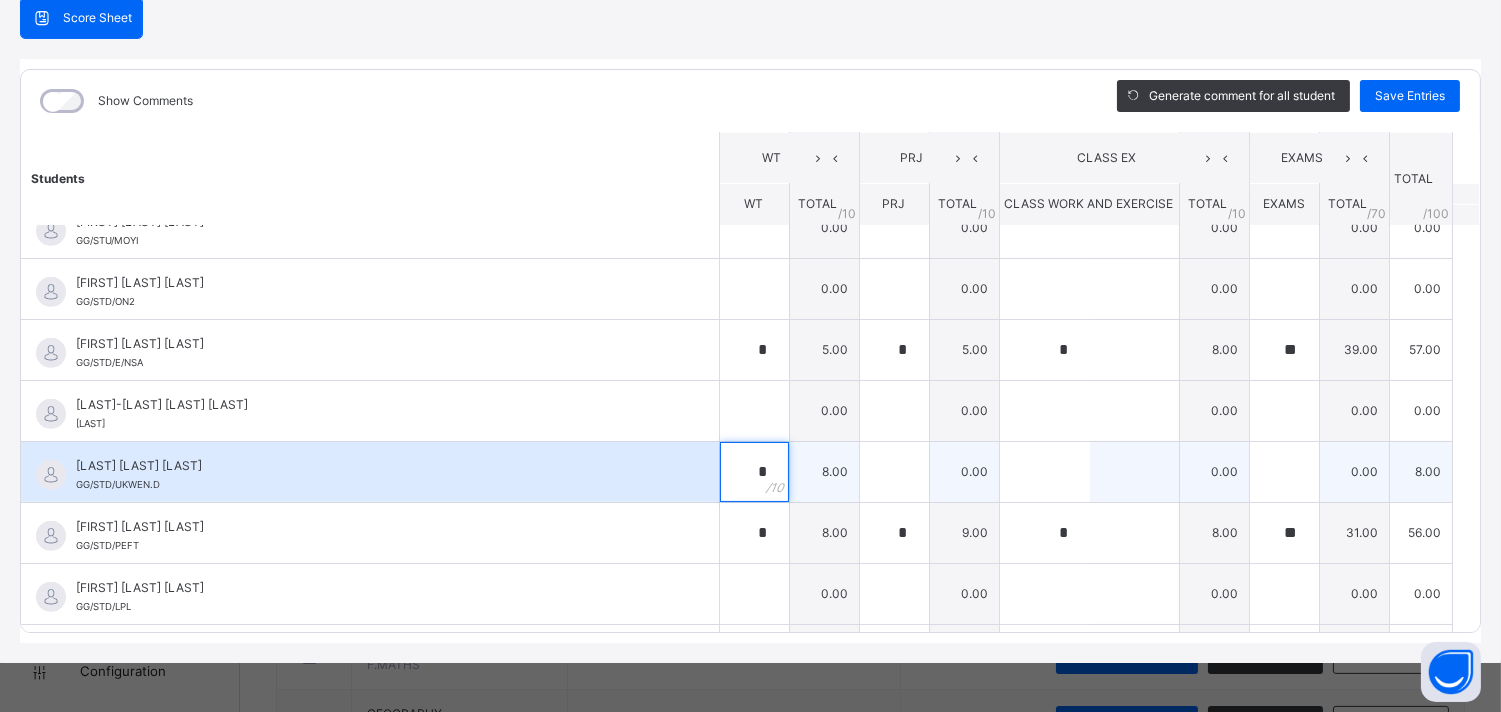type on "*" 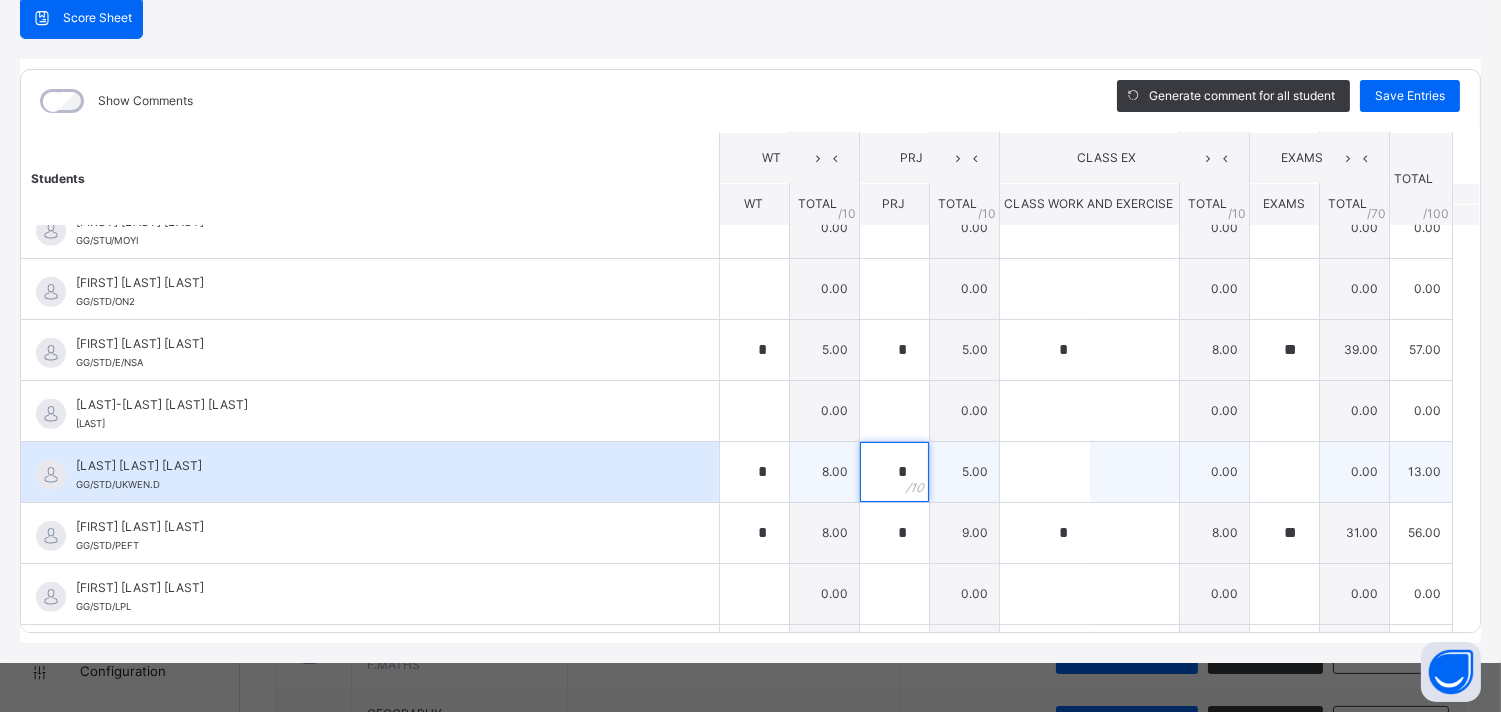 type on "*" 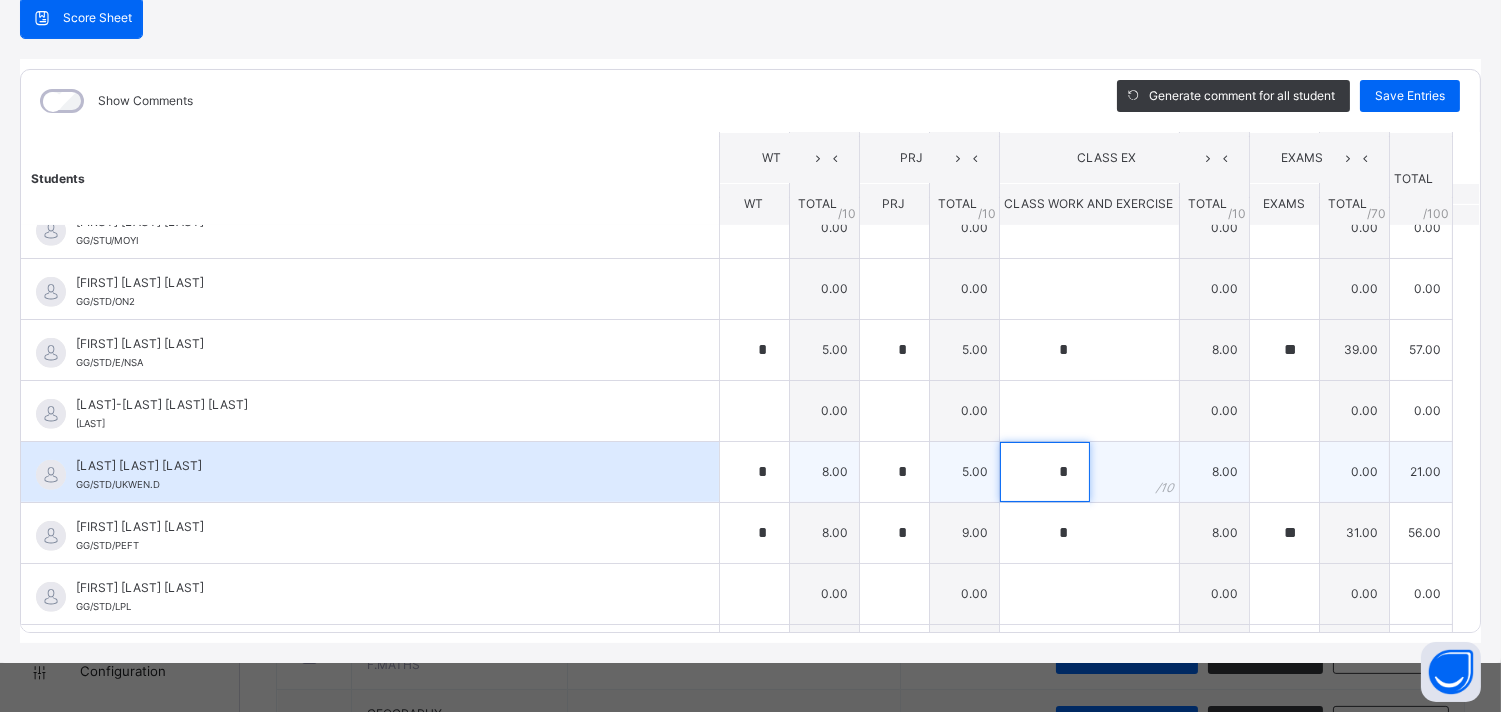 type on "*" 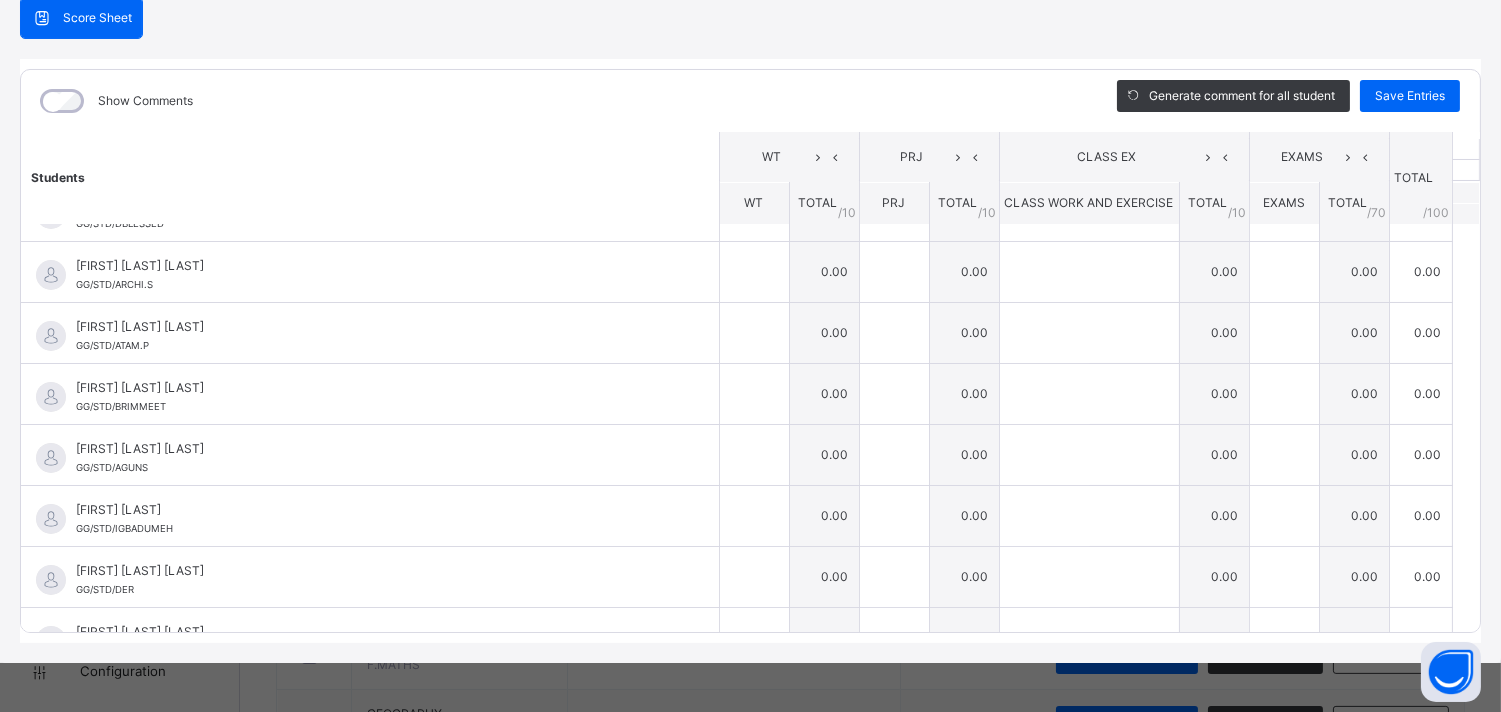 scroll, scrollTop: 35, scrollLeft: 0, axis: vertical 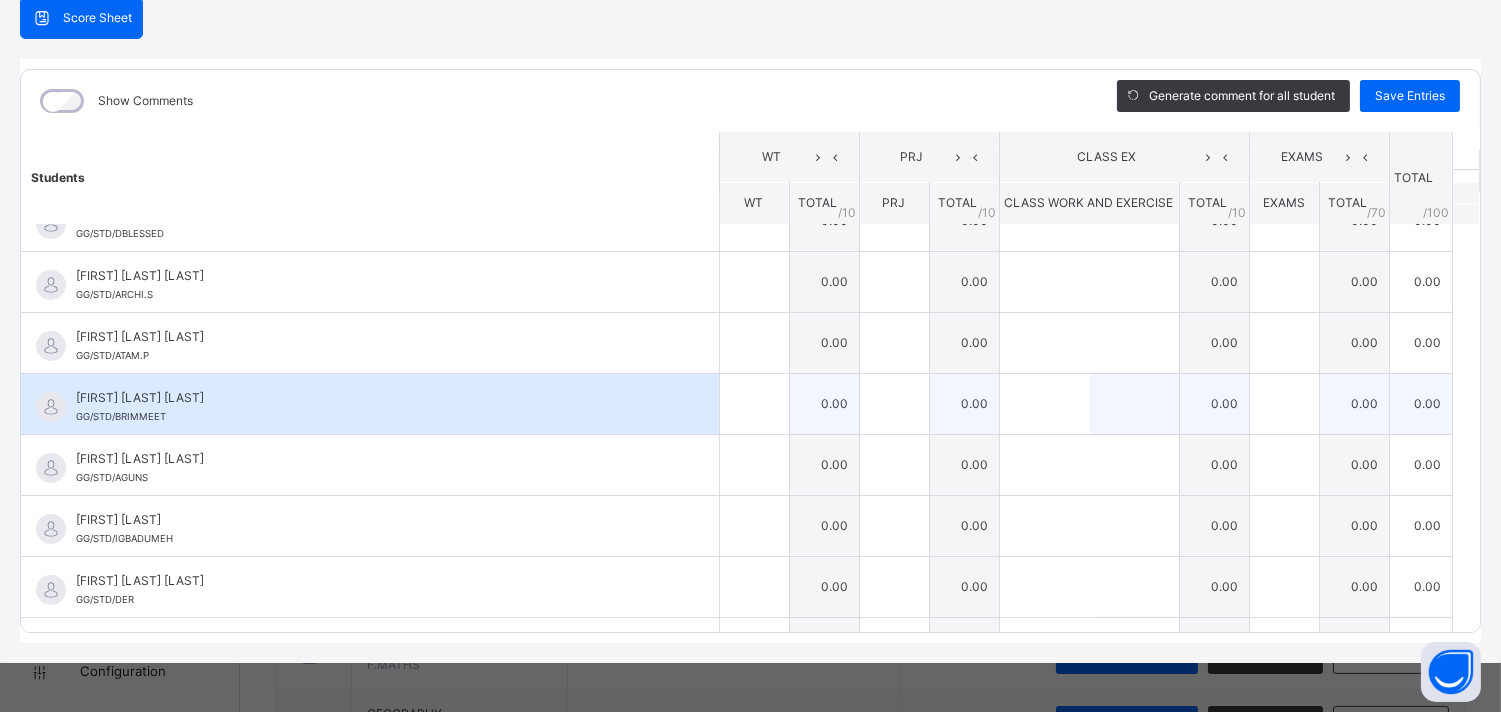 type on "**" 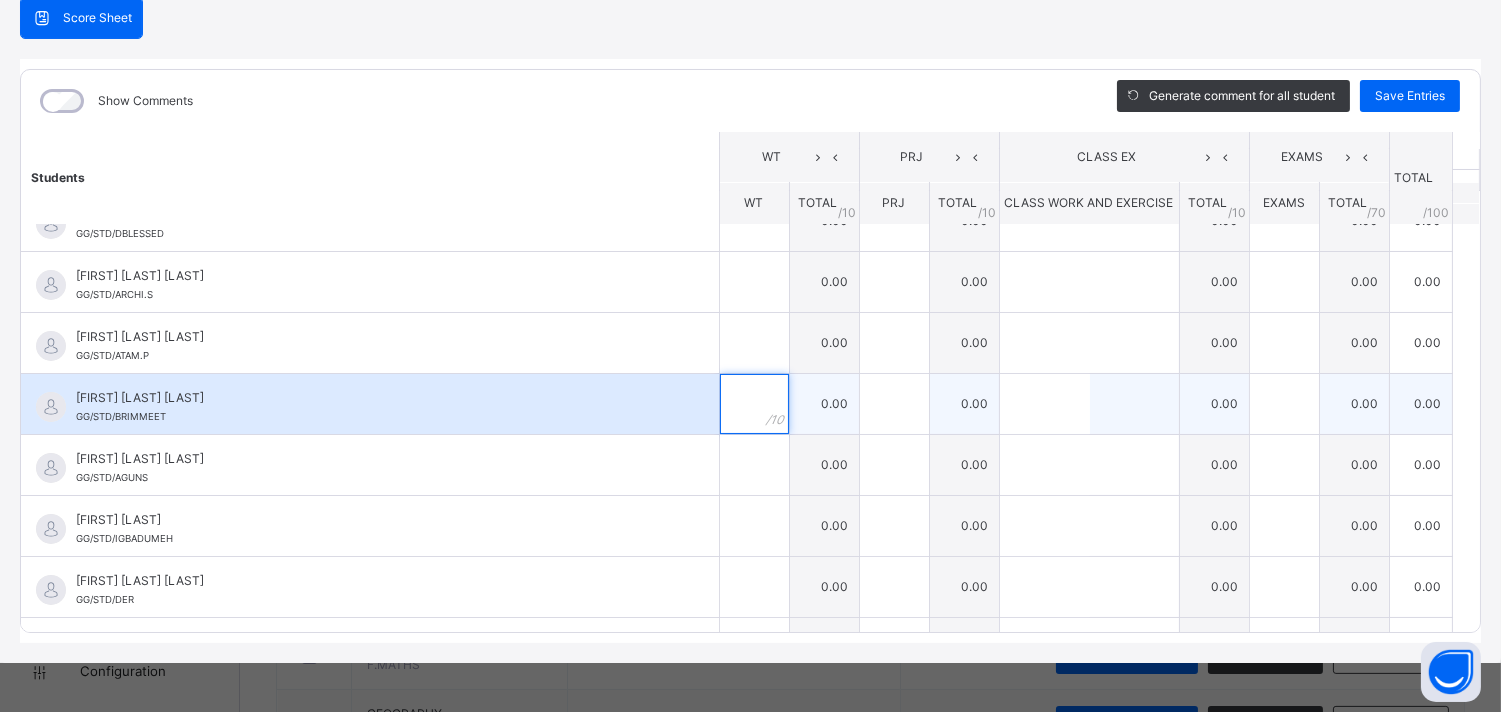 click at bounding box center [754, 404] 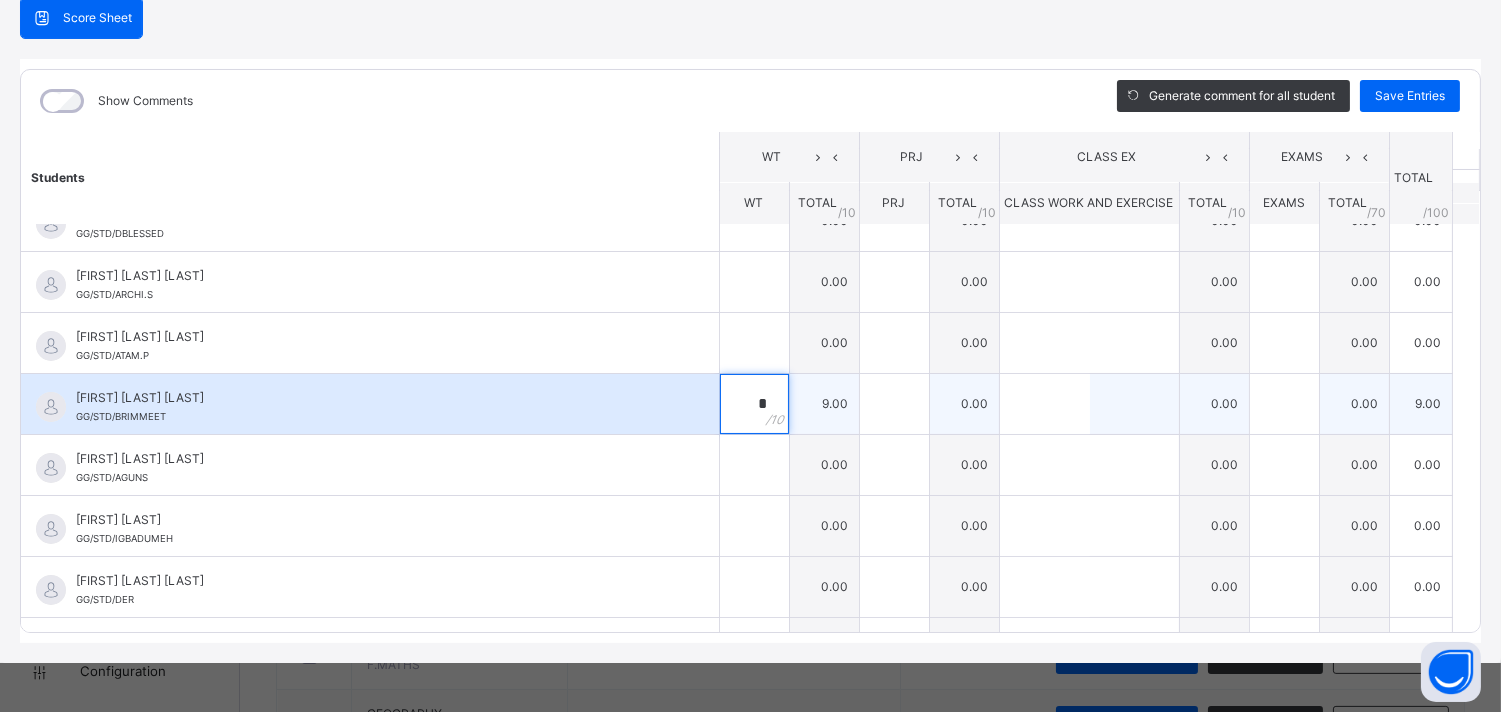 type on "*" 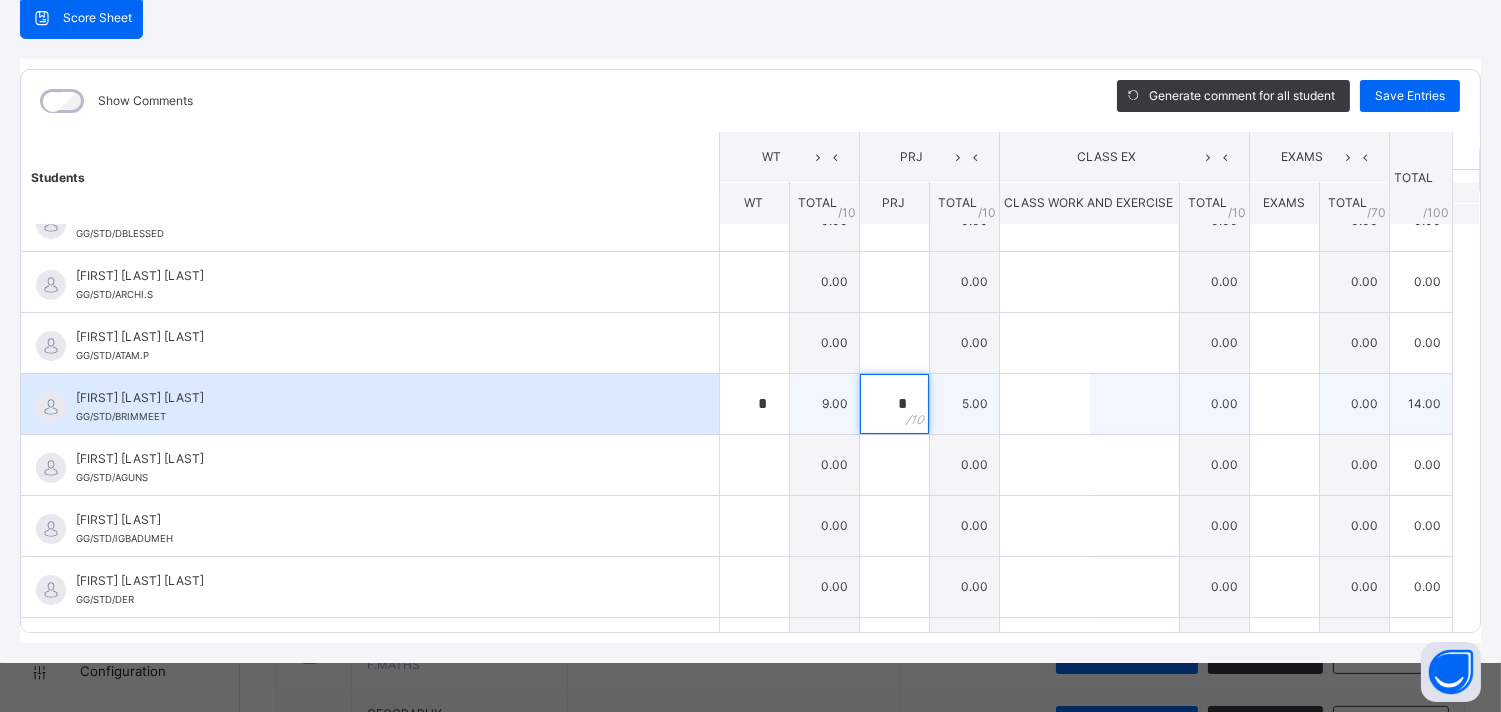 type on "*" 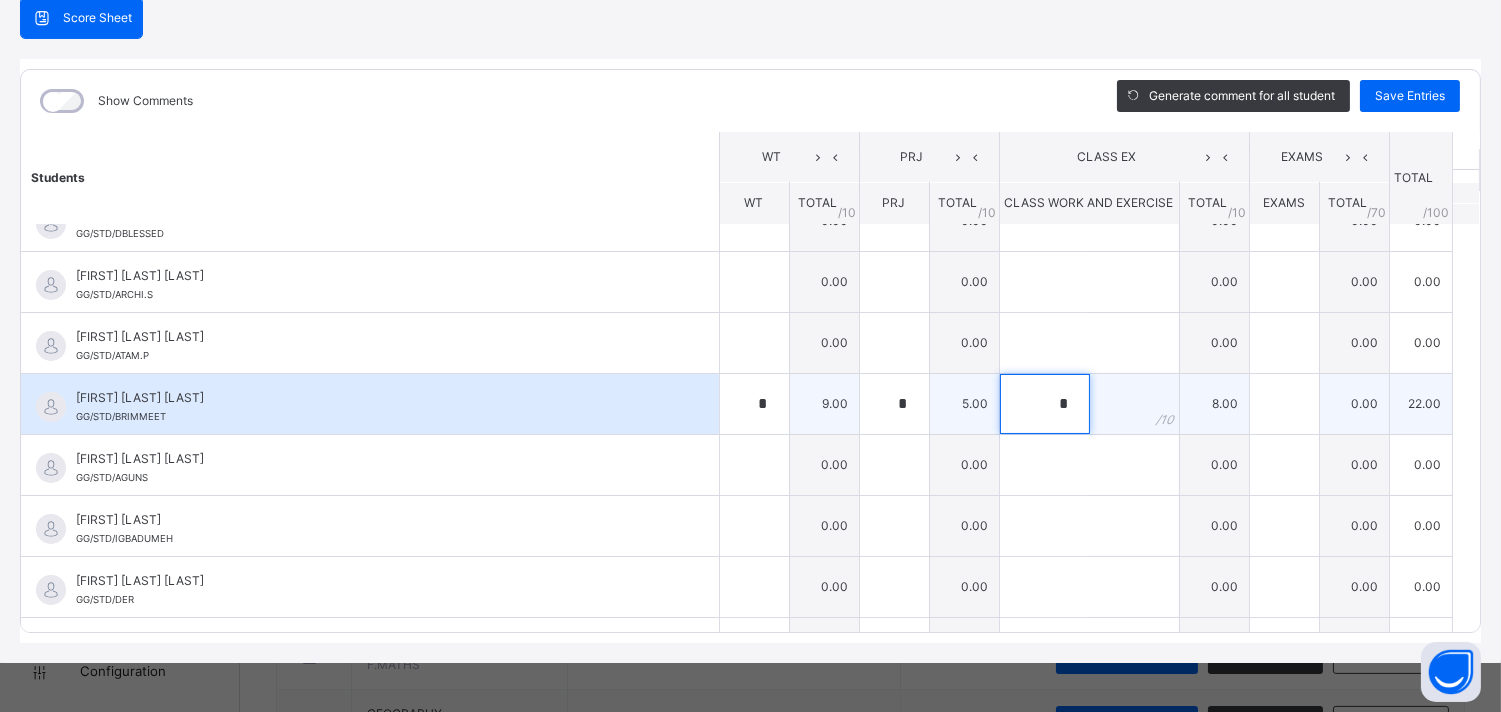 type on "*" 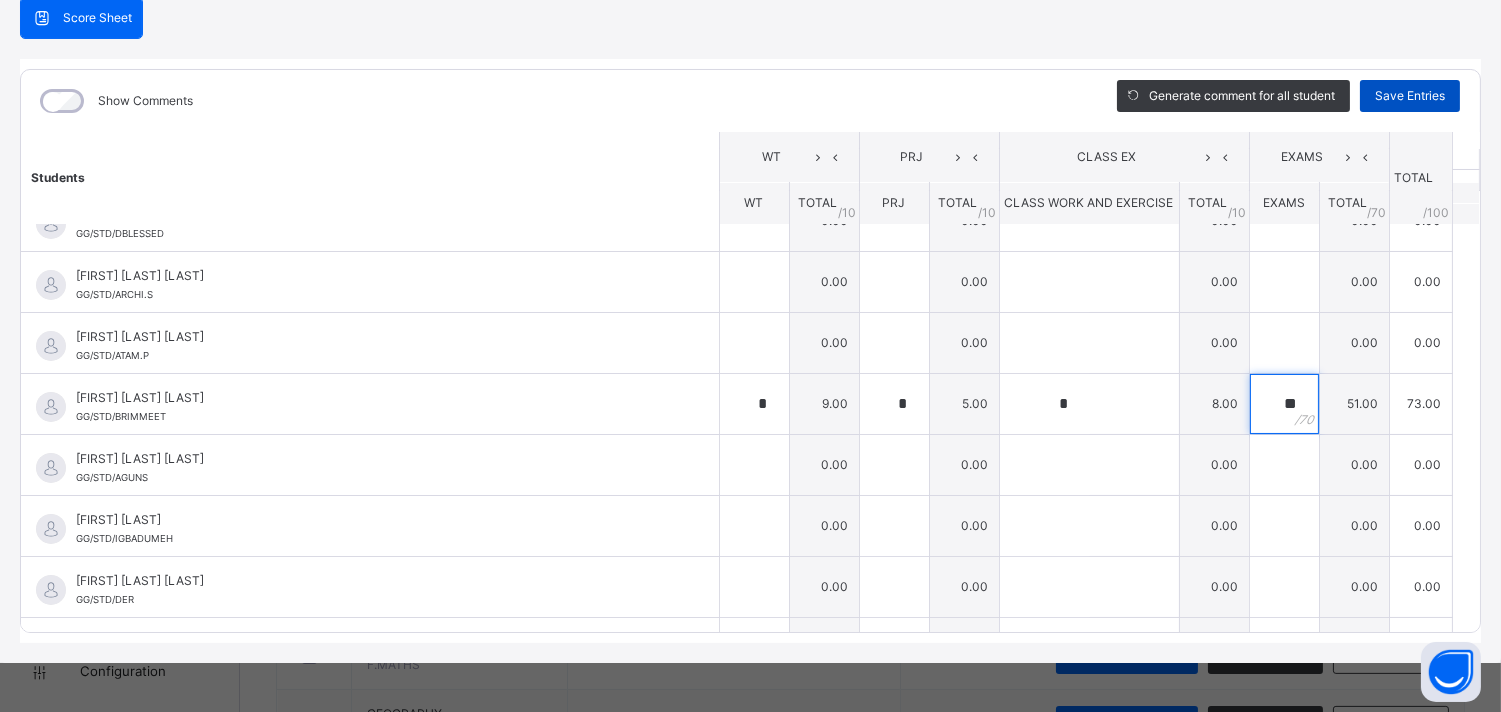 type on "**" 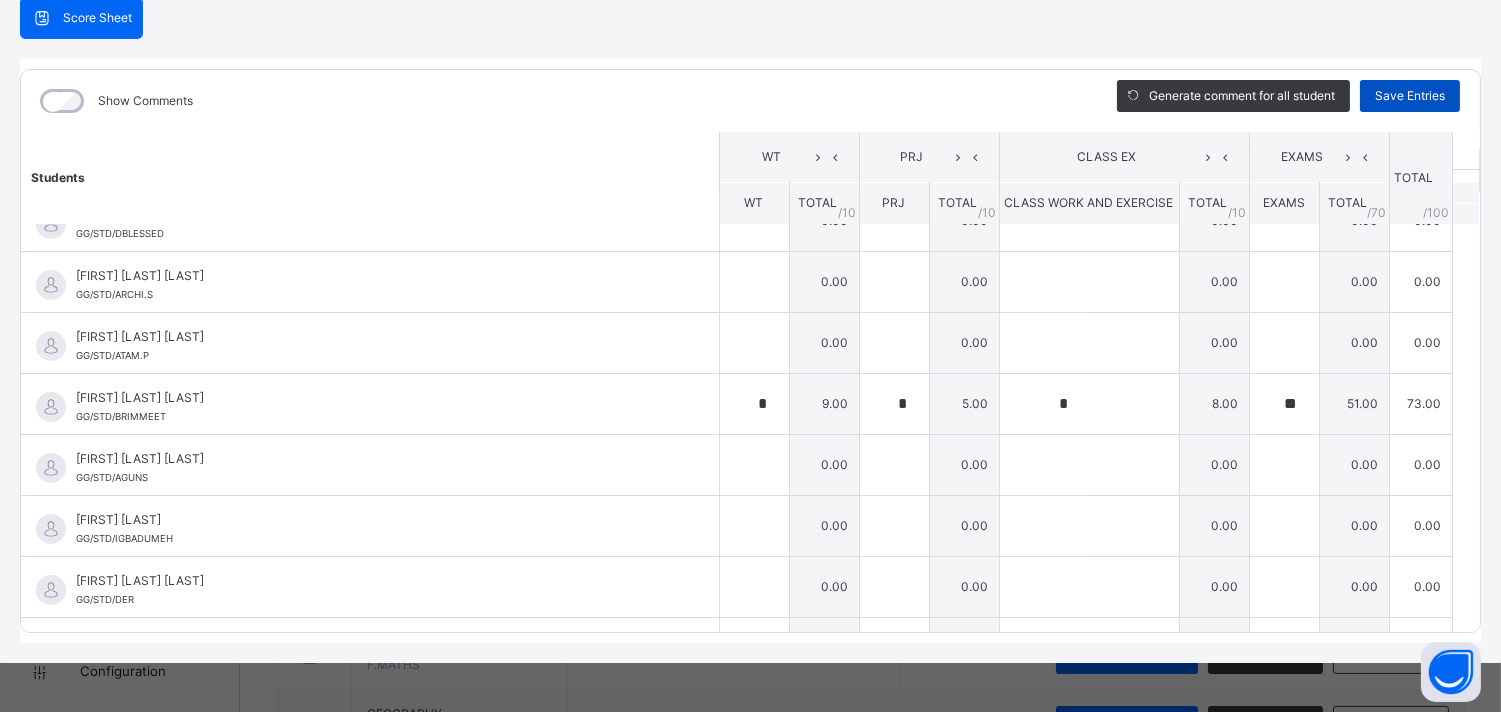click on "Save Entries" at bounding box center [1410, 96] 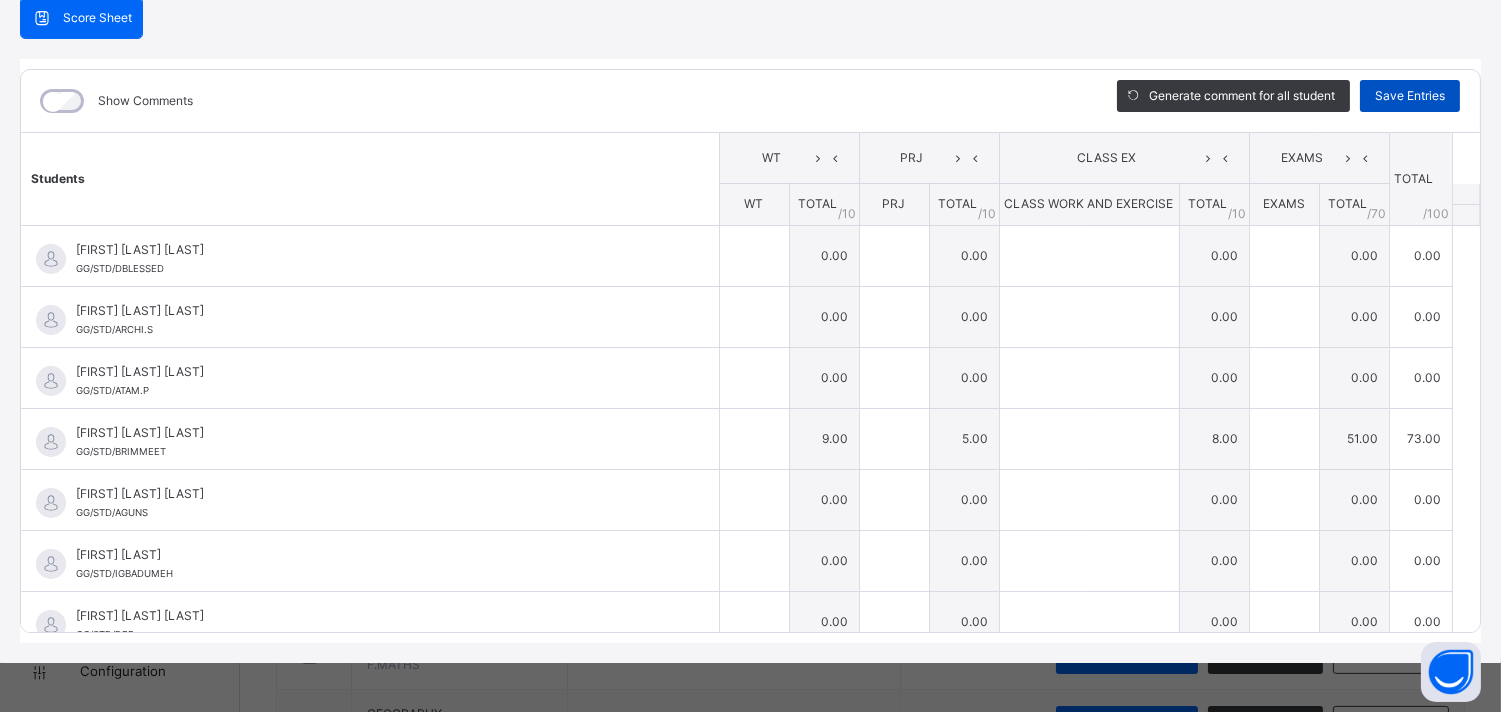 type on "*" 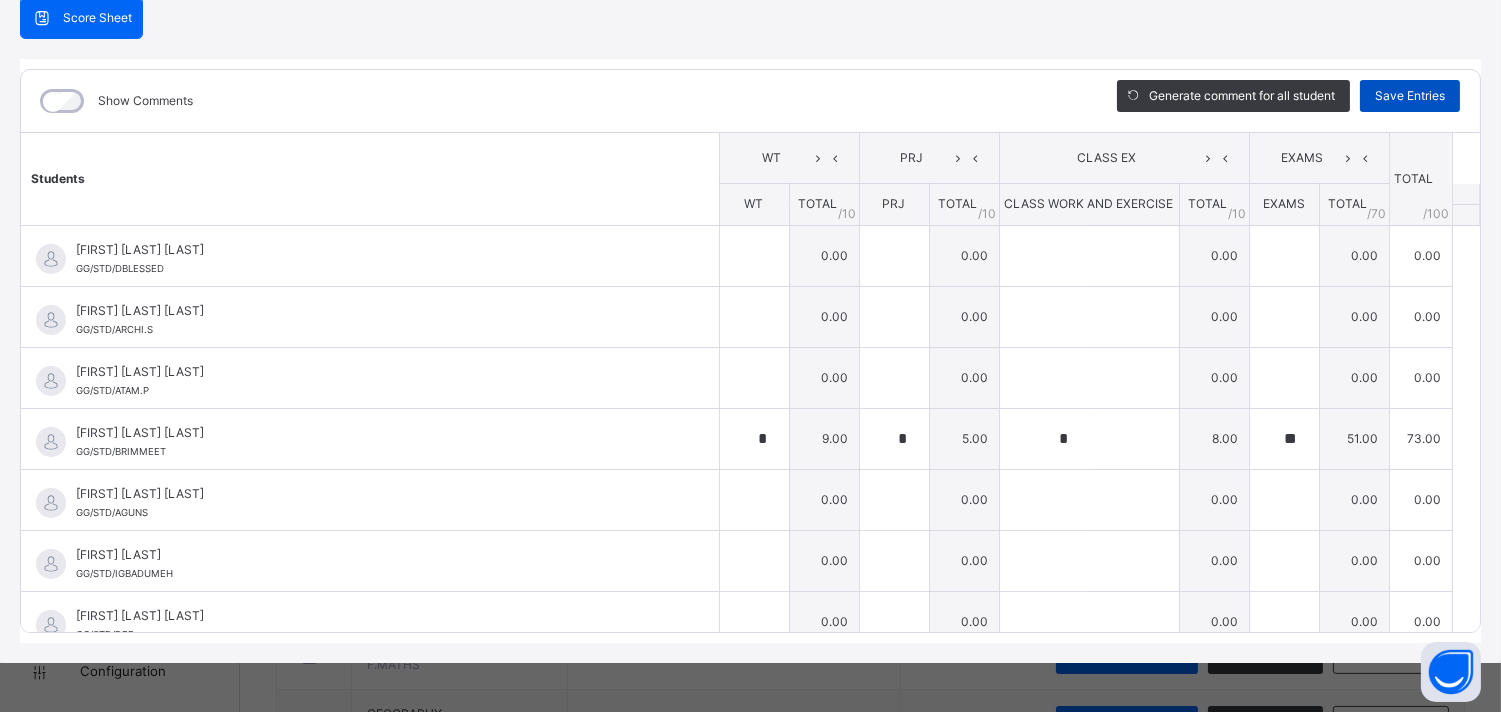 type on "*" 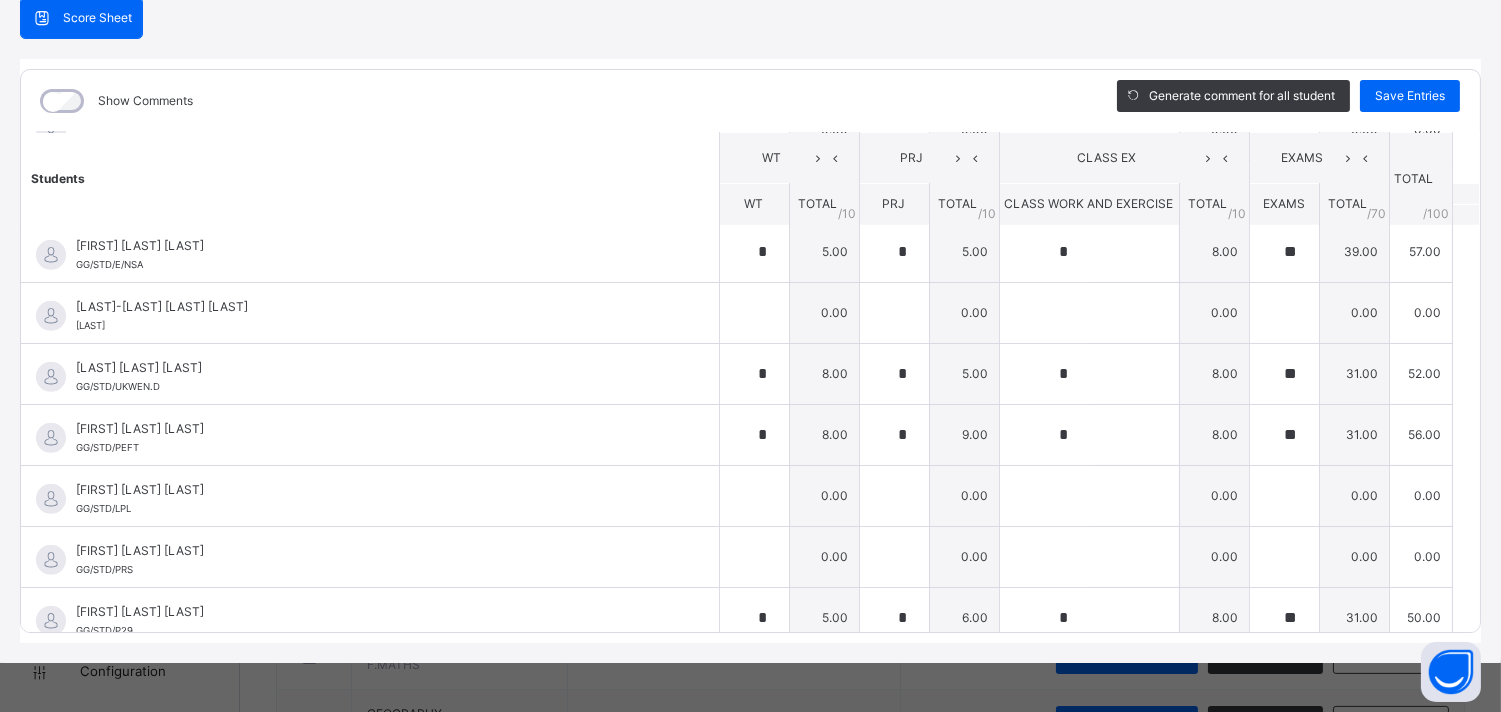 scroll, scrollTop: 2488, scrollLeft: 0, axis: vertical 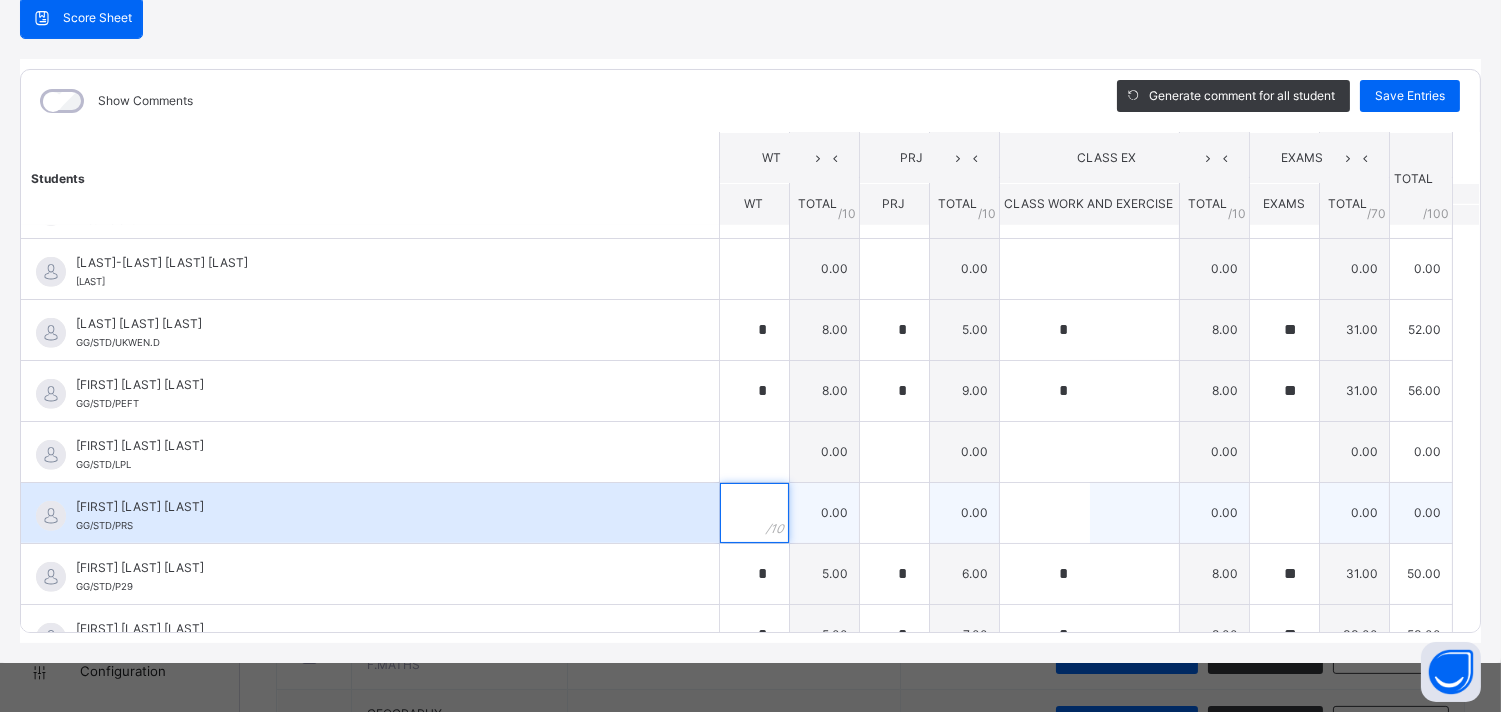 click at bounding box center (754, 513) 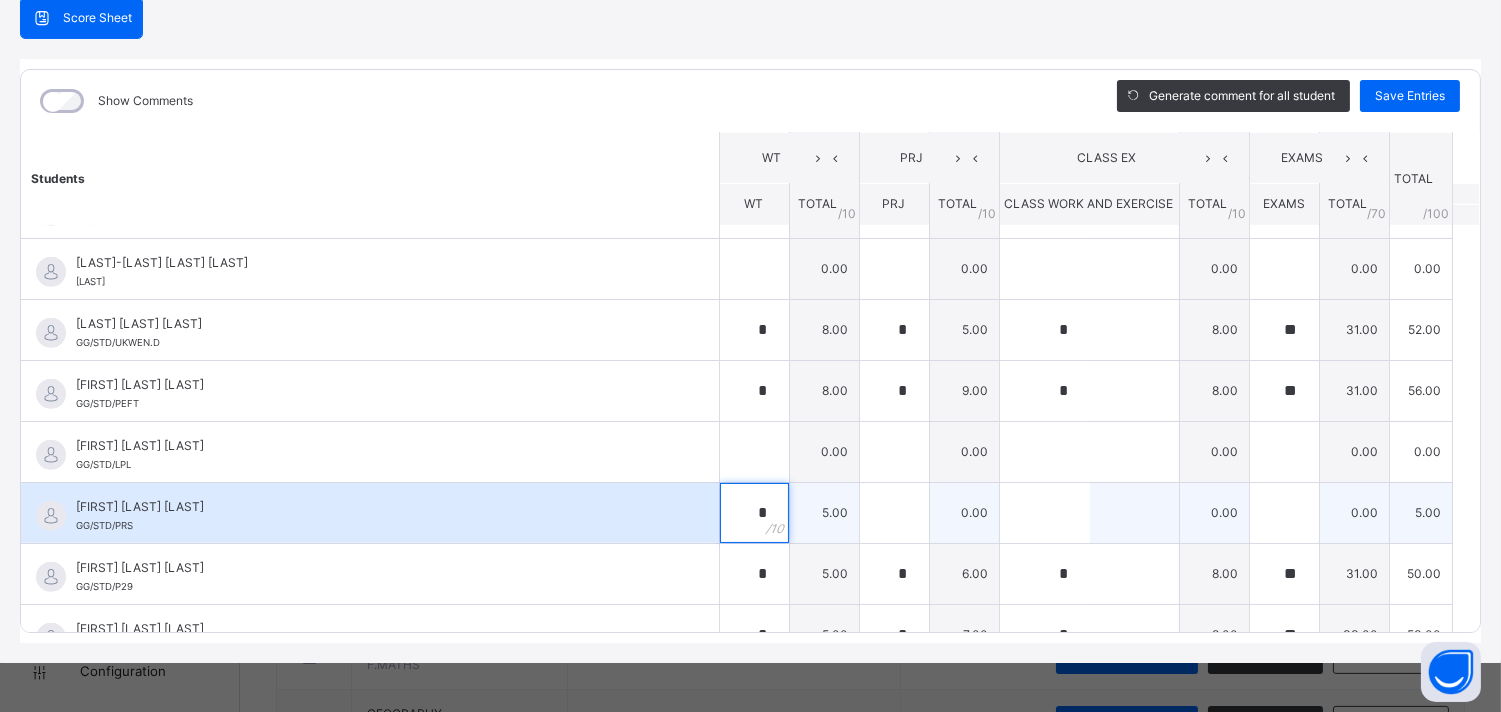 type on "*" 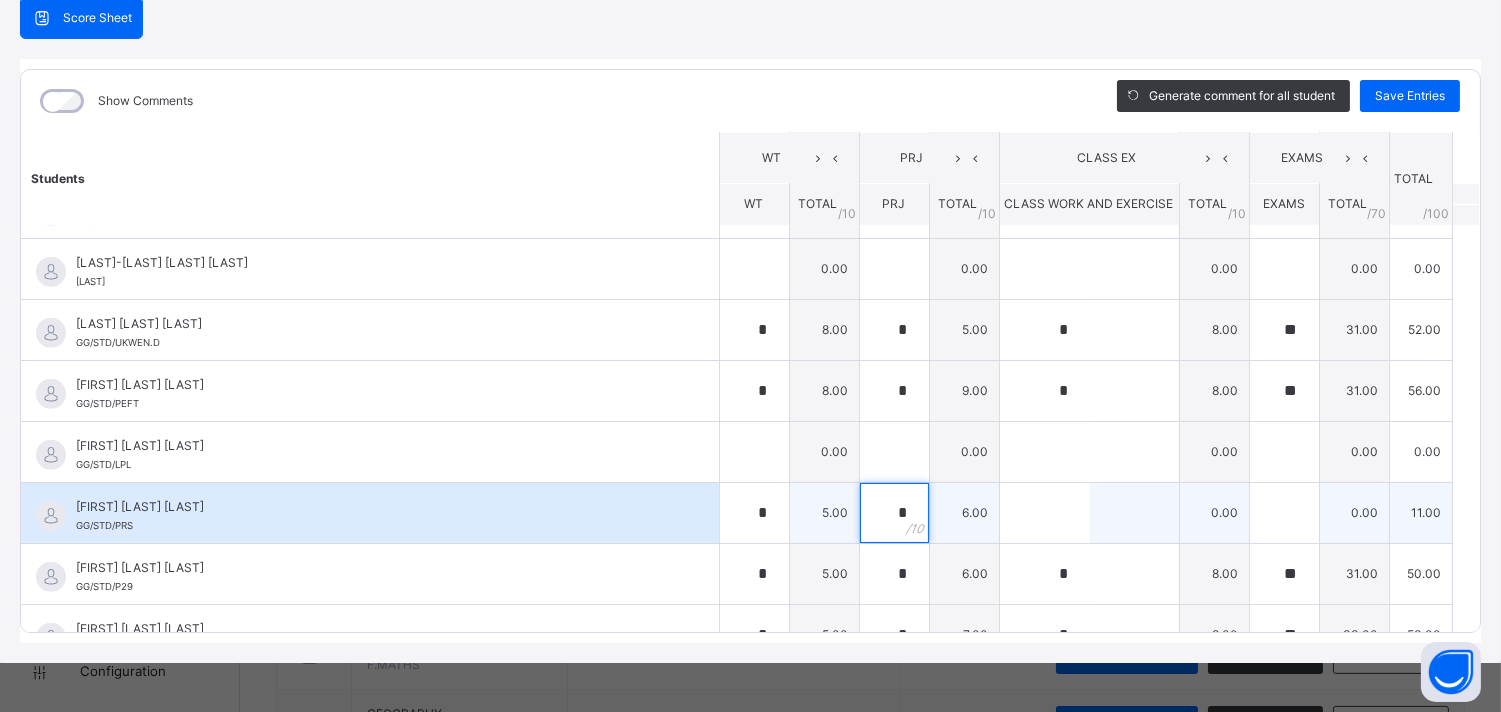 type on "*" 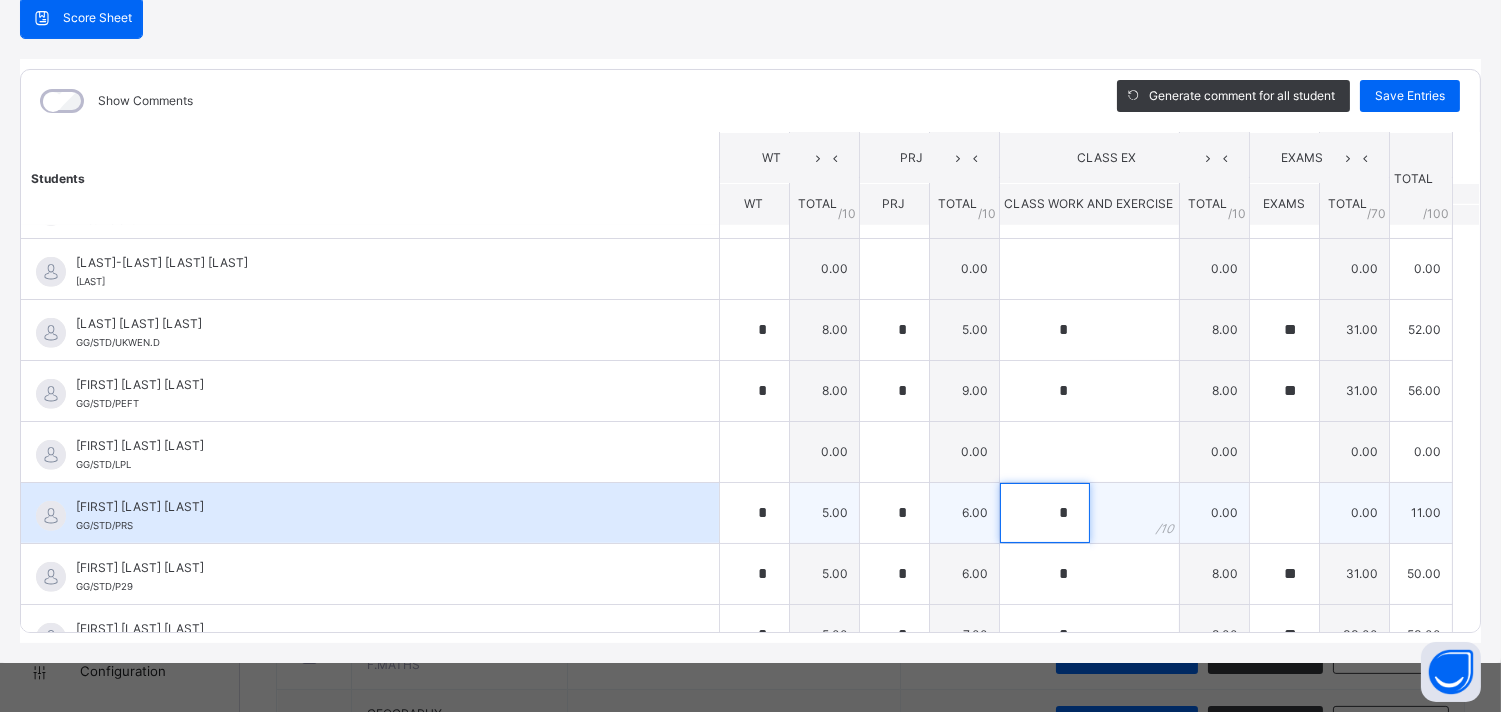 type on "*" 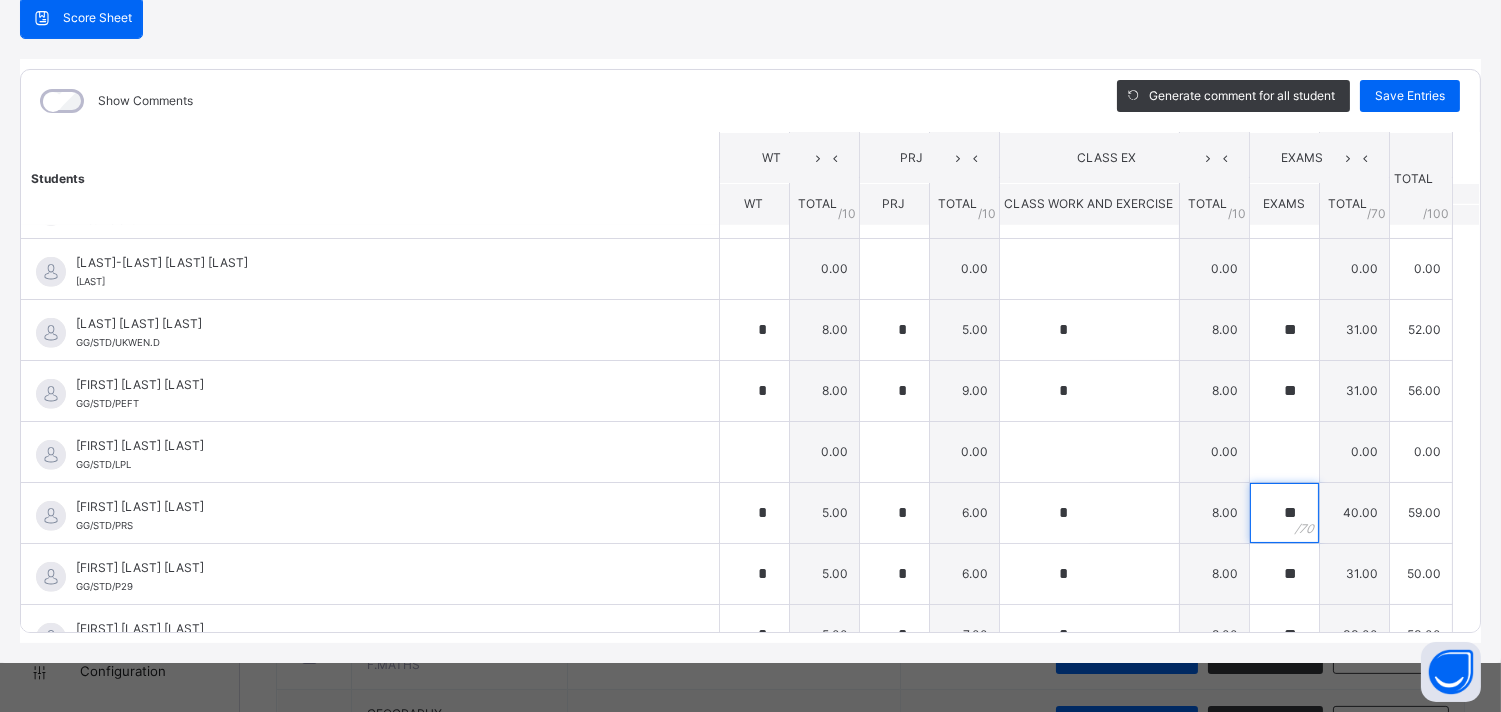 type on "**" 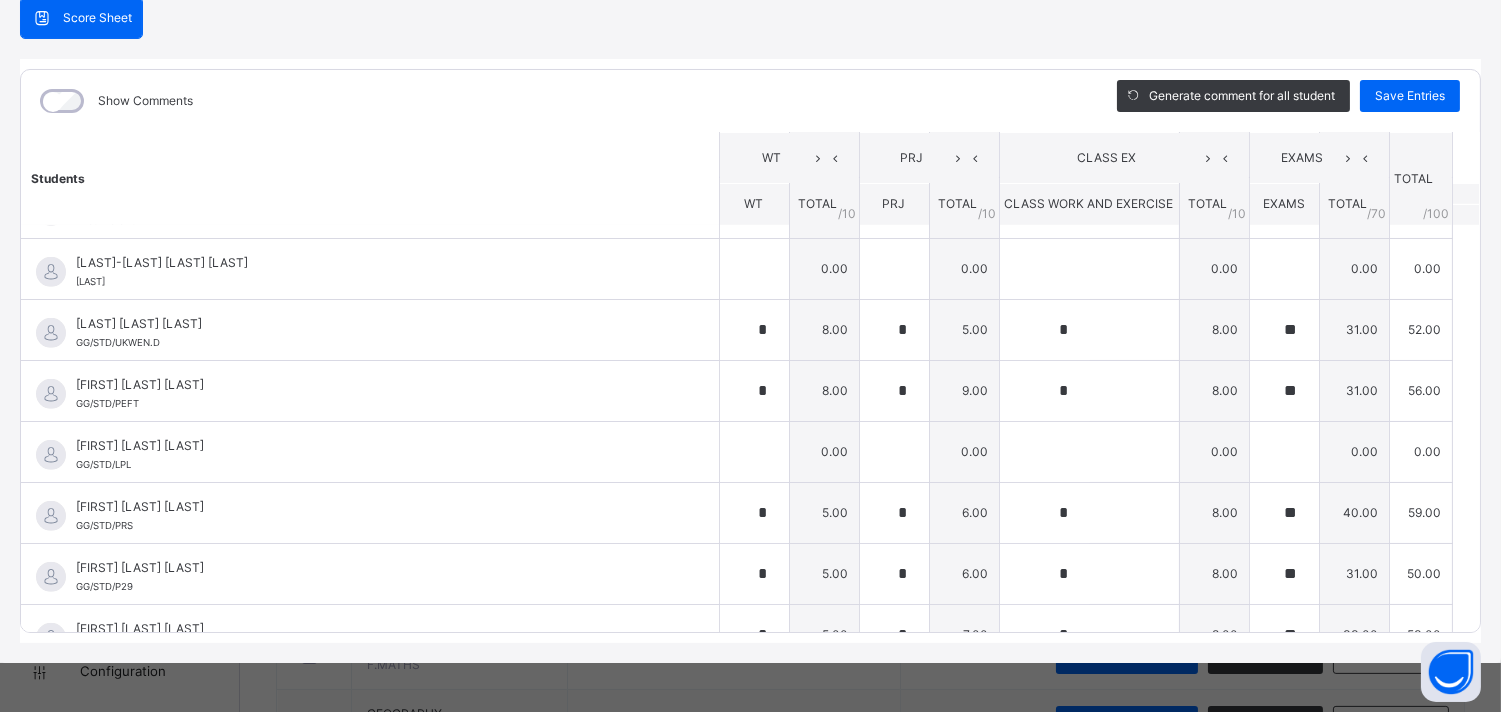 click on "SS2   Gold :   DataP Online Actions  Download Empty Score Sheet  Upload/map score sheet Subject  DataP Grace and Gold Schools Date: [DATE], [TIME] Score Sheet Score Sheet Show Comments   Generate comment for all student   Save Entries Class Level:  SS2   Gold Subject:  DataP Session:  2024/2025 Session Session:  Third Term Students WT PRJ CLASS EX EXAMS TOTAL /100 Comment WT TOTAL / 10 PRJ TOTAL / 10 CLASS WORK AND EXERCISE TOTAL / 10 EXAMS TOTAL / 70 [FIRST] [LAST] [LAST] GG/STD/DBLESSED [FIRST] [LAST] [LAST] GG/STD/DBLESSED 0.00 0.00 0.00 0.00 0.00 Generate comment 0 / 250   ×   Subject Teacher’s Comment Generate and see in full the comment developed by the AI with an option to regenerate the comment JS [FIRST] [LAST] [LAST]   GG/STD/DBLESSED   Total 0.00  / 100.00 Sims Bot   Regenerate     Use this comment   [FIRST] [LAST] [LAST] GG/STD/ARCHI.S [FIRST] [LAST] [LAST] GG/STD/ARCHI.S 0.00 0.00 0.00 0.00 0.00 Generate comment 0 / 250   ×   Subject Teacher’s Comment JS   GG/STD/ARCHI.S" at bounding box center (750, 291) 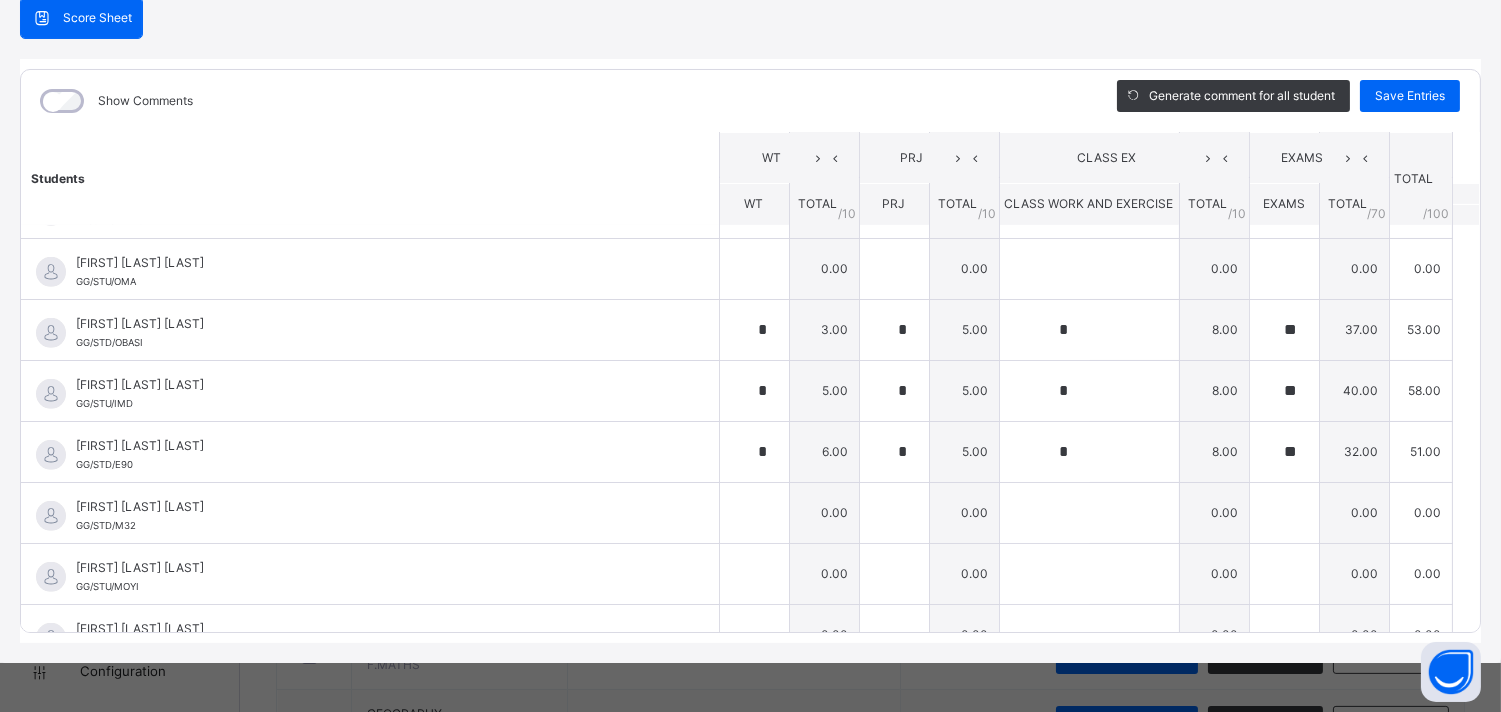 scroll, scrollTop: 1955, scrollLeft: 0, axis: vertical 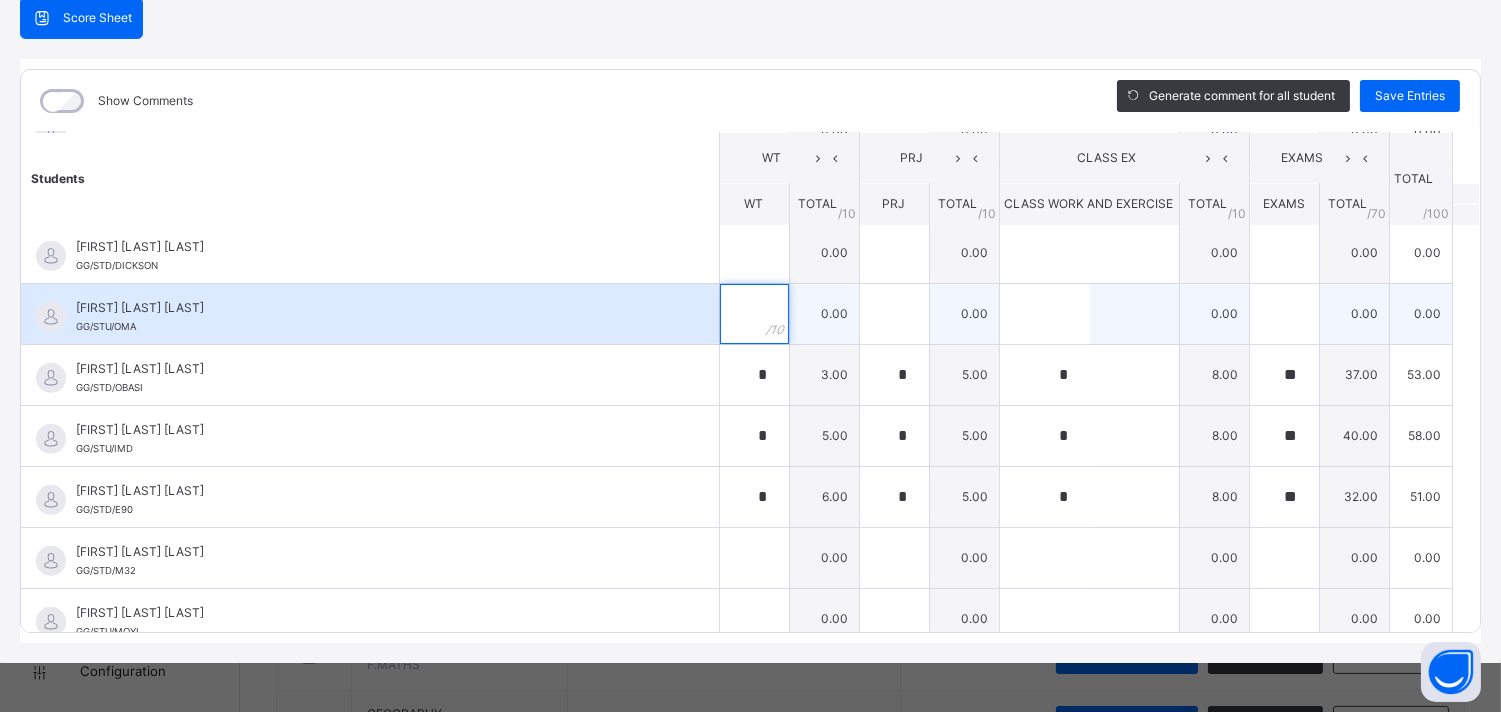 click at bounding box center (754, 314) 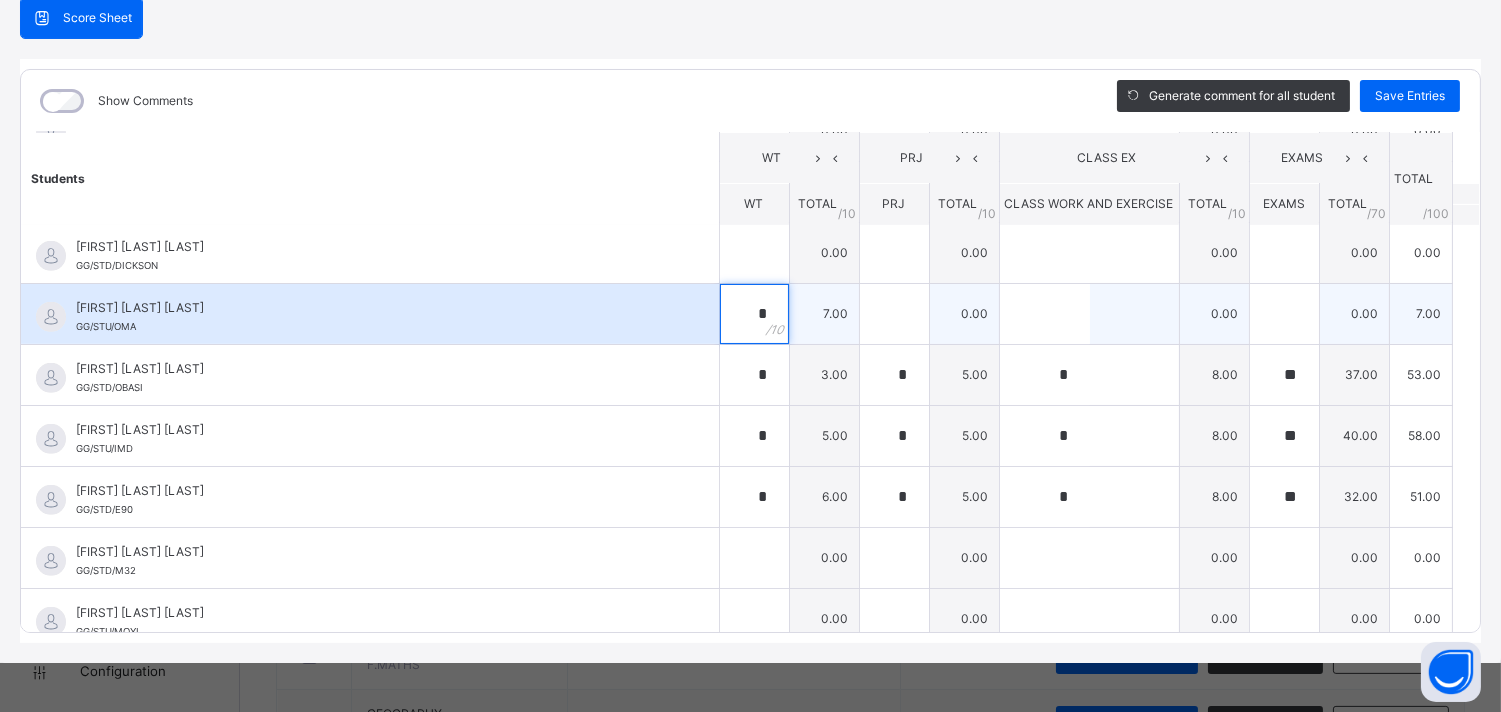 type on "*" 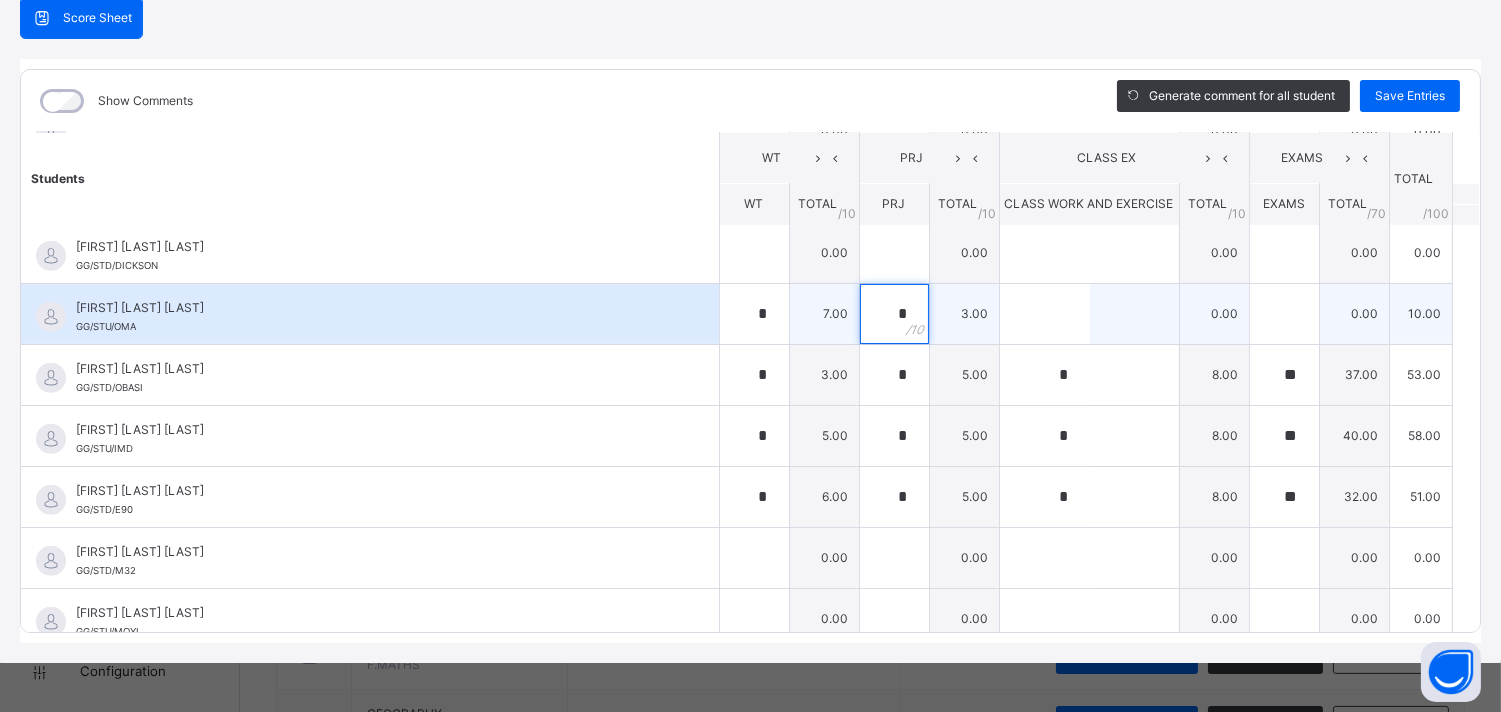 type on "*" 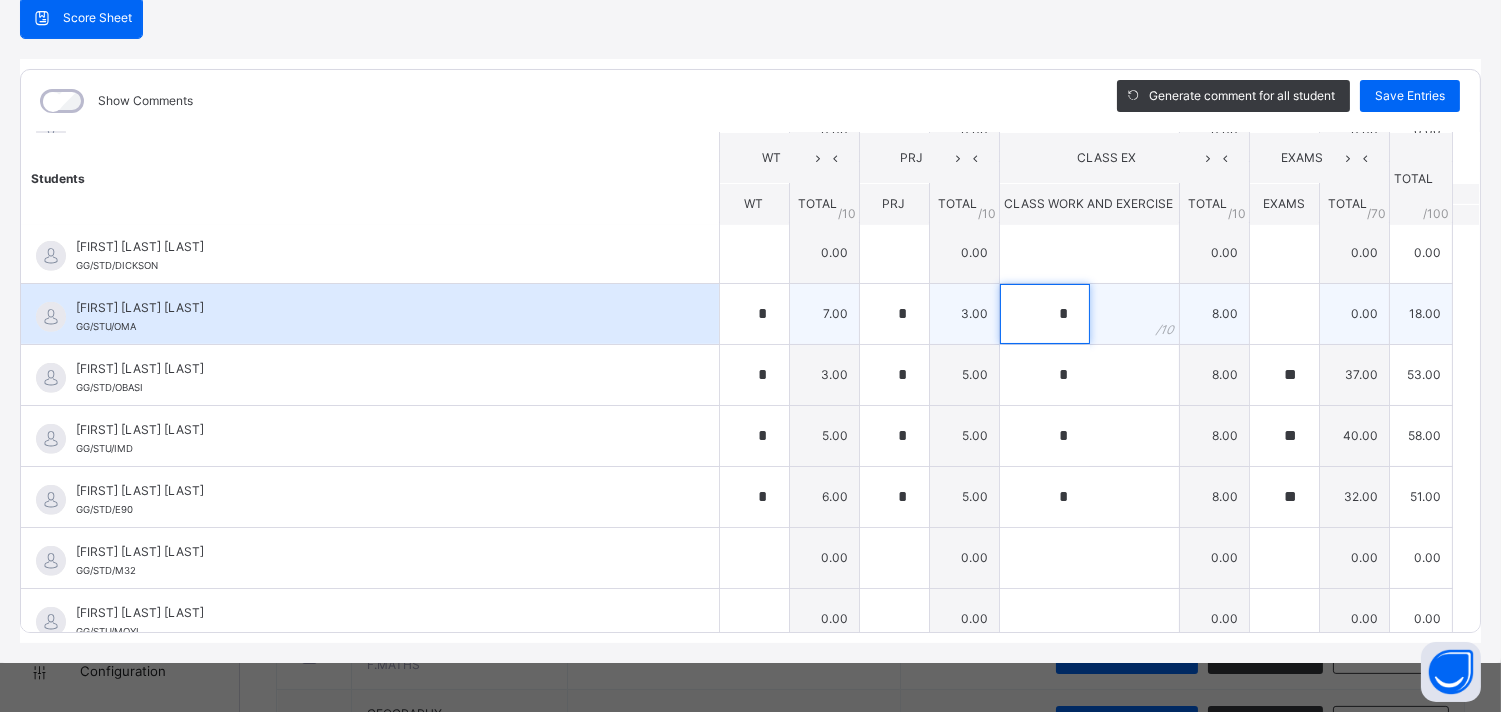type on "*" 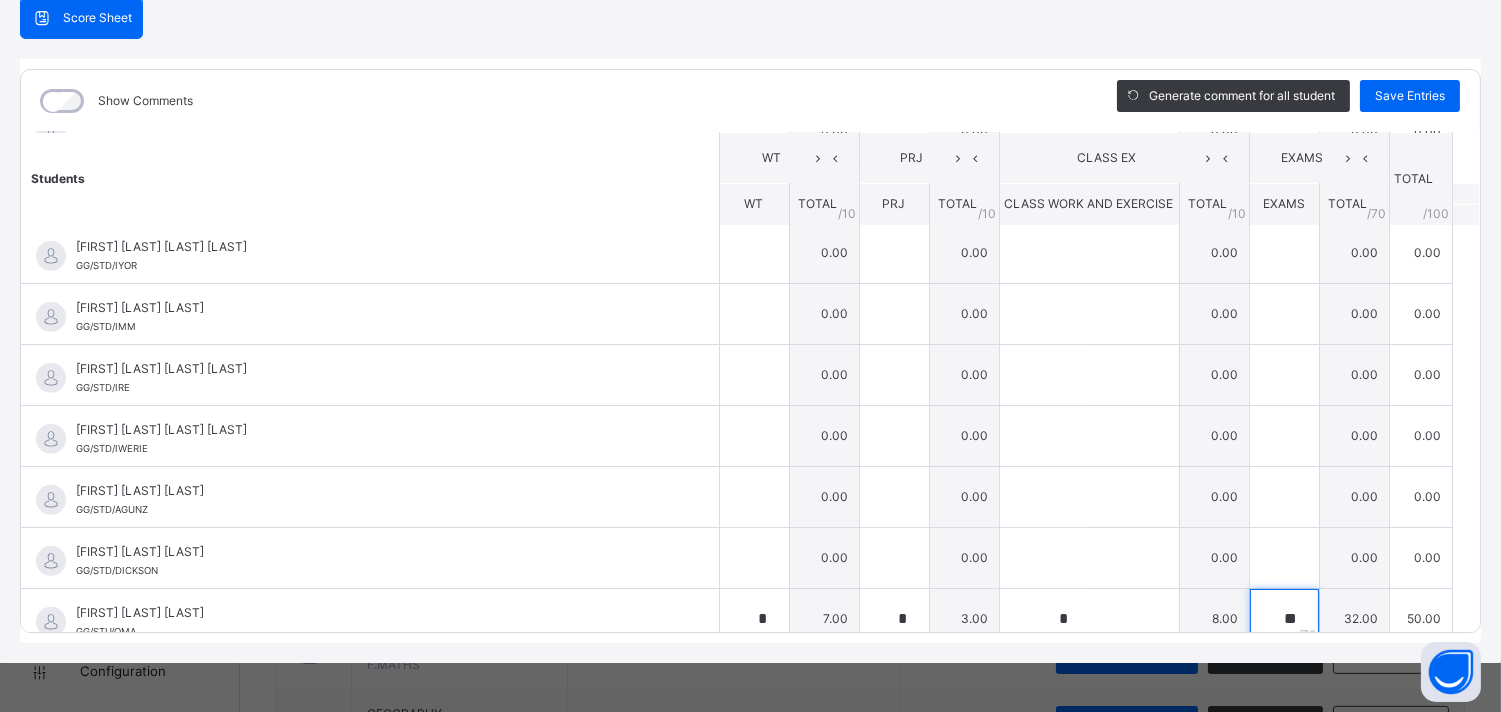 scroll, scrollTop: 1605, scrollLeft: 0, axis: vertical 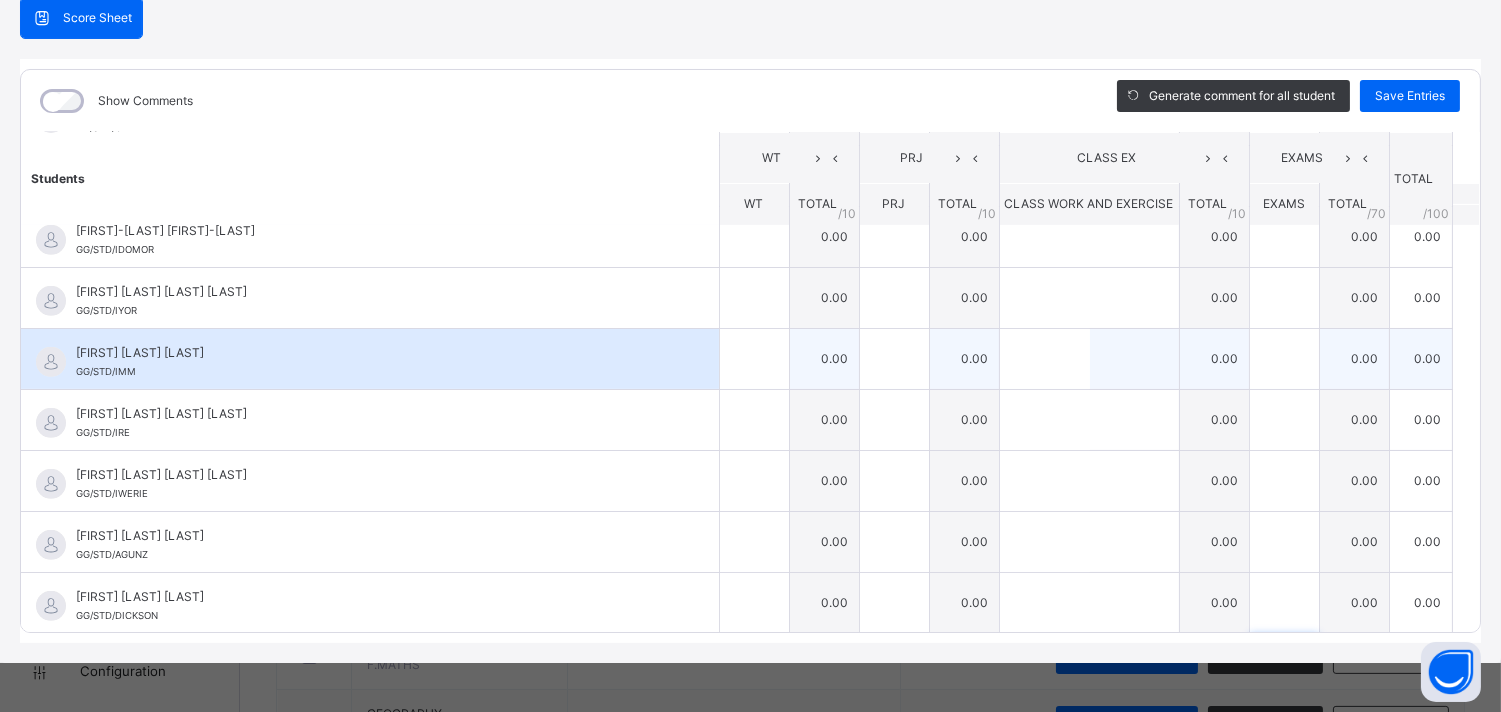 type on "**" 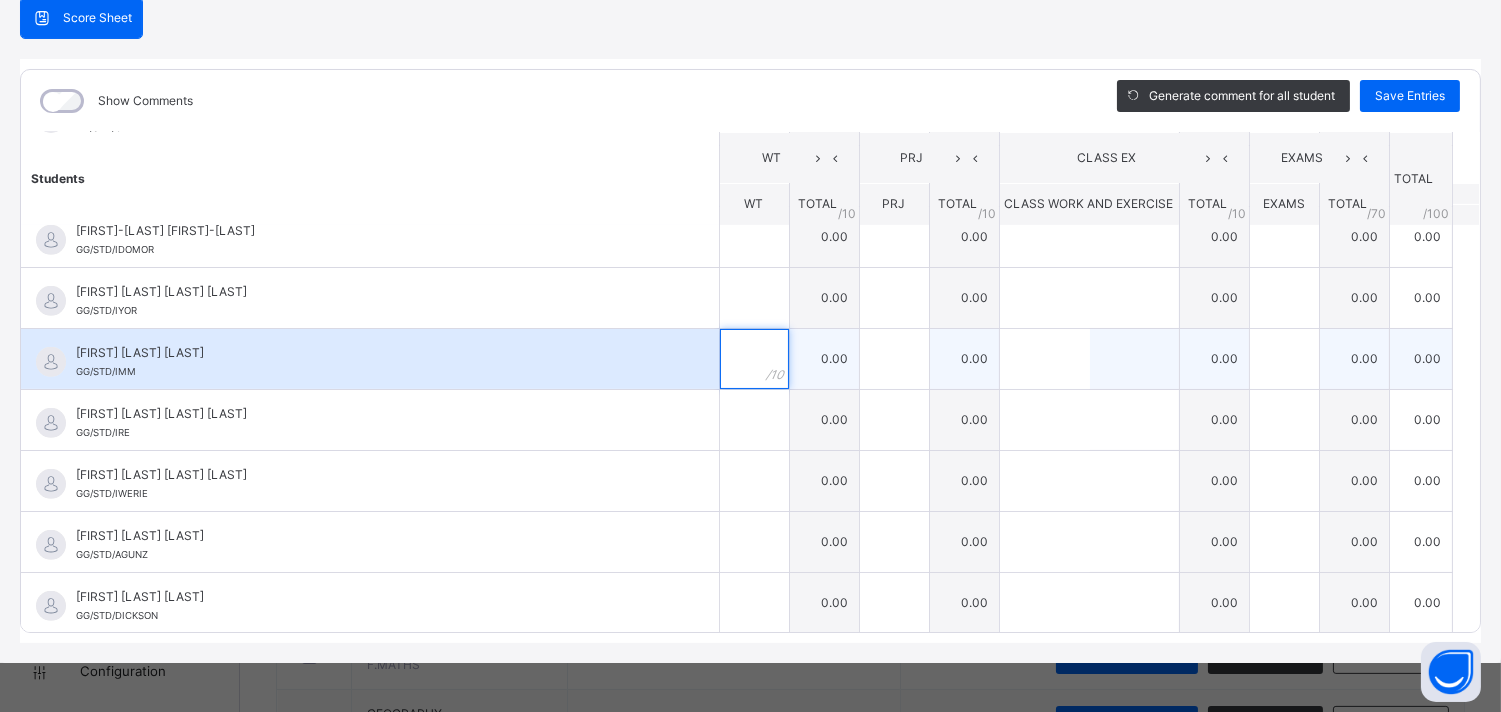 click at bounding box center (754, 359) 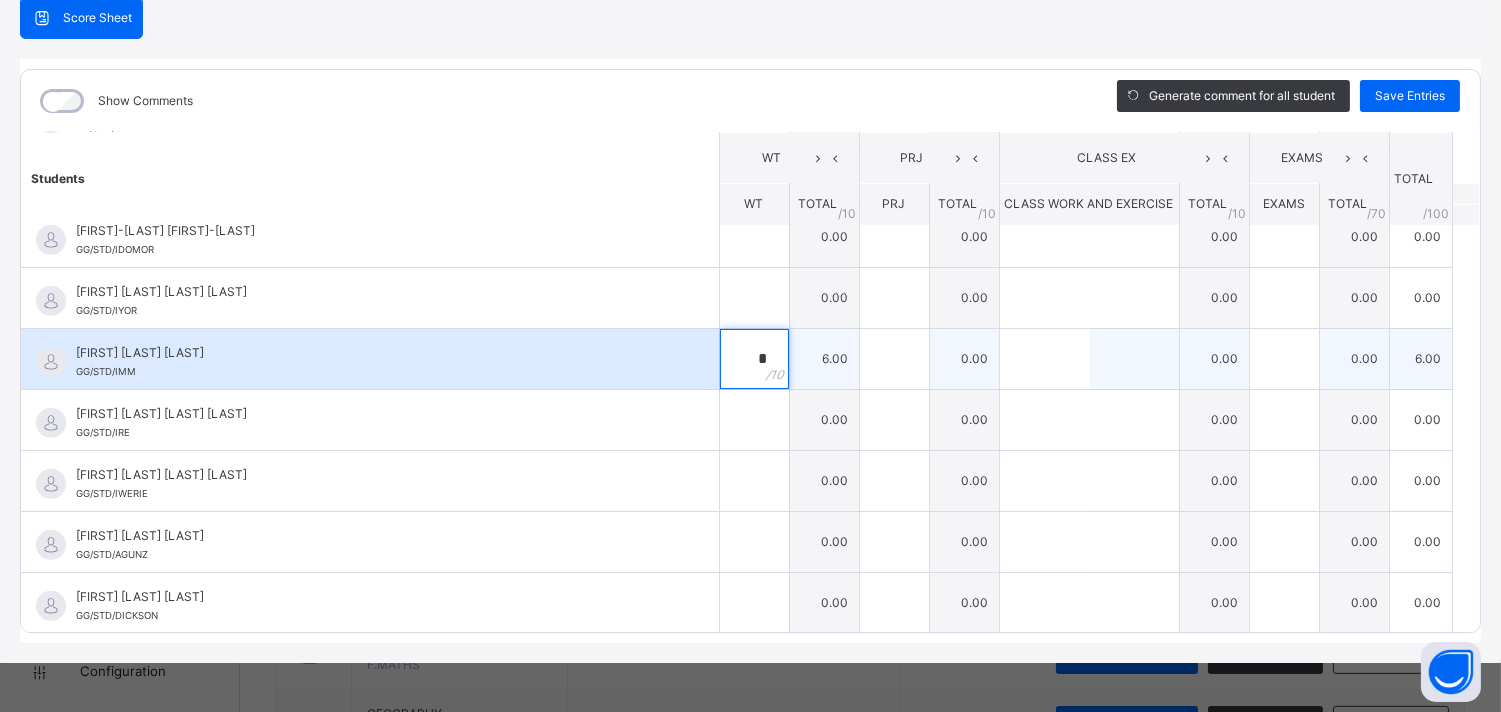 type on "*" 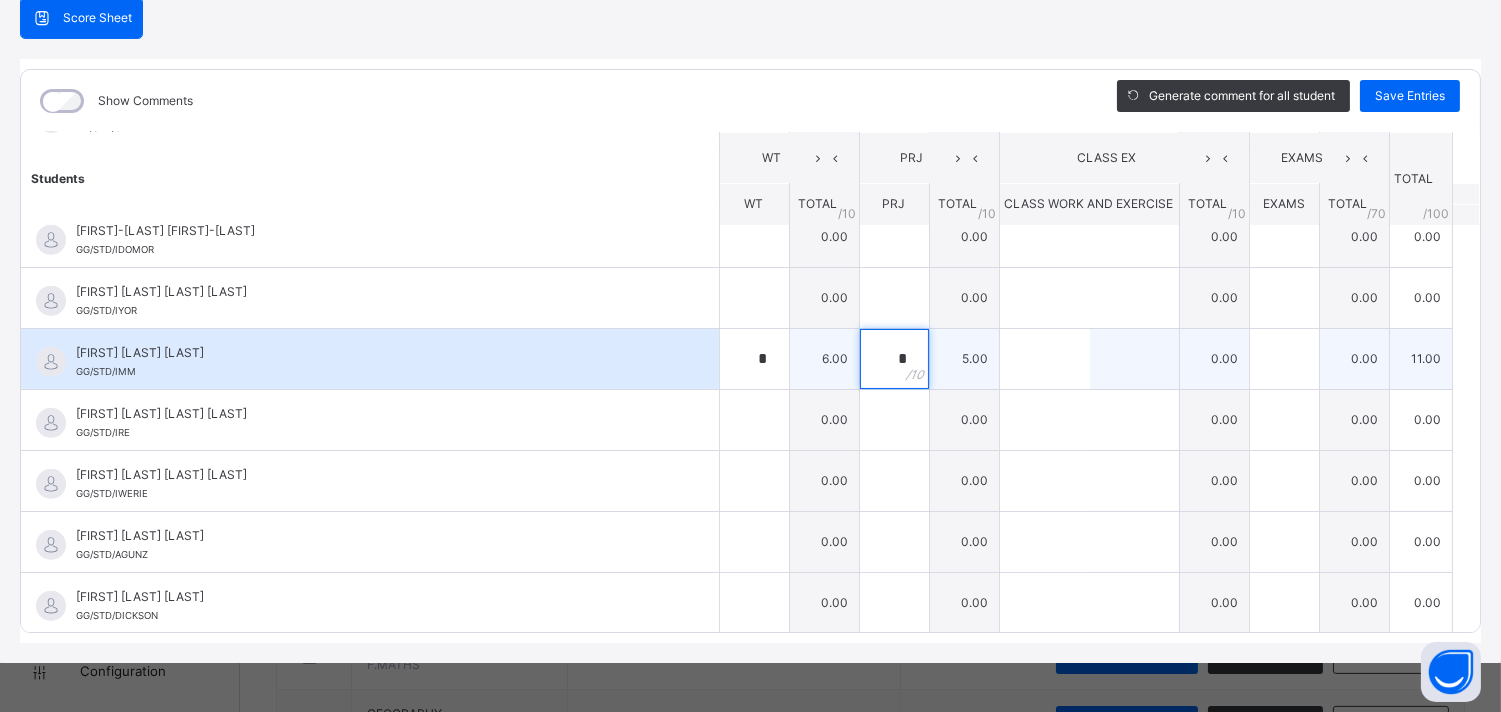 type on "*" 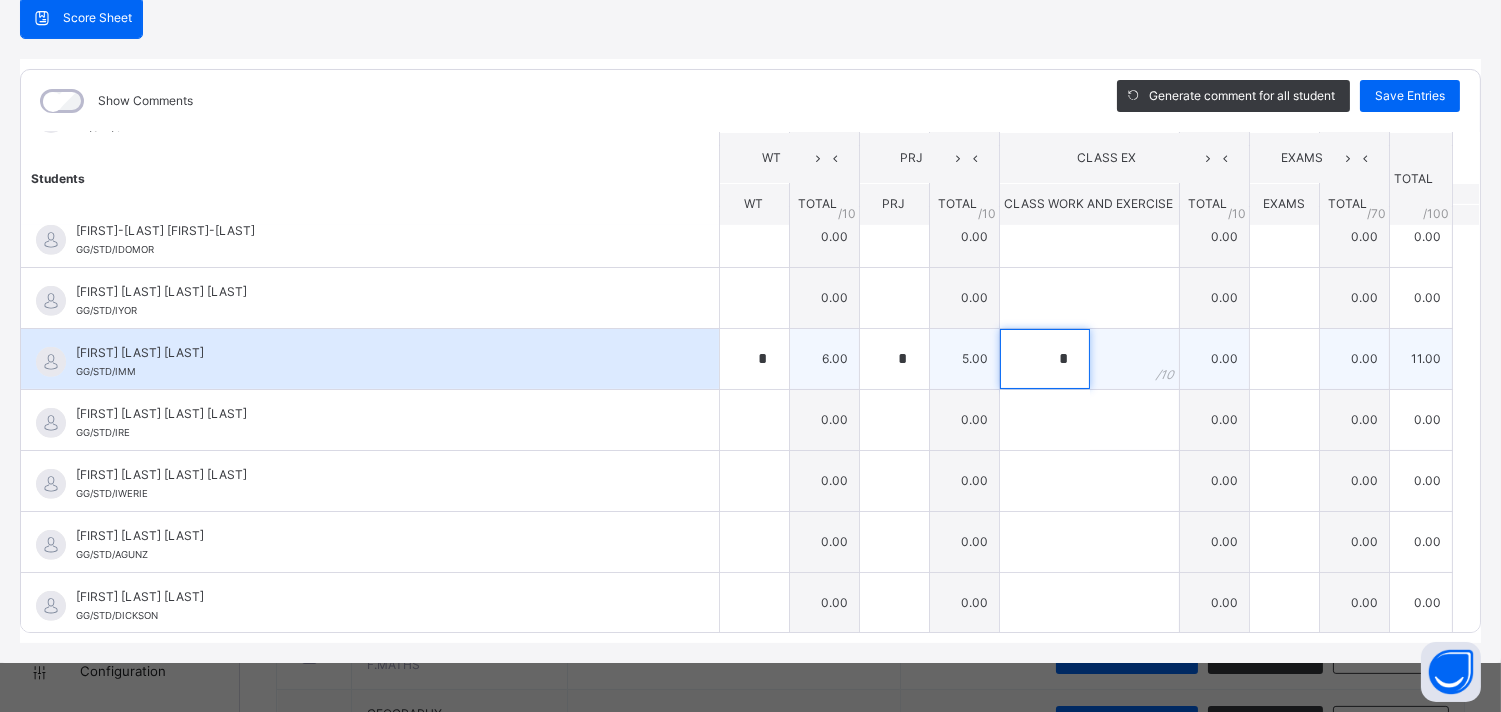 type on "*" 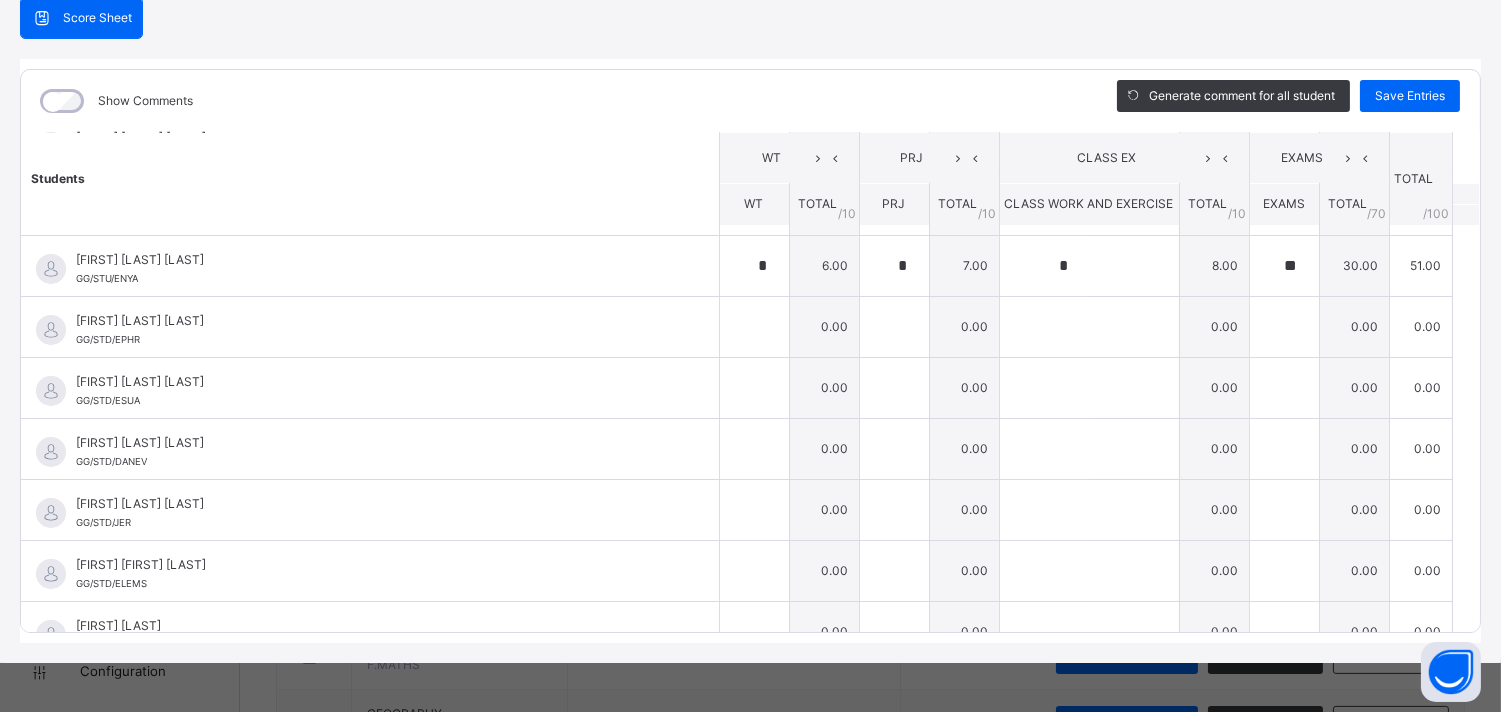 scroll, scrollTop: 983, scrollLeft: 0, axis: vertical 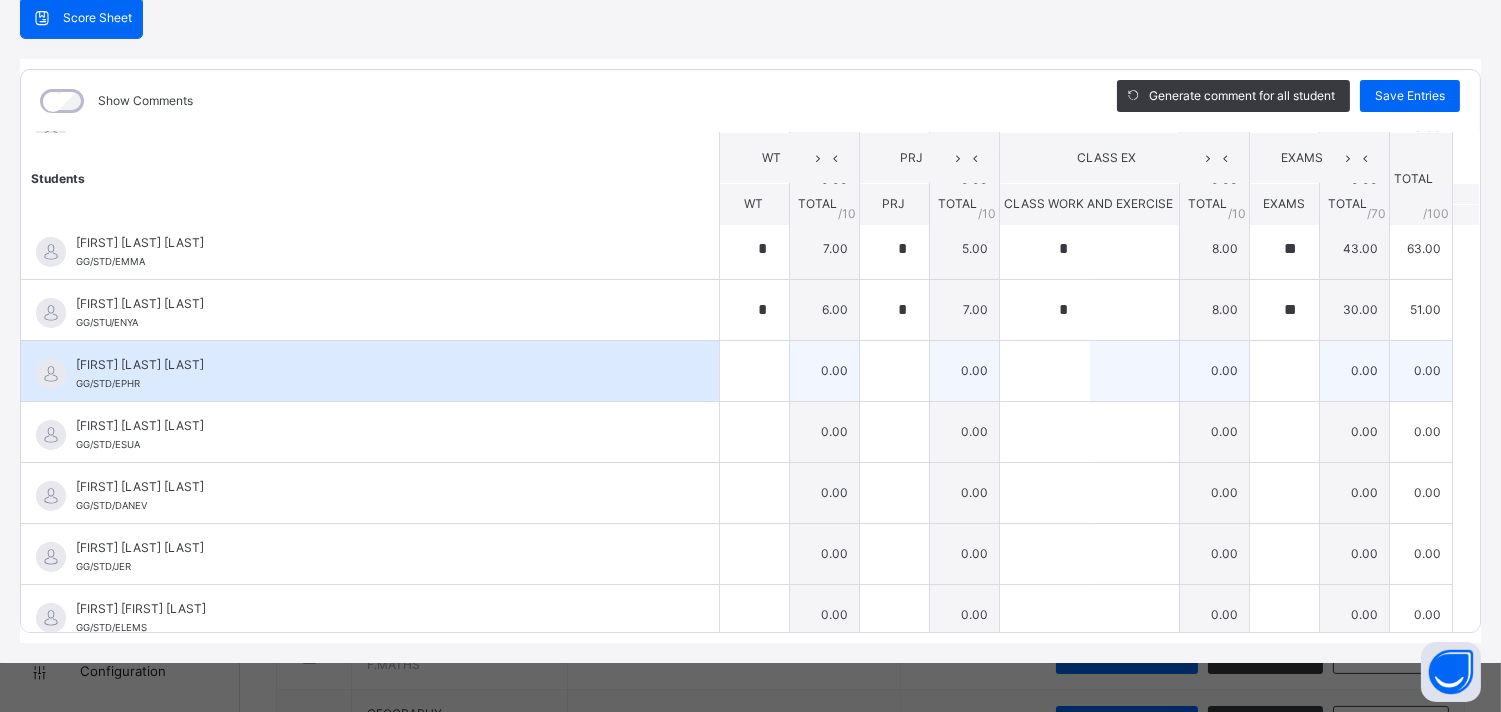 type on "**" 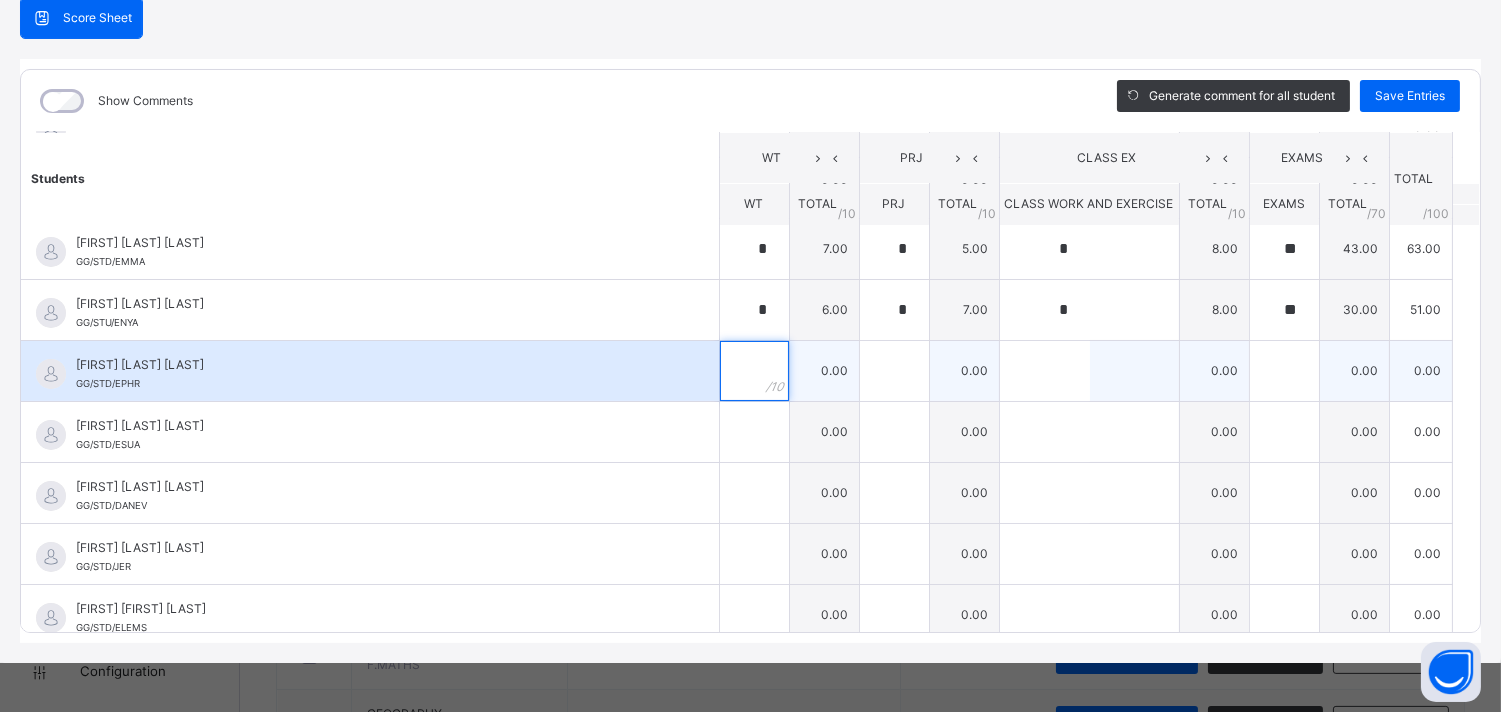 click at bounding box center [754, 371] 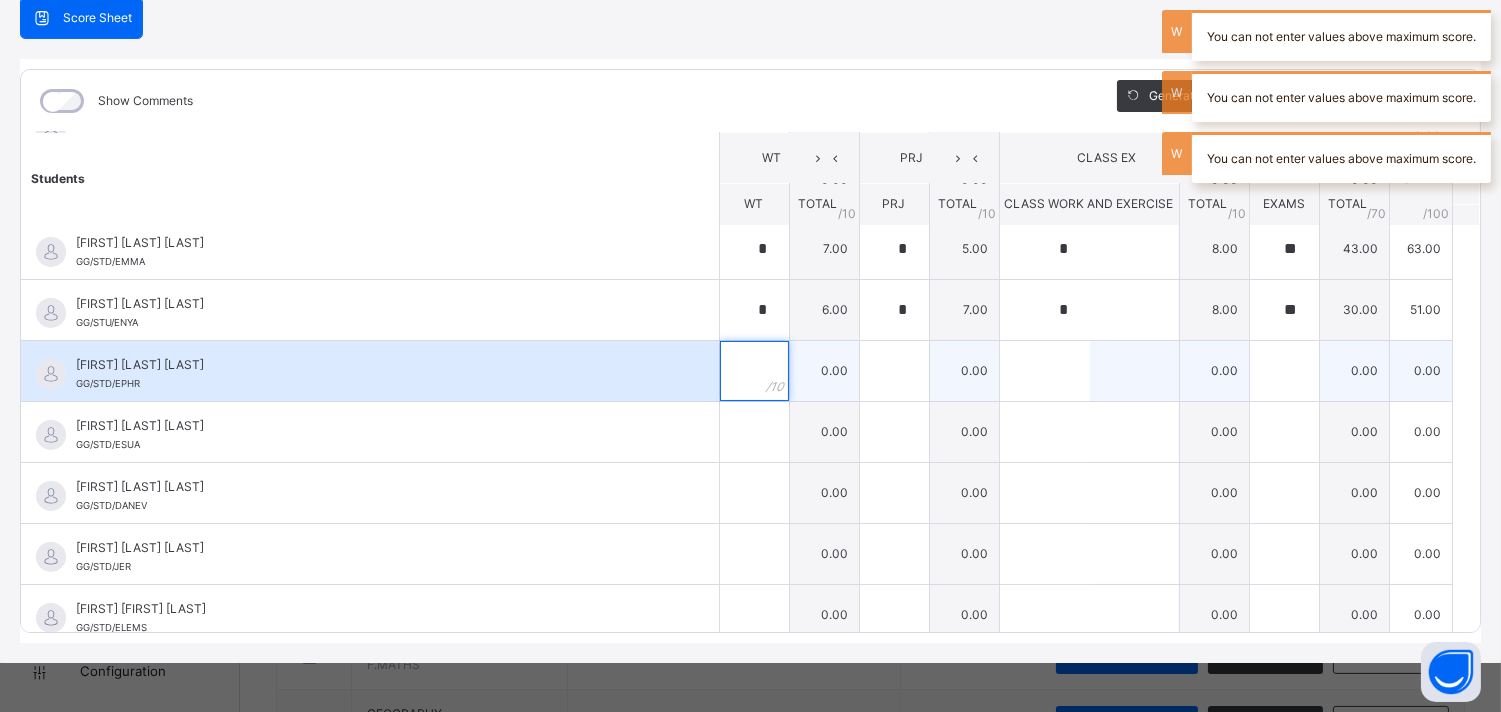 type on "*" 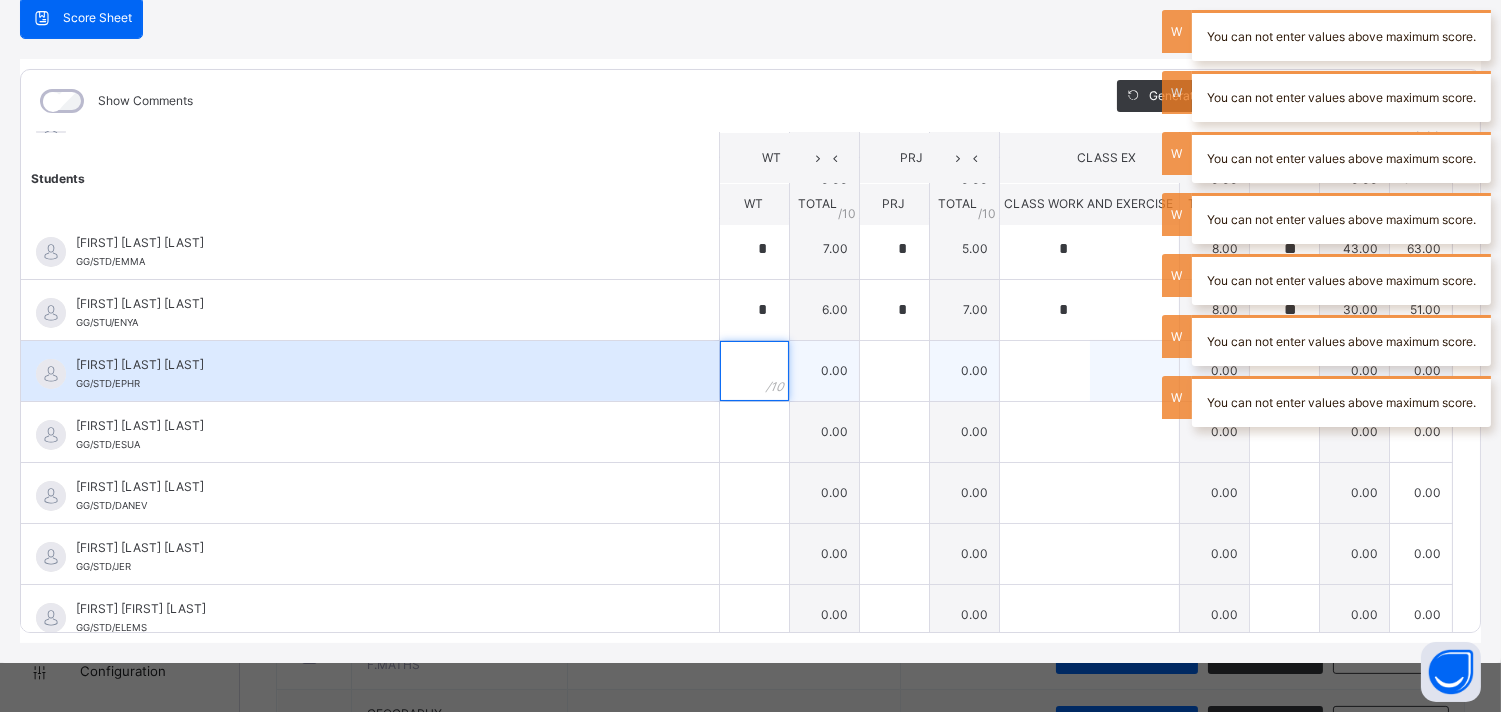 type on "*" 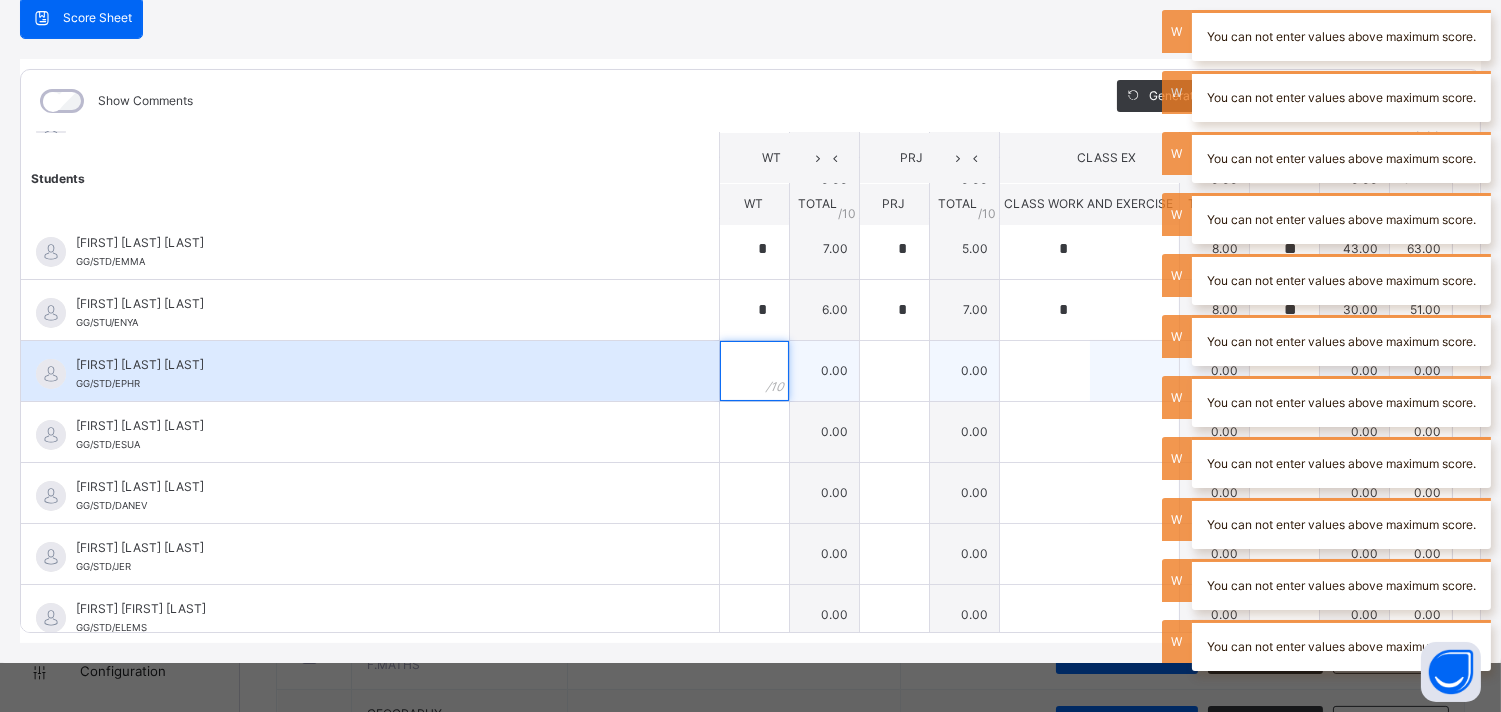 type on "*" 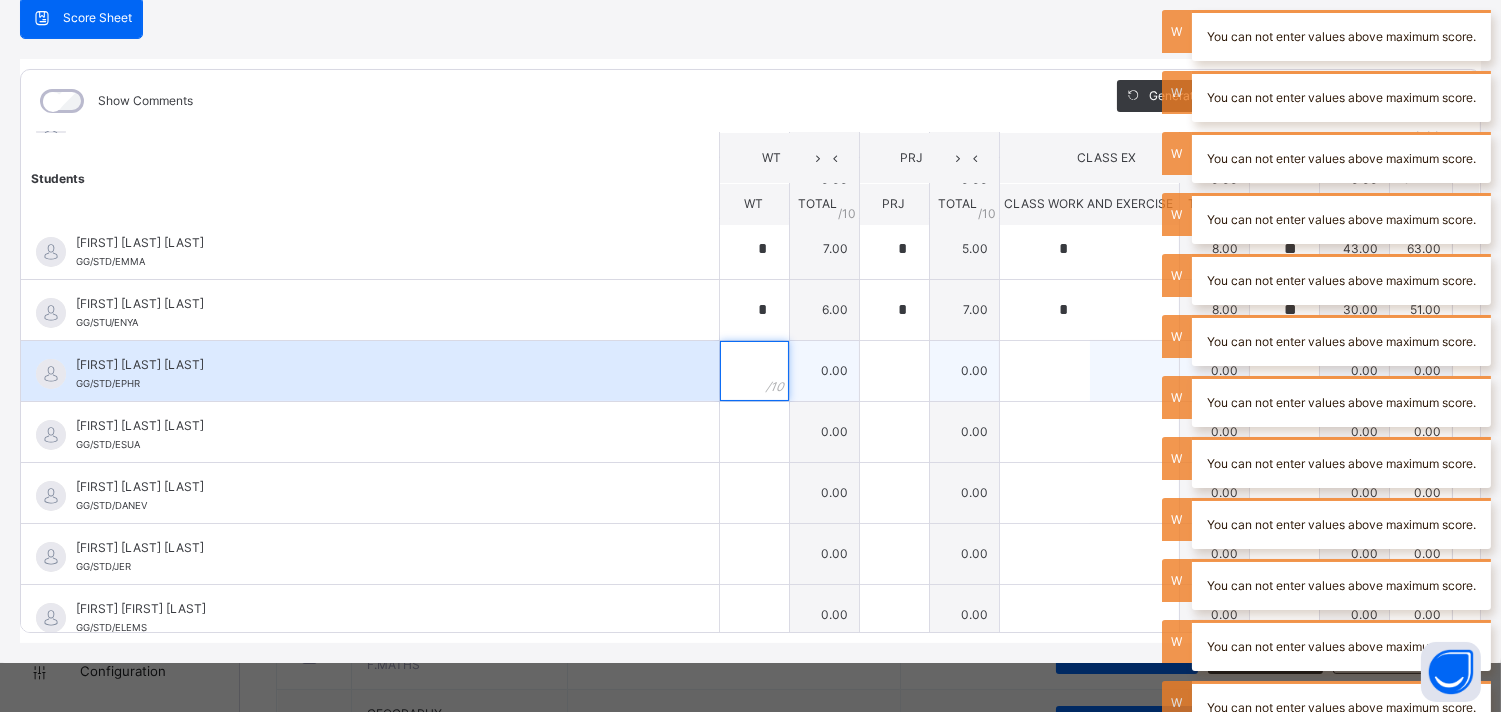 type on "*" 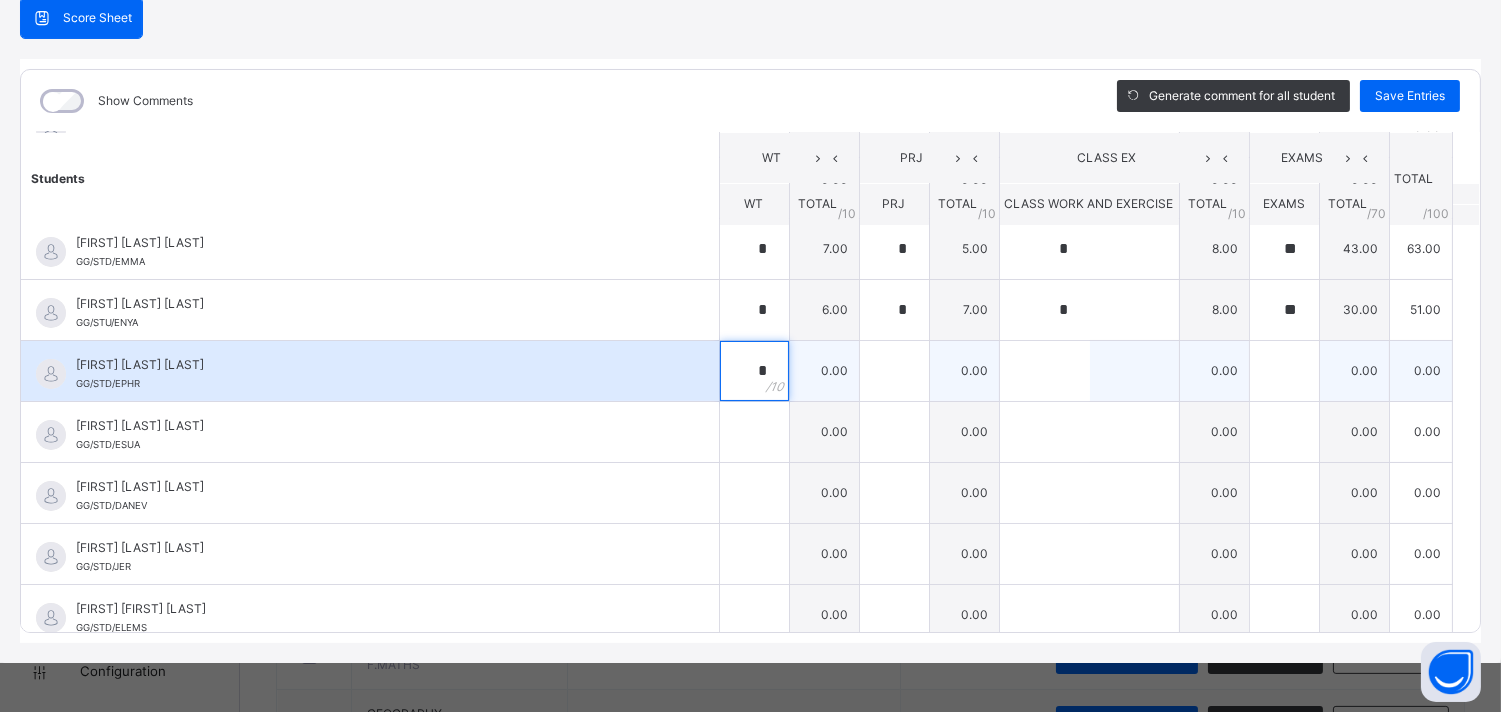 type on "*" 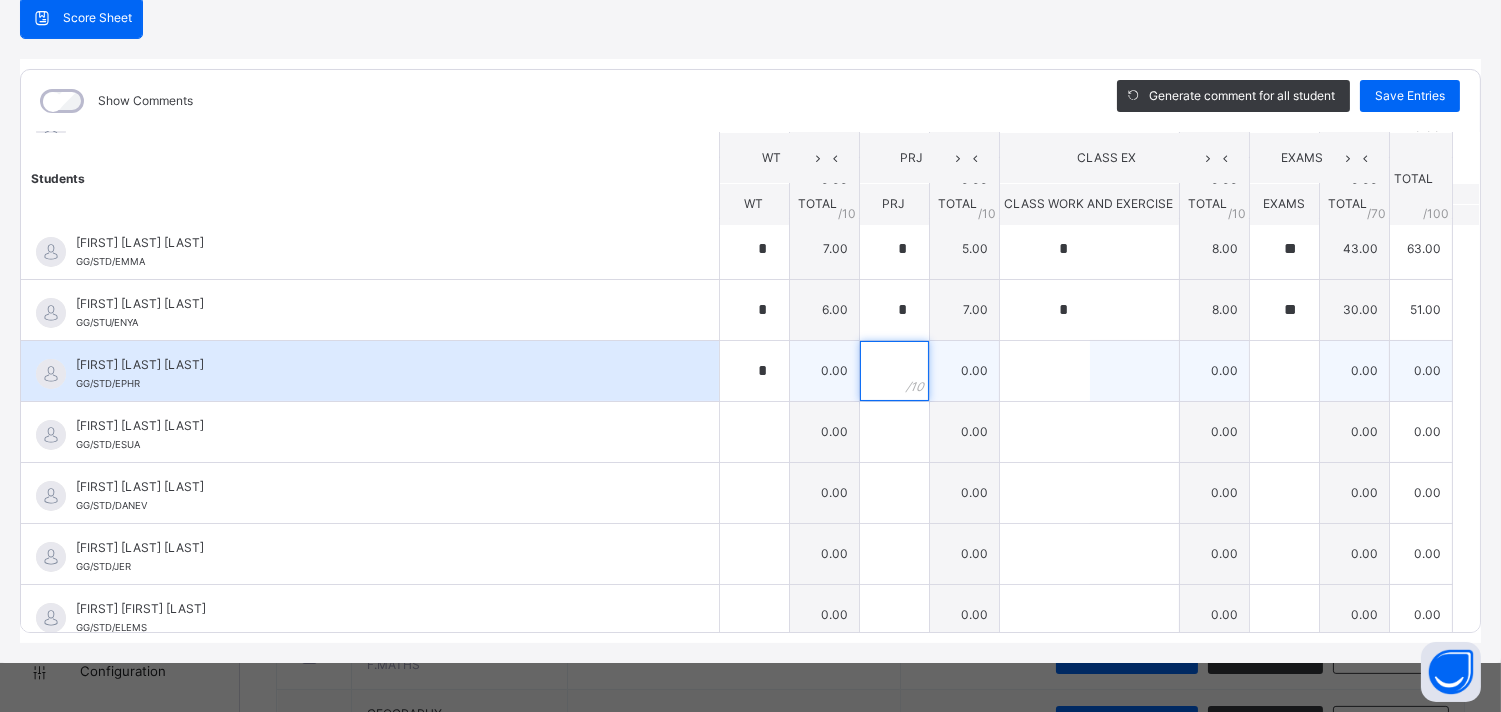 click at bounding box center (894, 371) 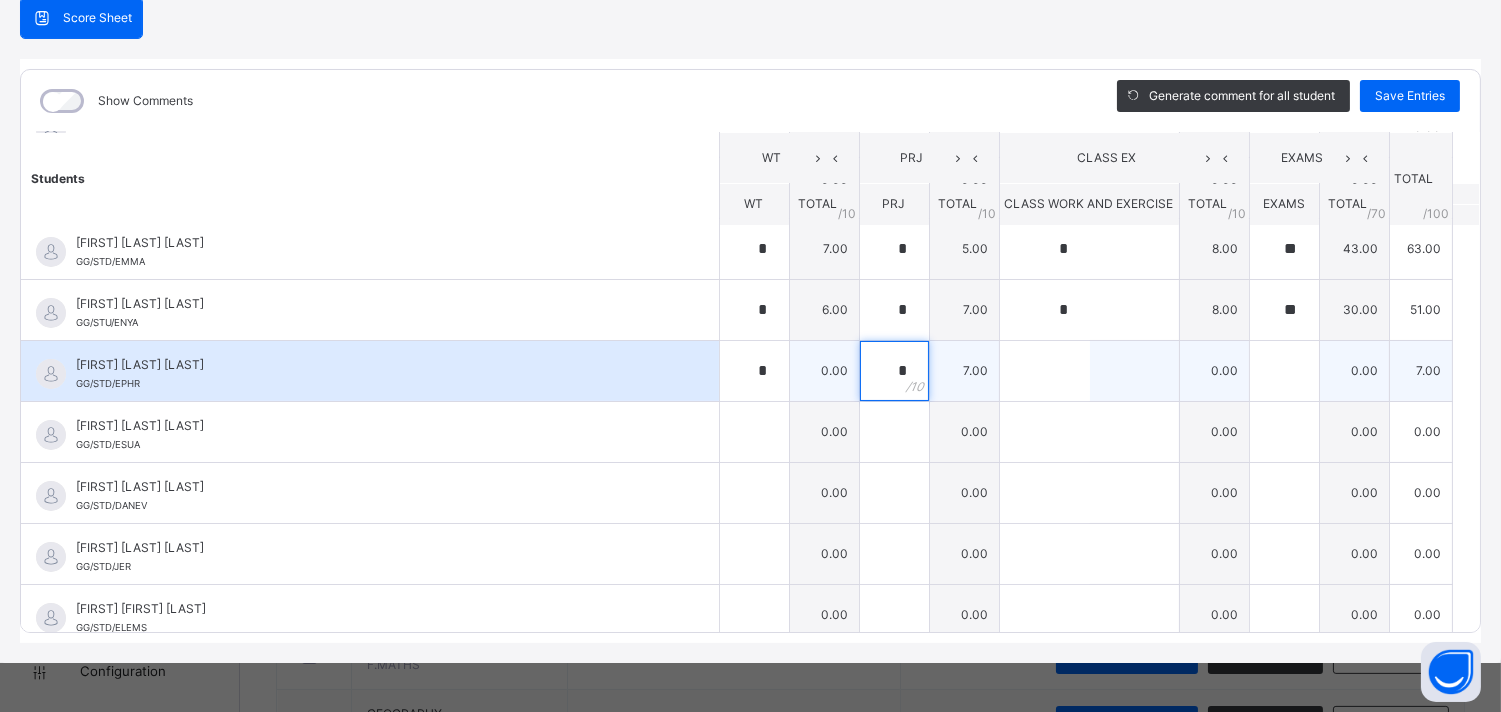 type on "*" 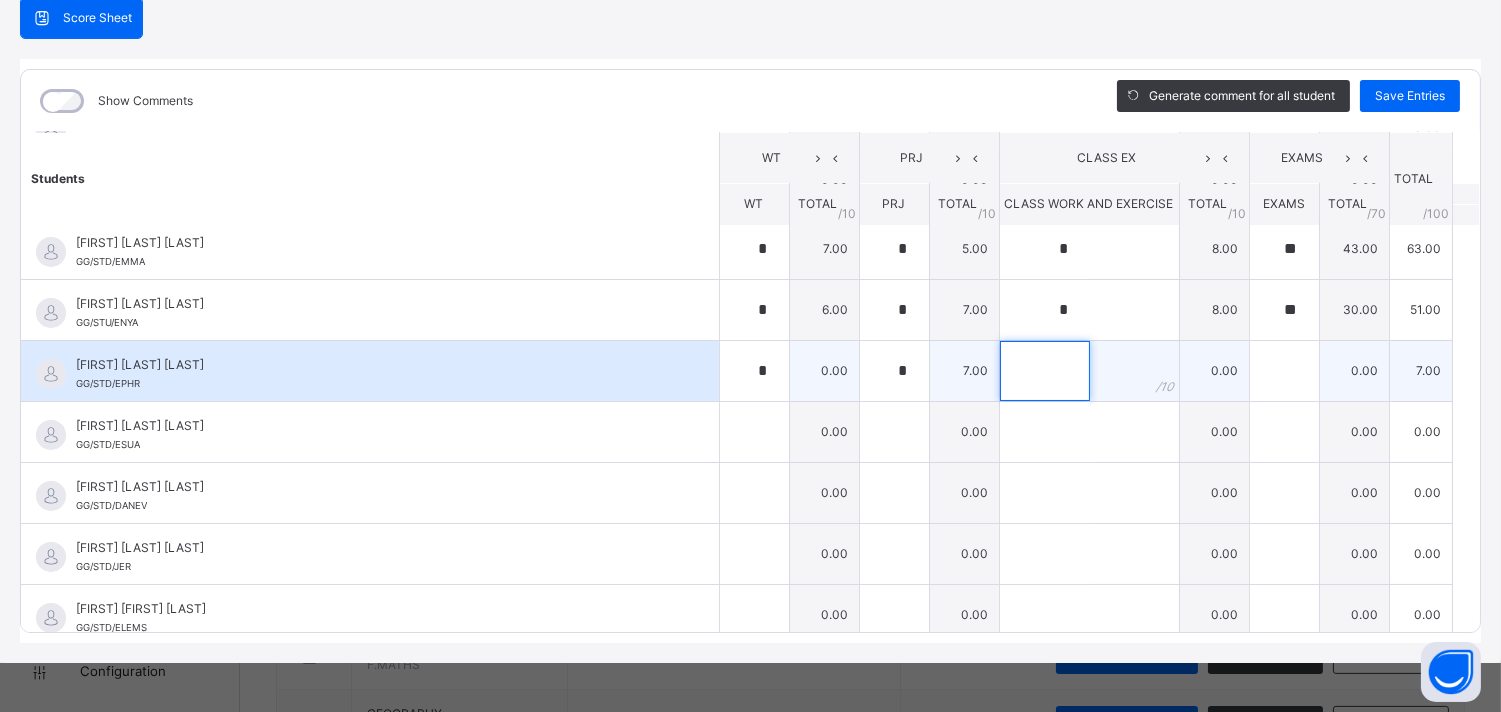 click at bounding box center (1045, 371) 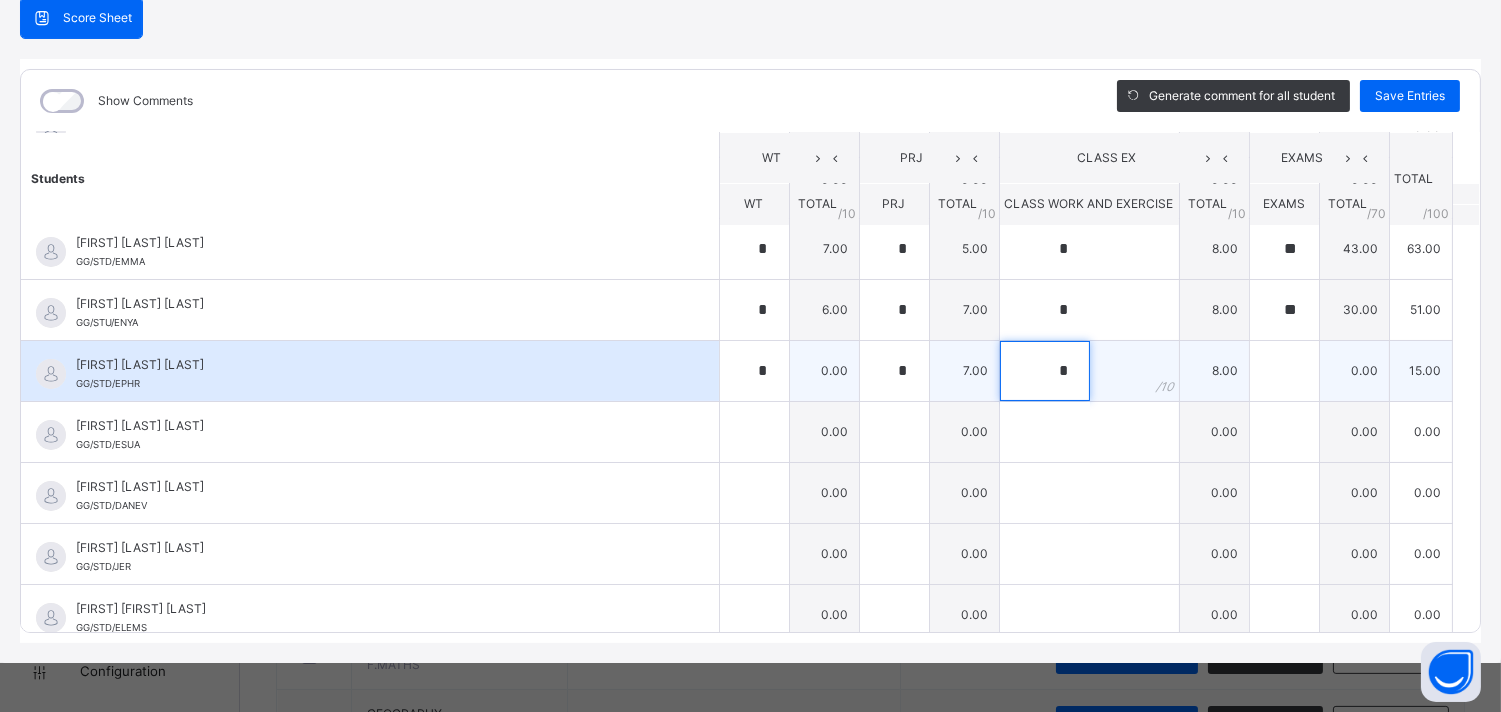 type on "*" 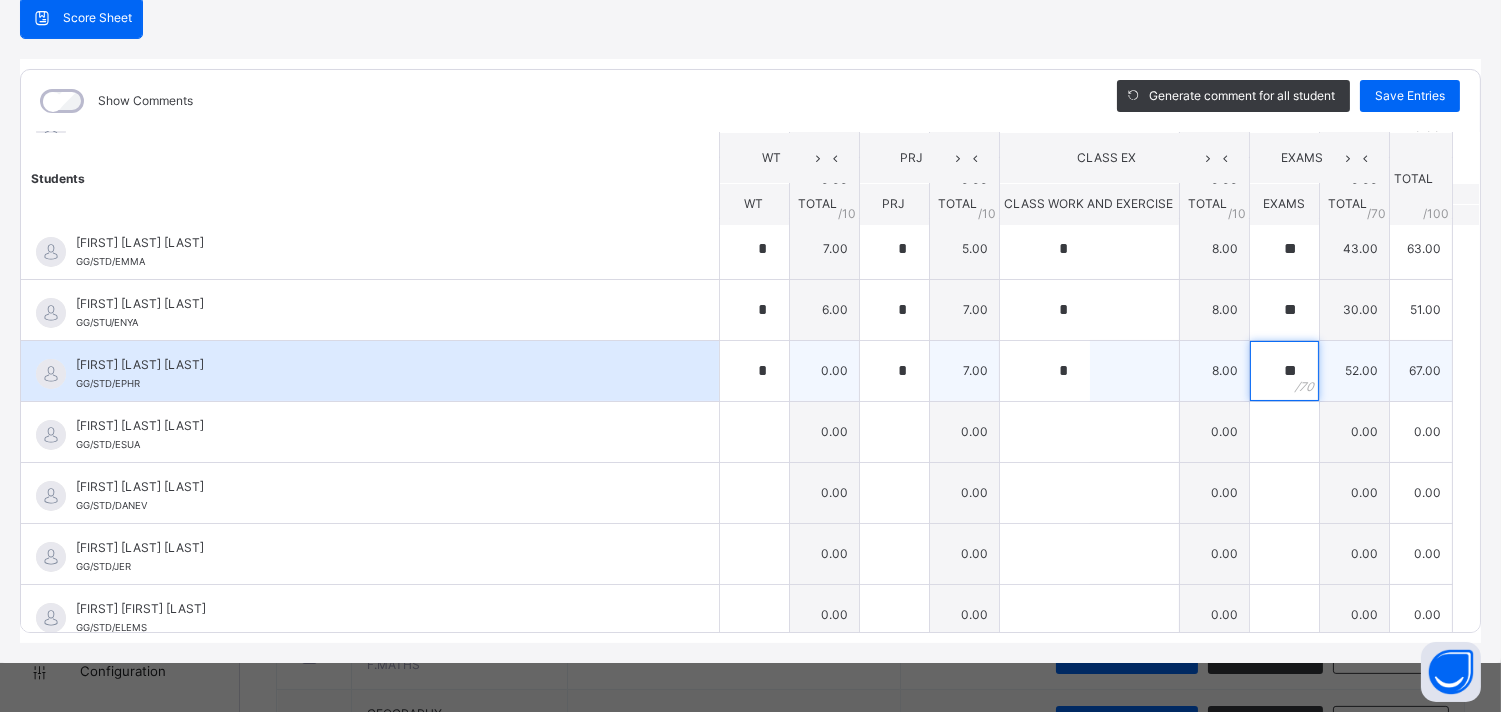 type on "**" 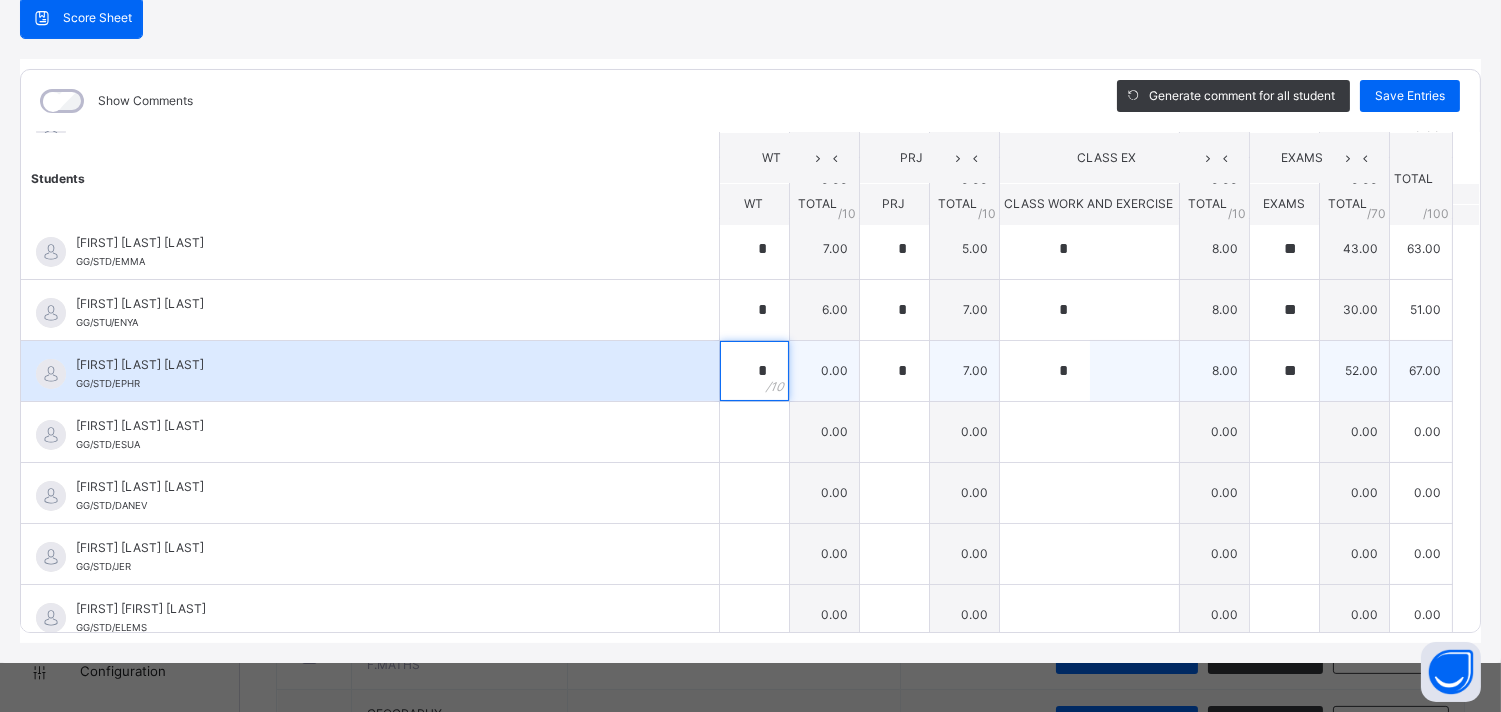 click on "*" at bounding box center (754, 371) 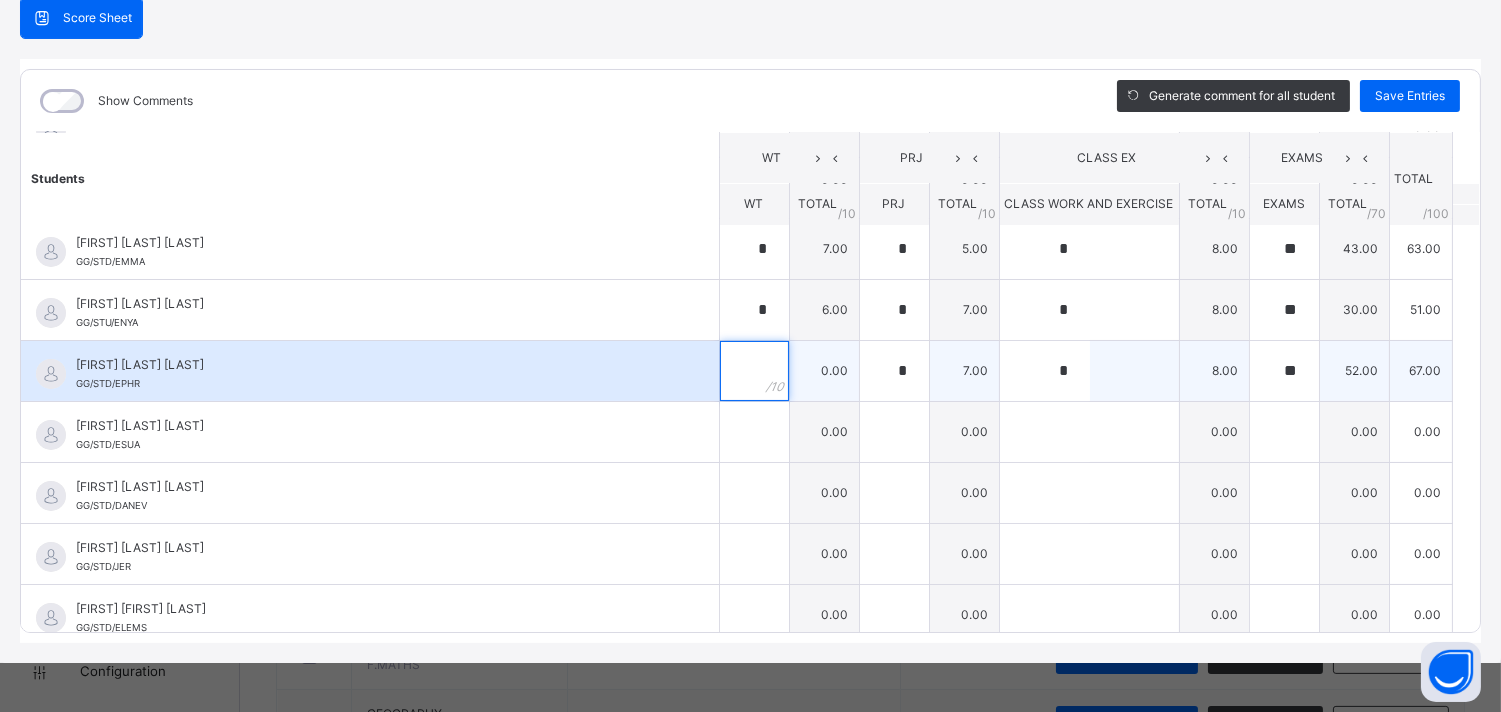 type on "*" 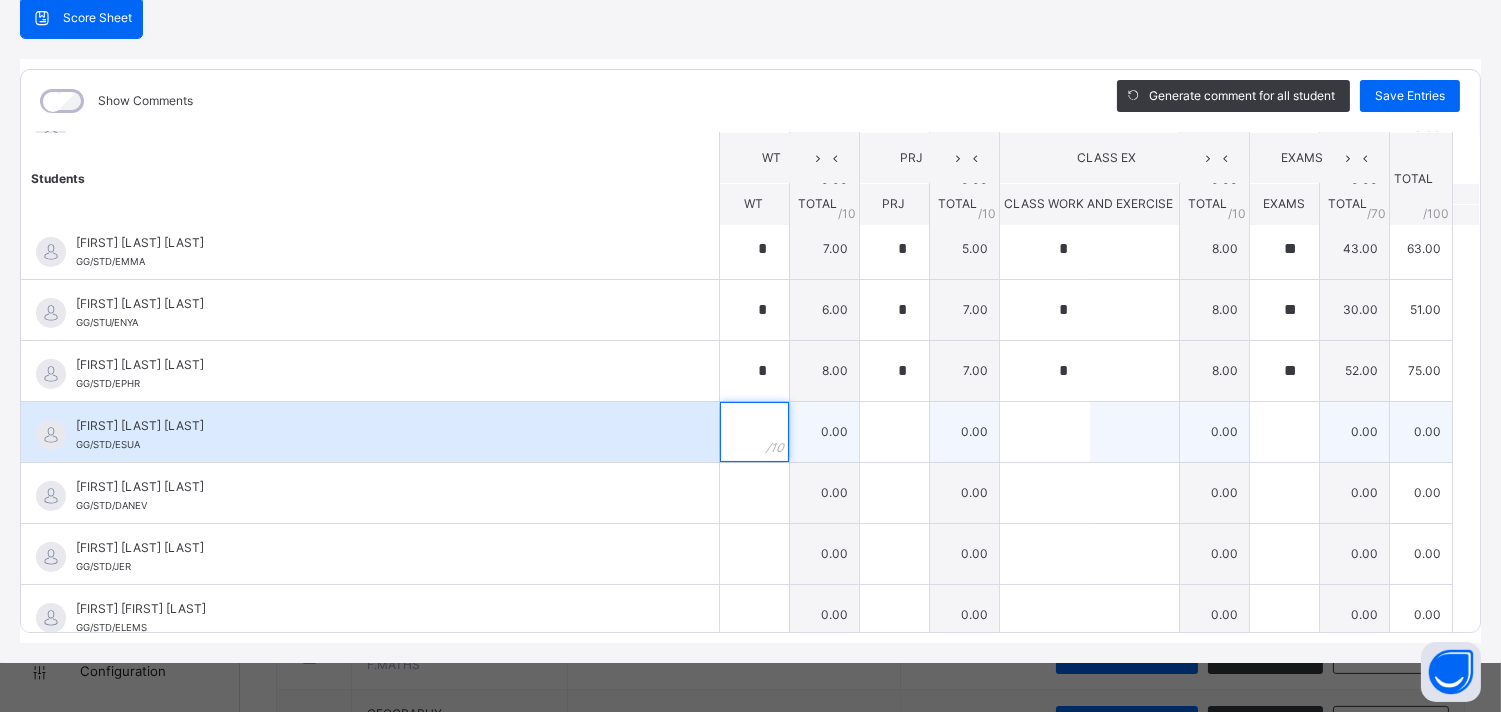 click at bounding box center [754, 432] 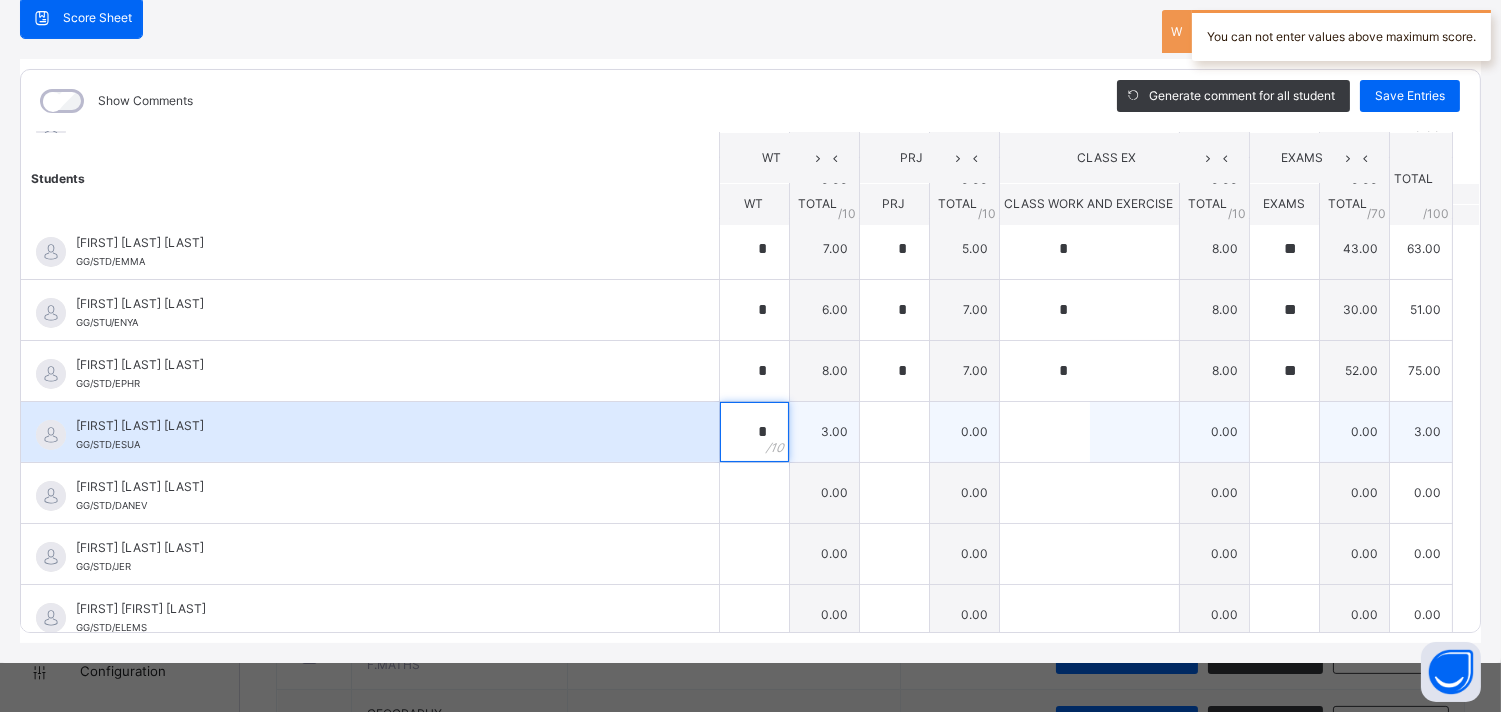 type on "*" 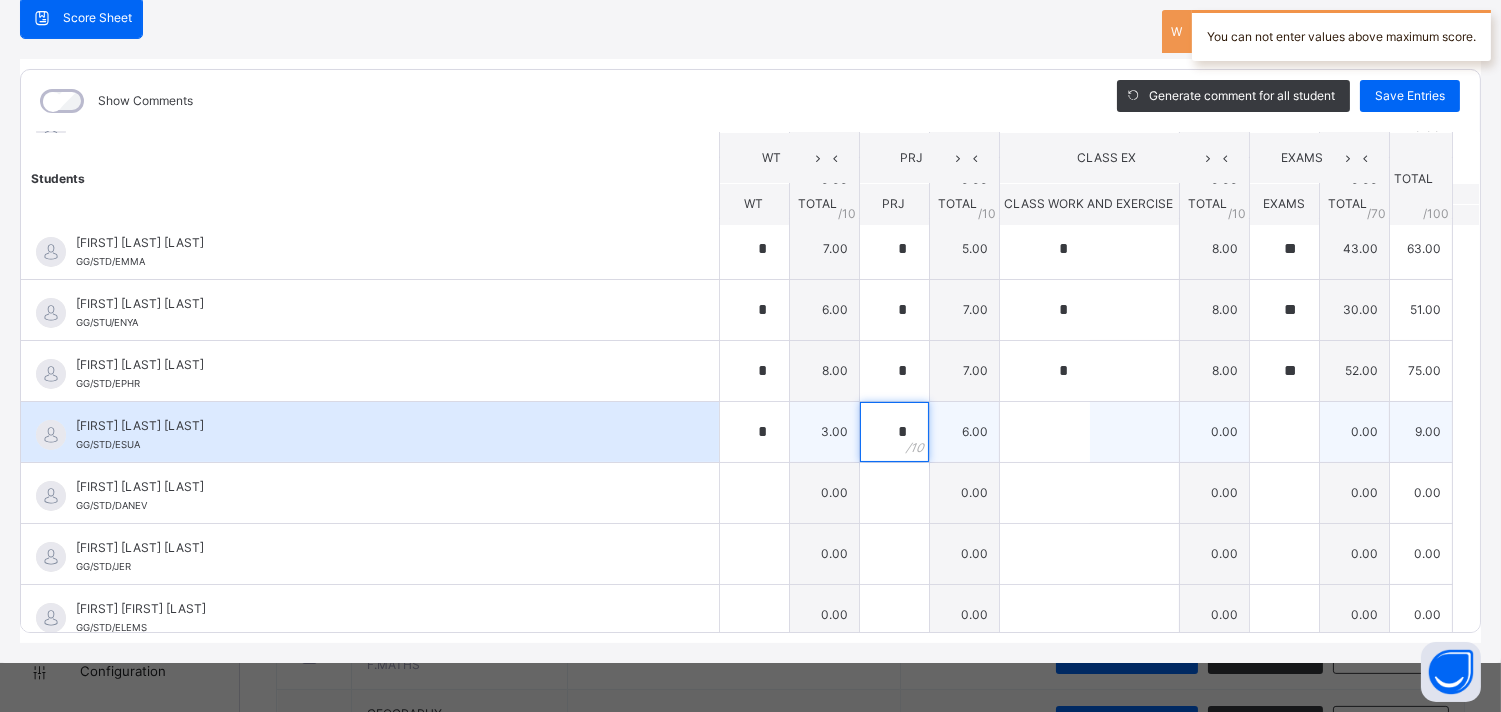 type on "*" 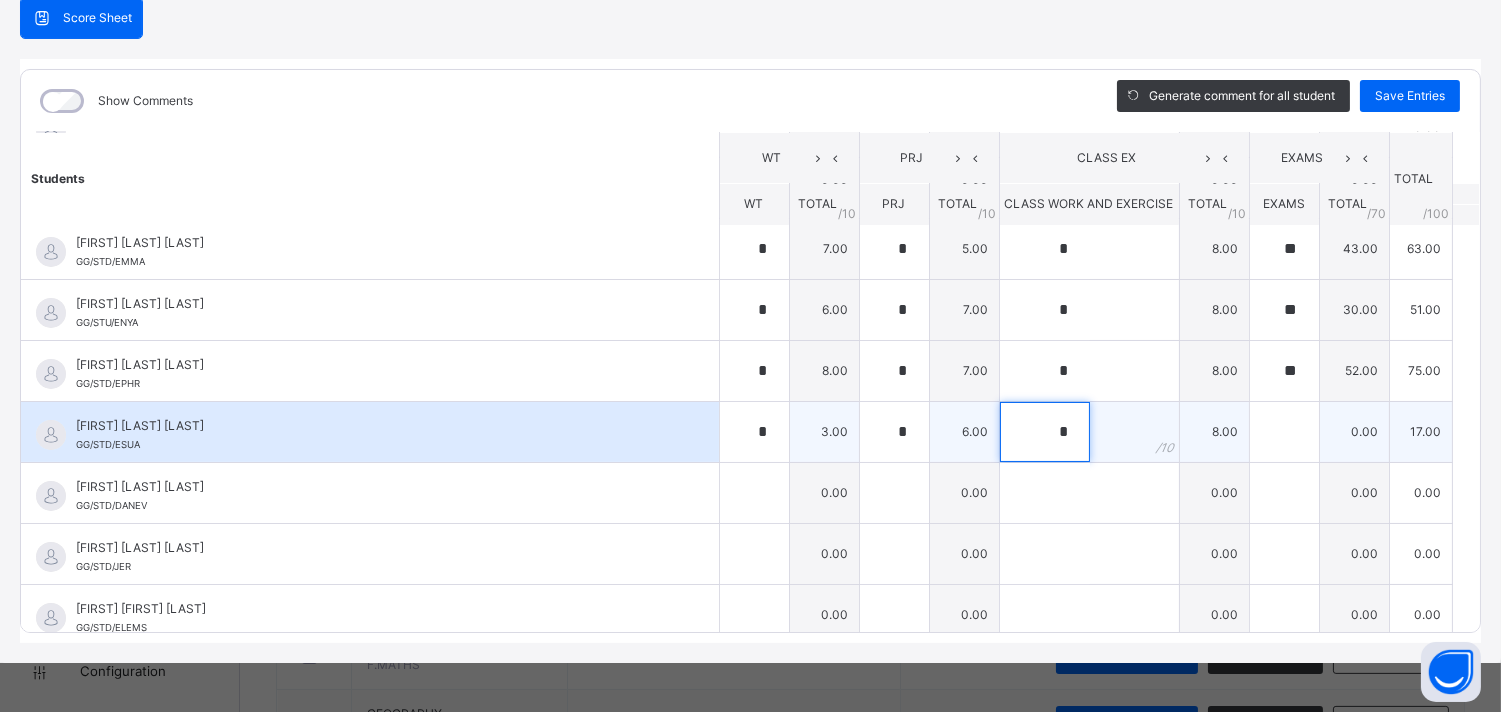 type on "*" 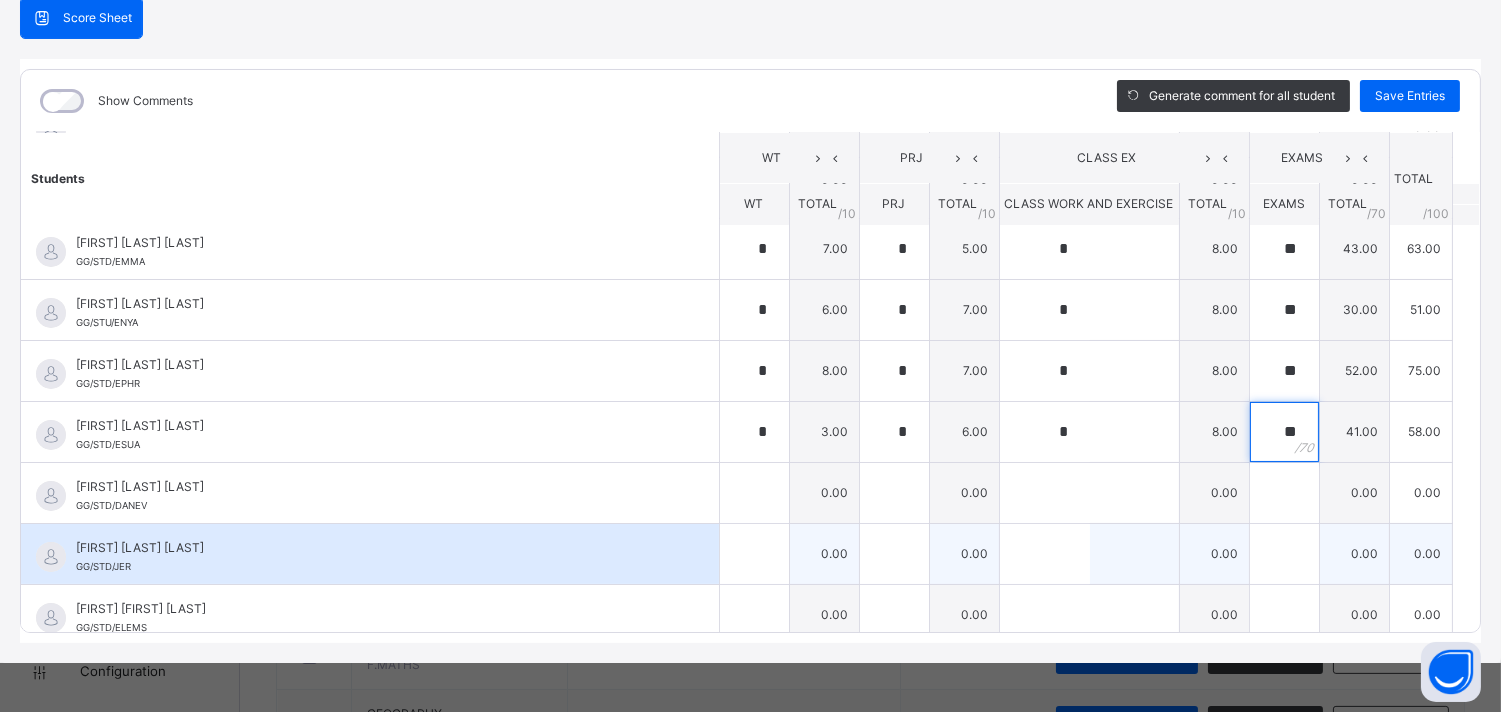 type on "**" 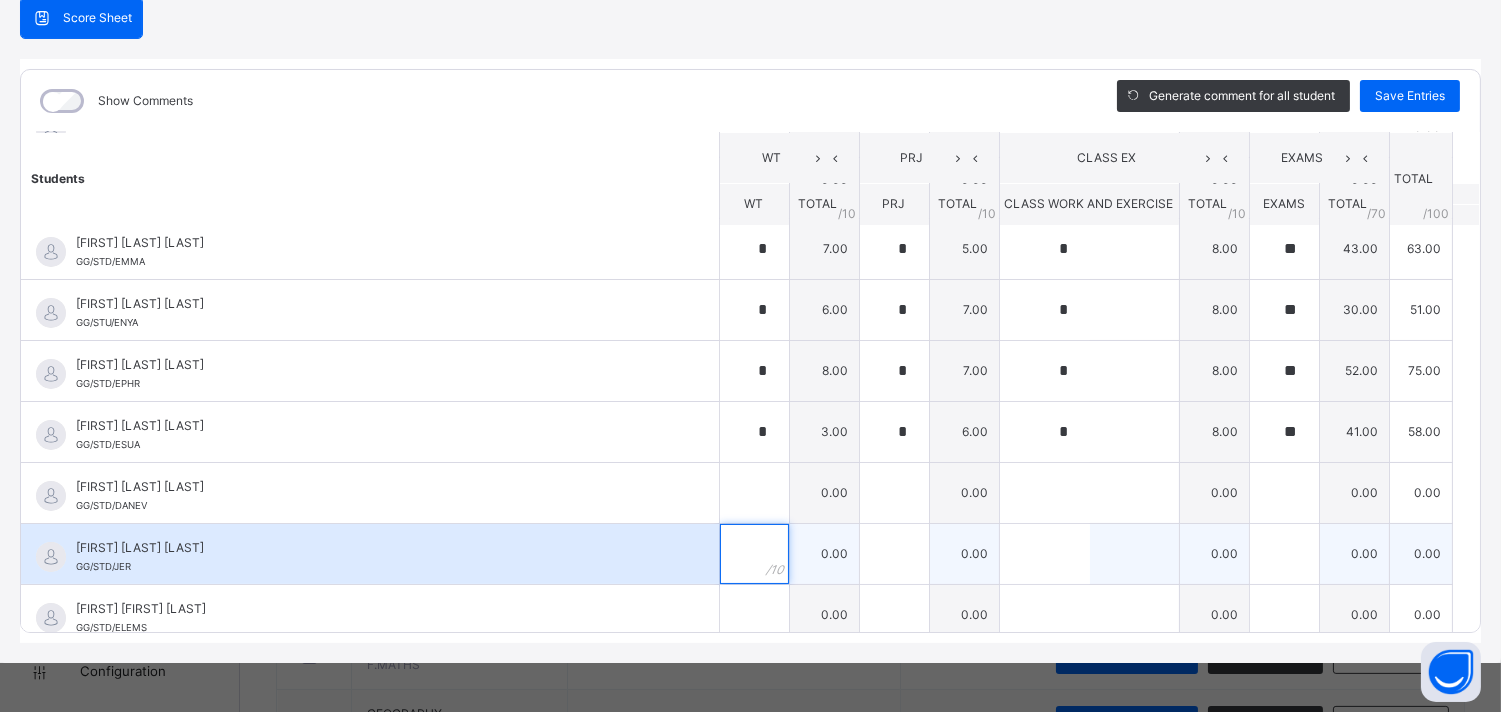 click at bounding box center [754, 554] 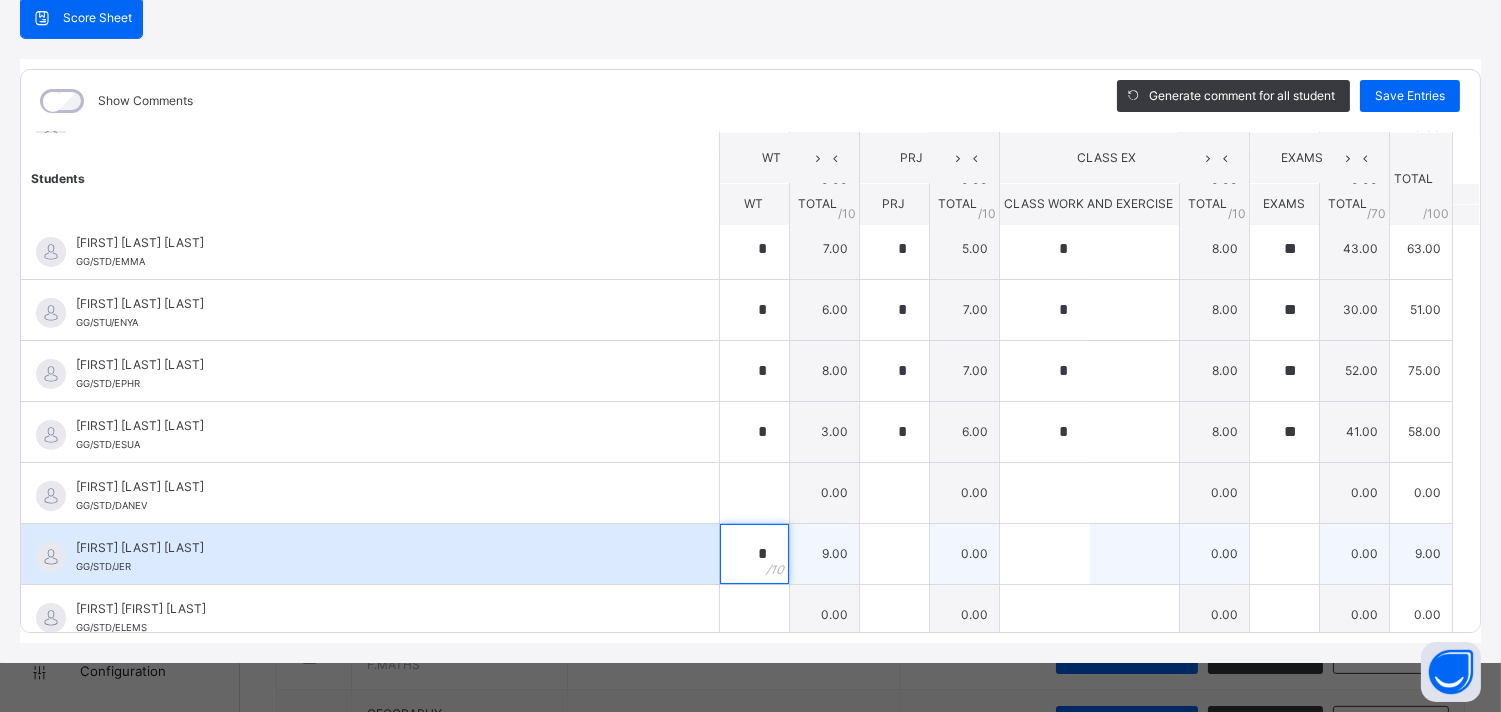 type on "*" 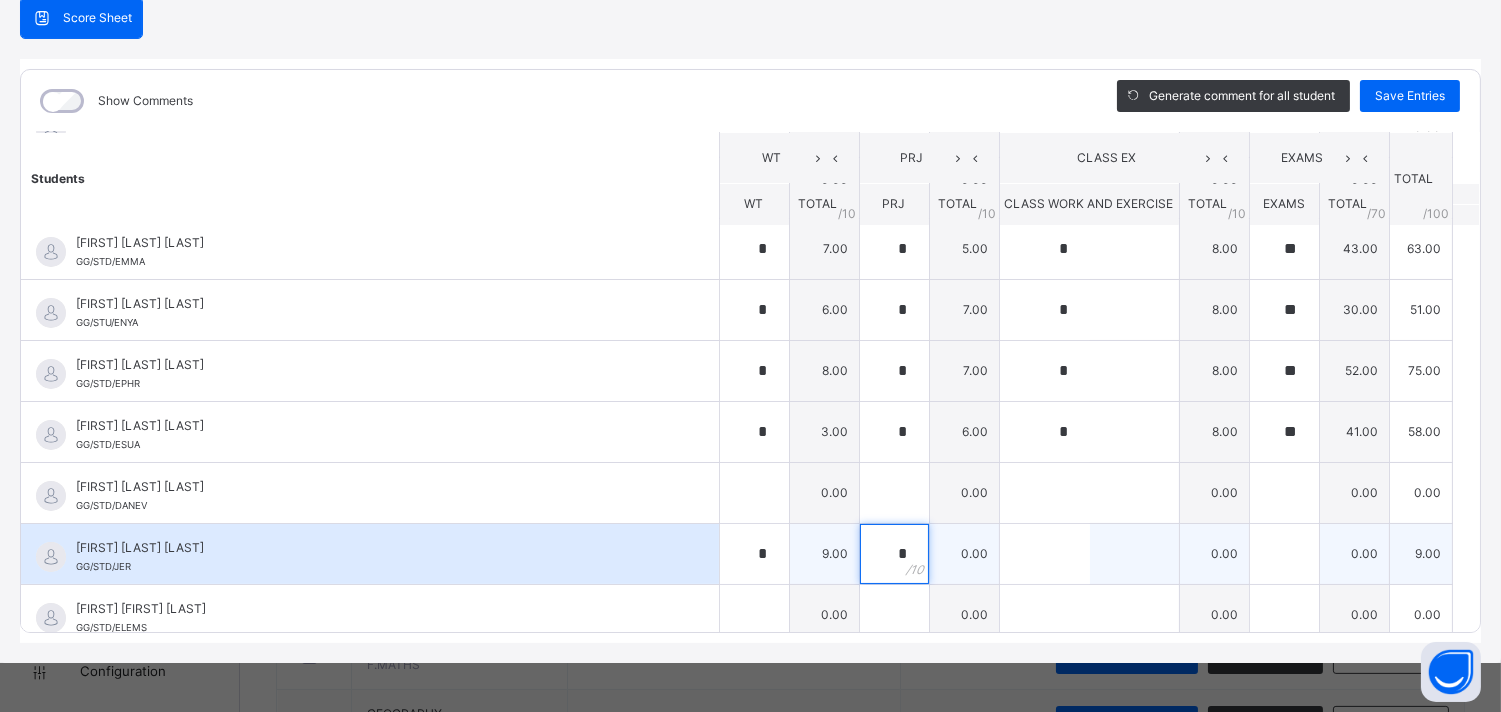 type on "*" 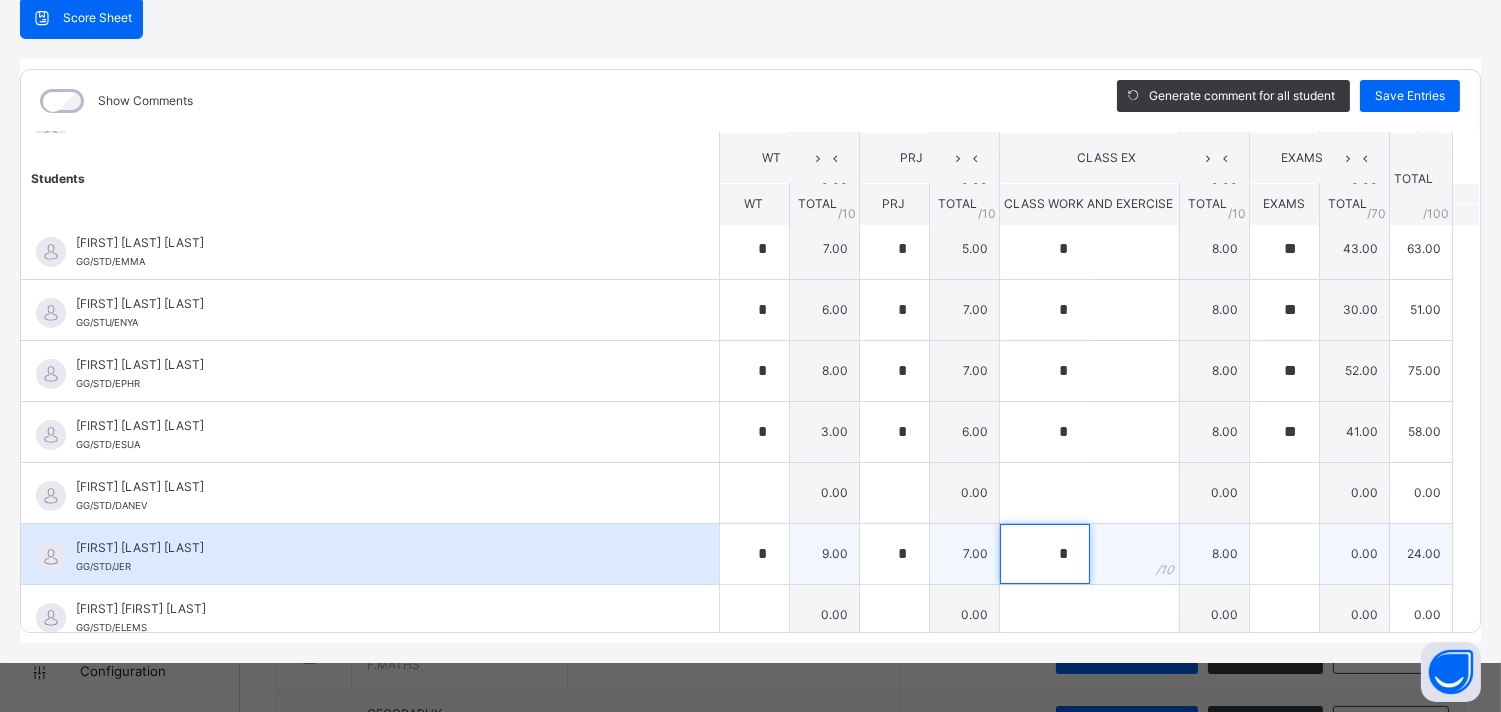 type on "*" 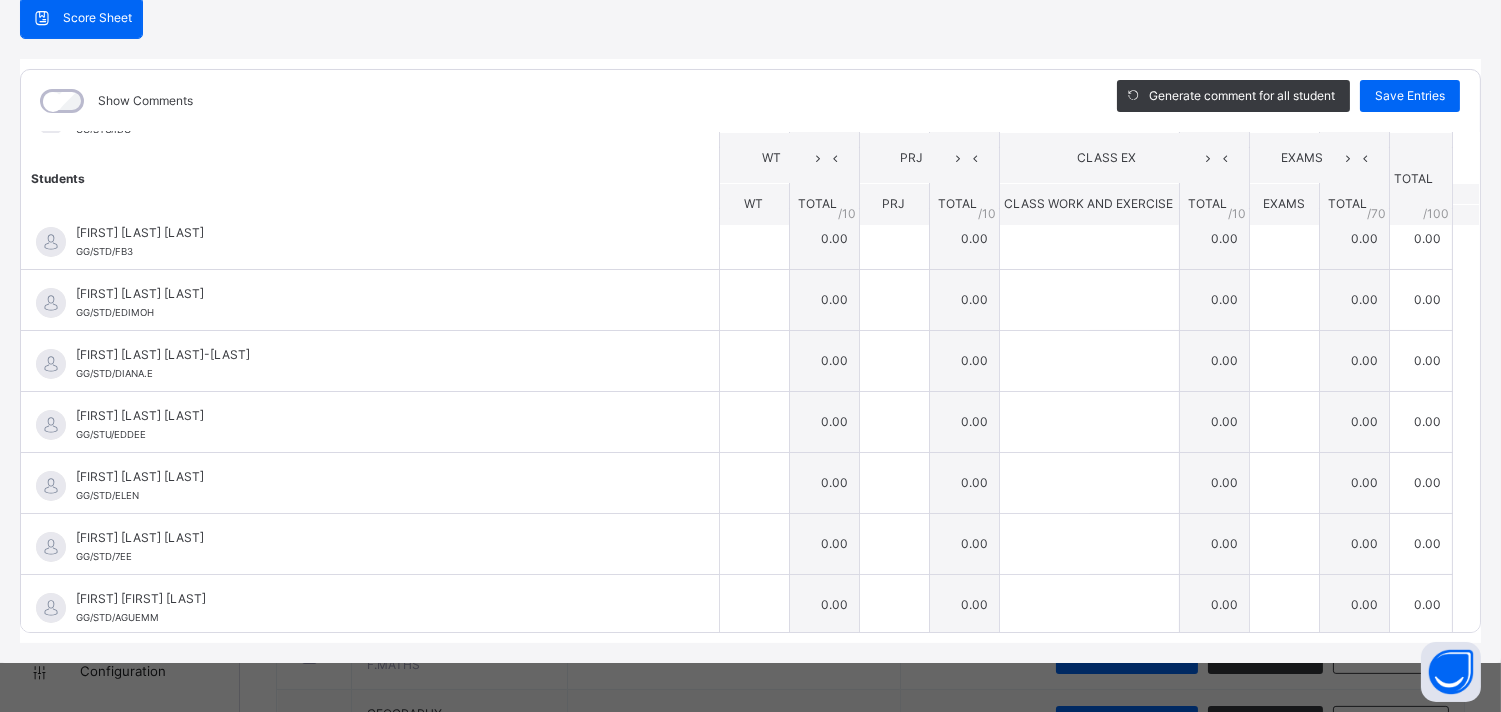 scroll, scrollTop: 538, scrollLeft: 0, axis: vertical 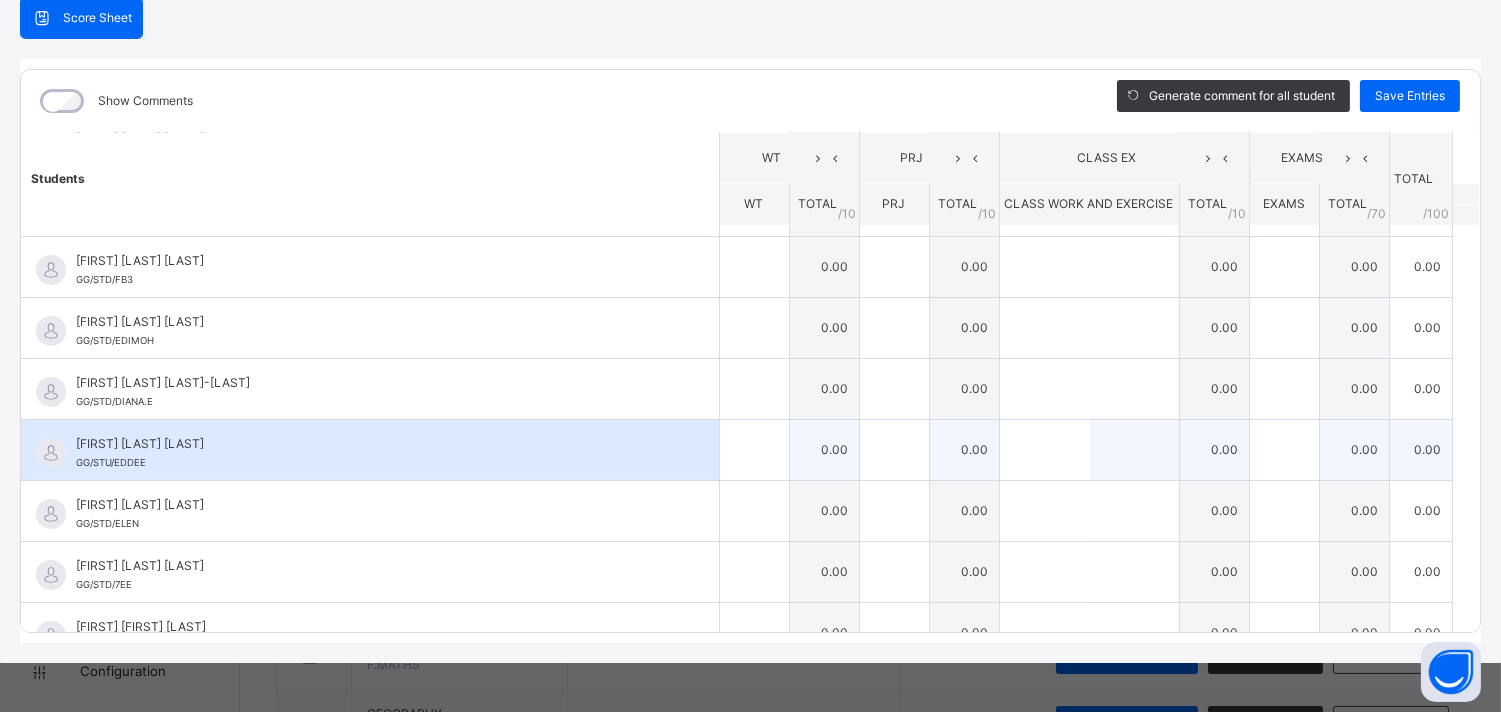 type on "**" 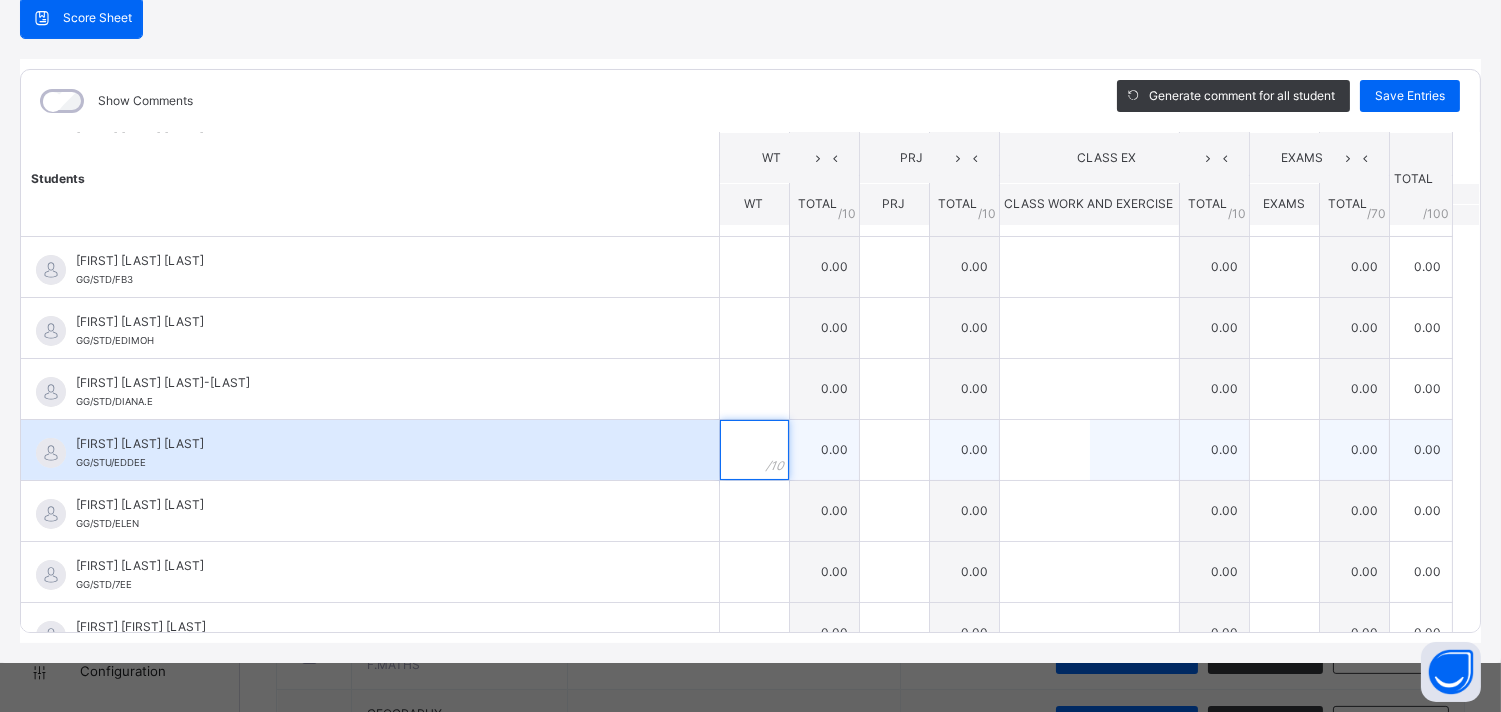 click at bounding box center [754, 450] 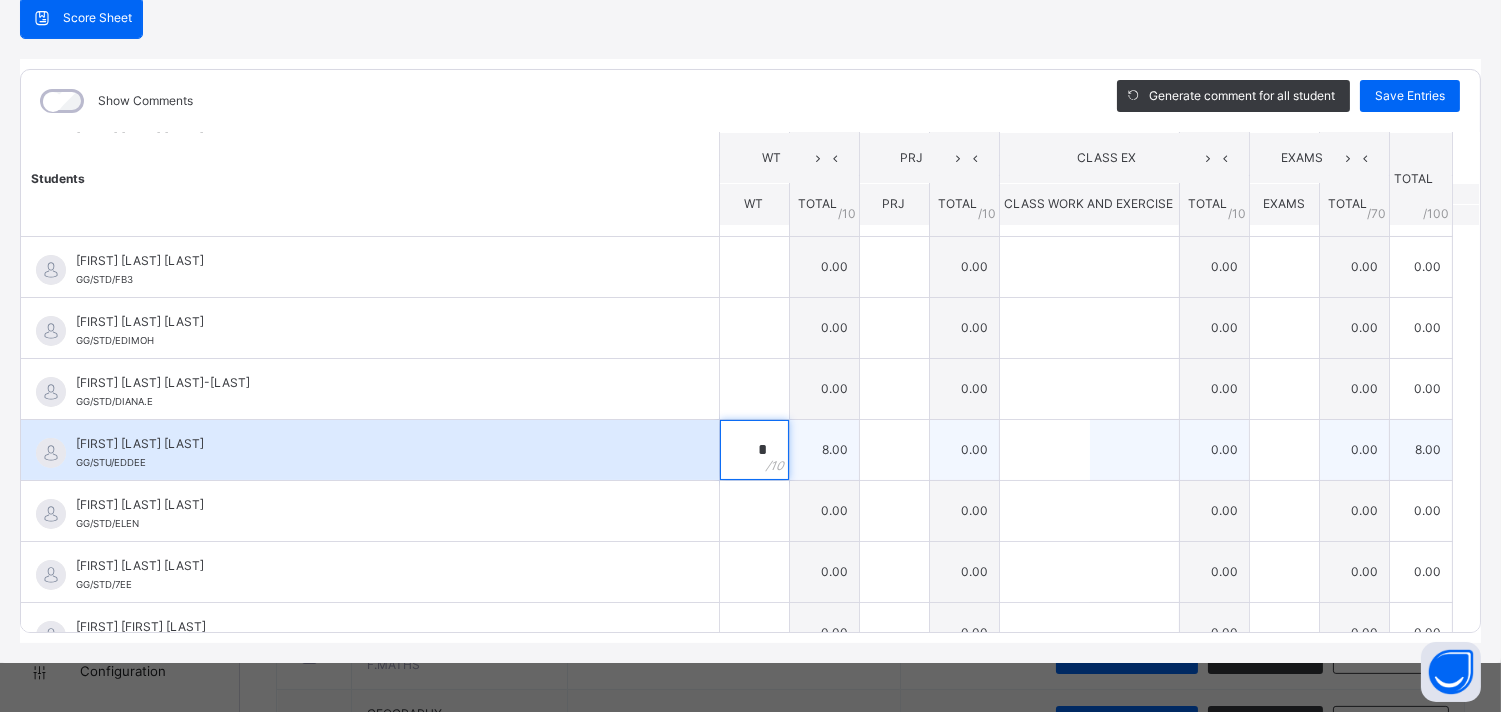 type on "*" 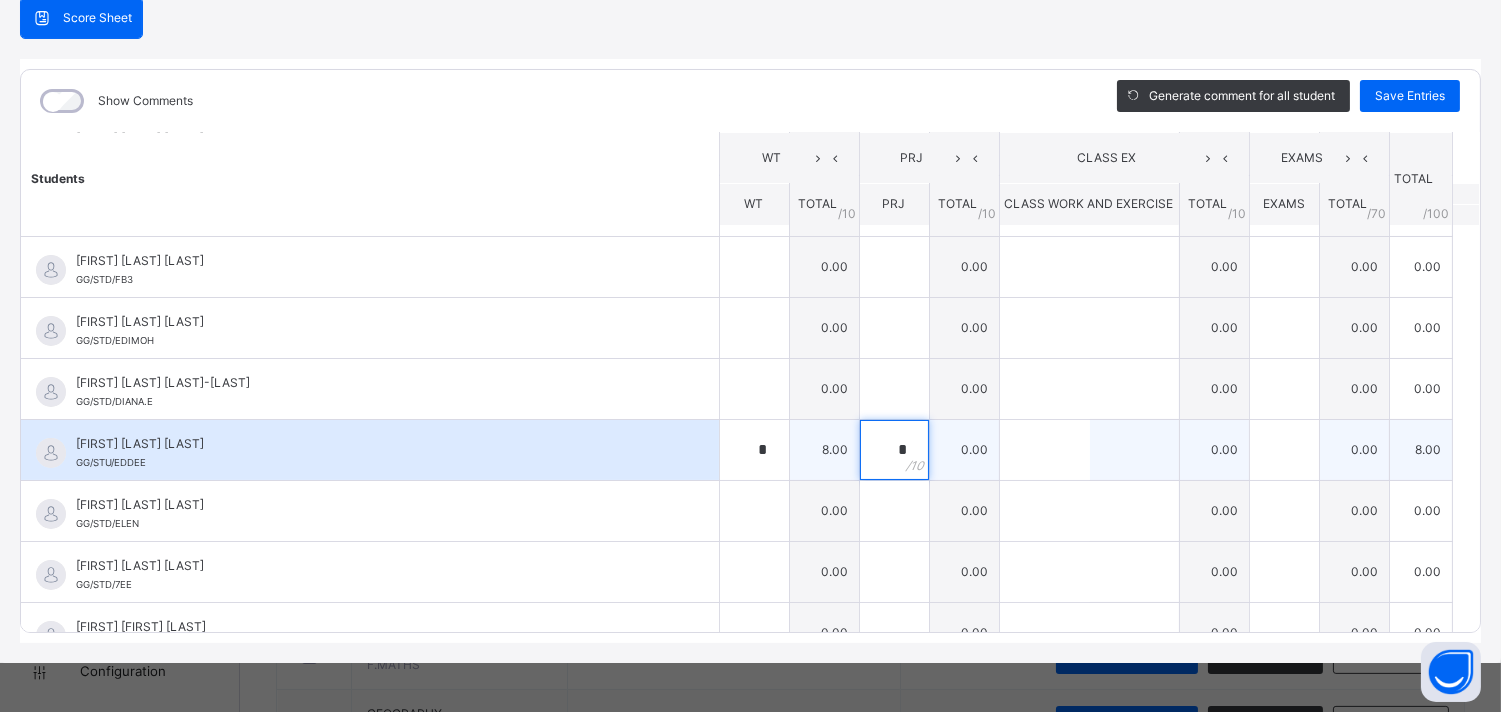 type on "*" 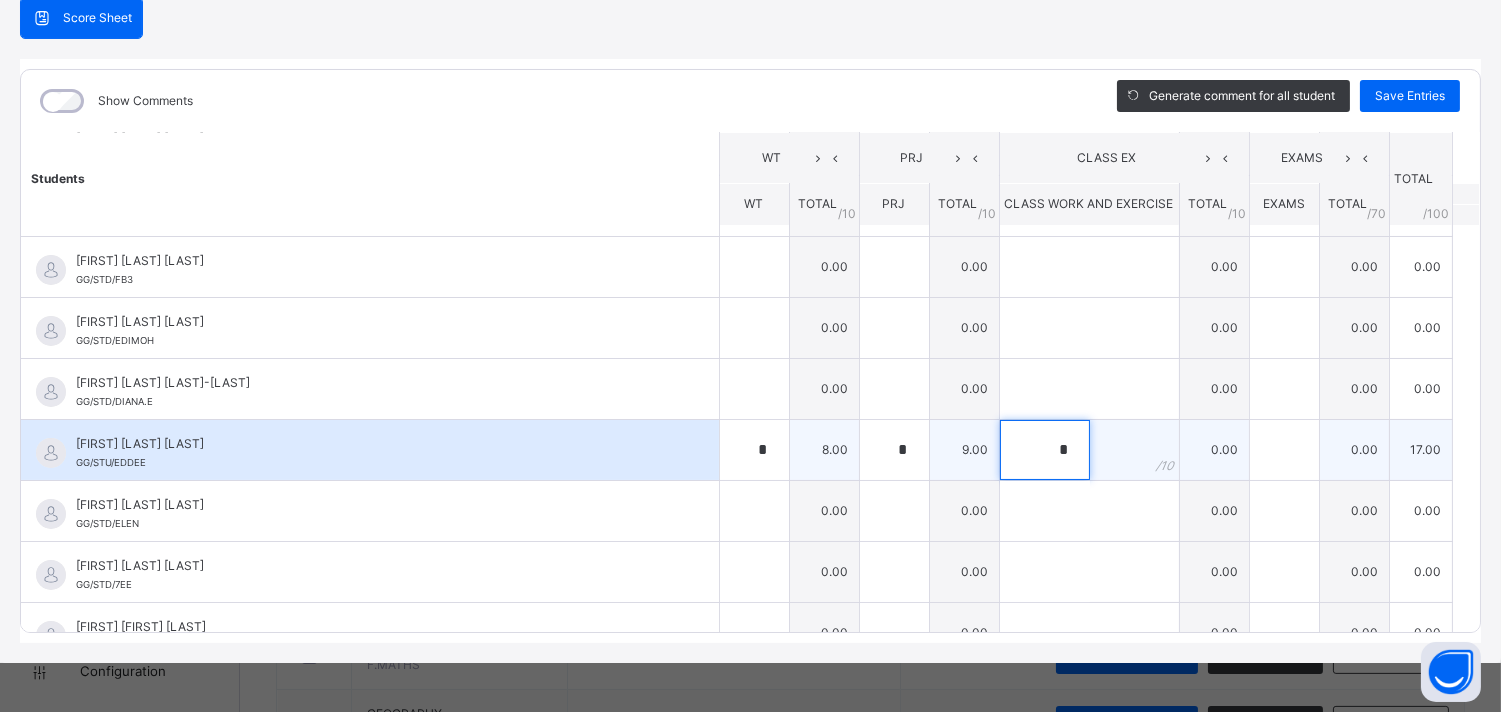 type on "*" 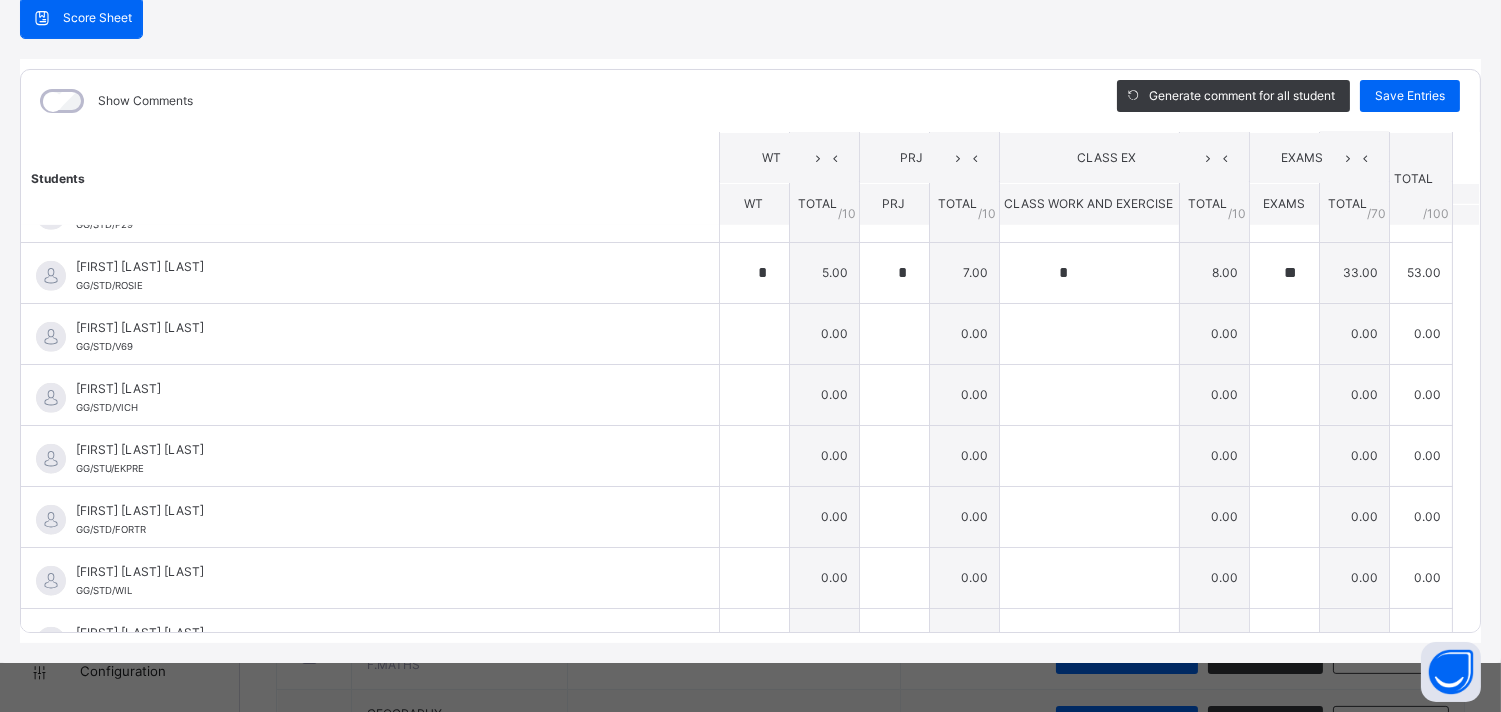 scroll, scrollTop: 2894, scrollLeft: 0, axis: vertical 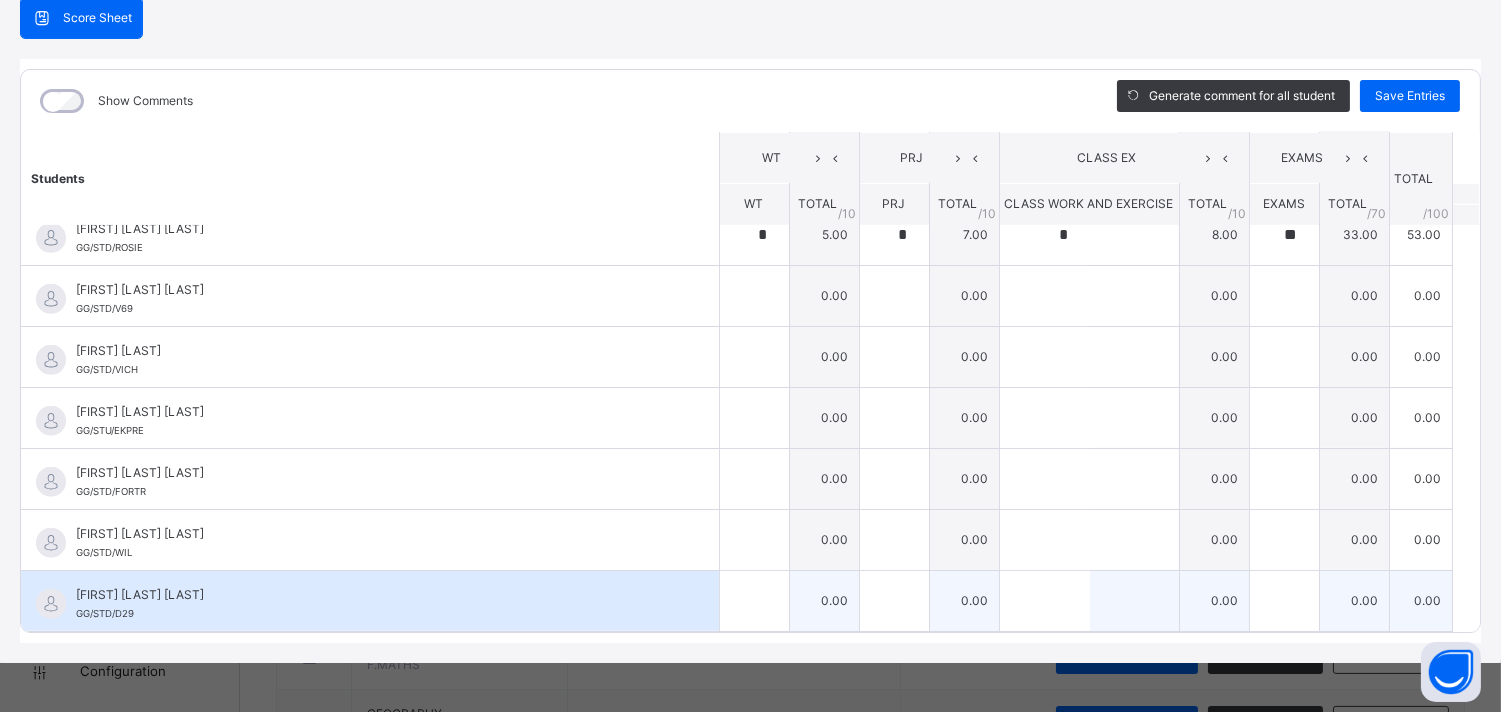 type on "**" 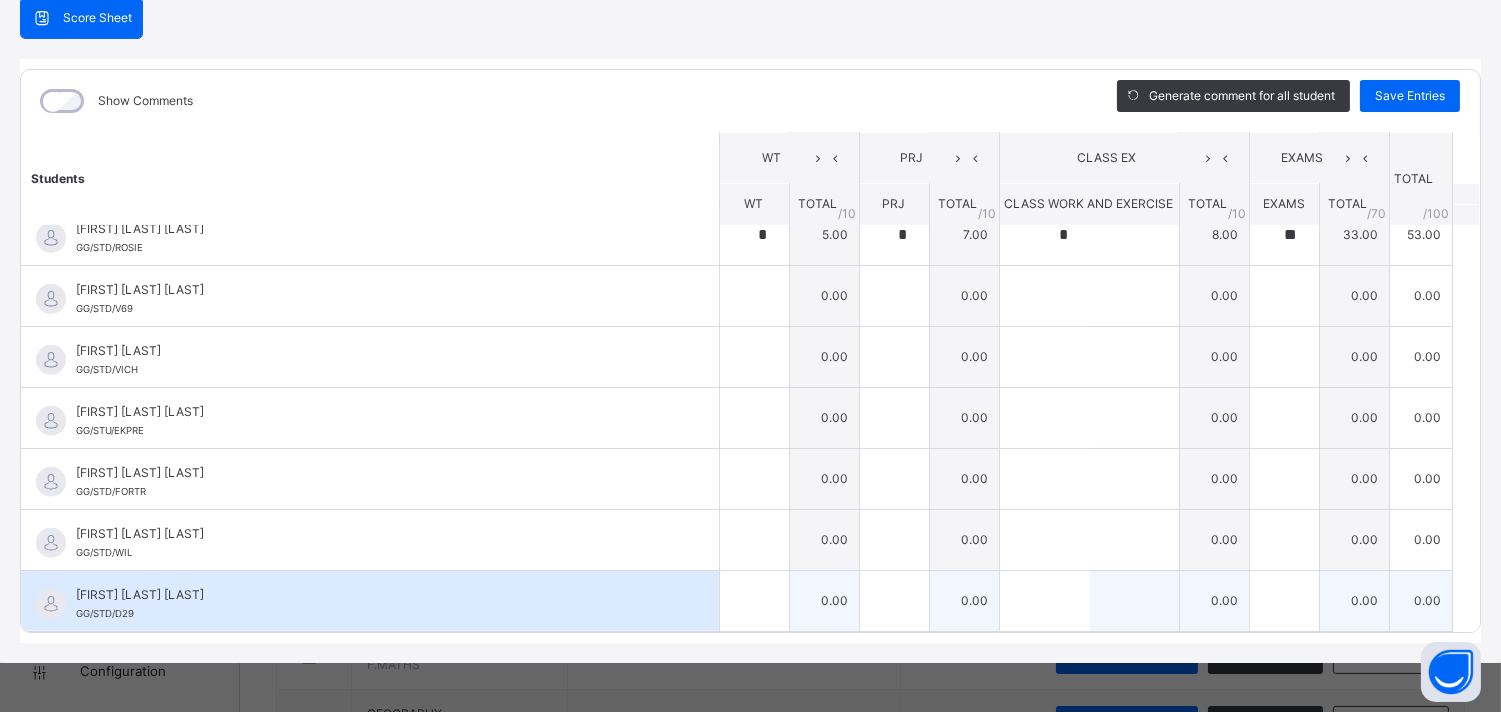 click on "0.00" at bounding box center [824, 600] 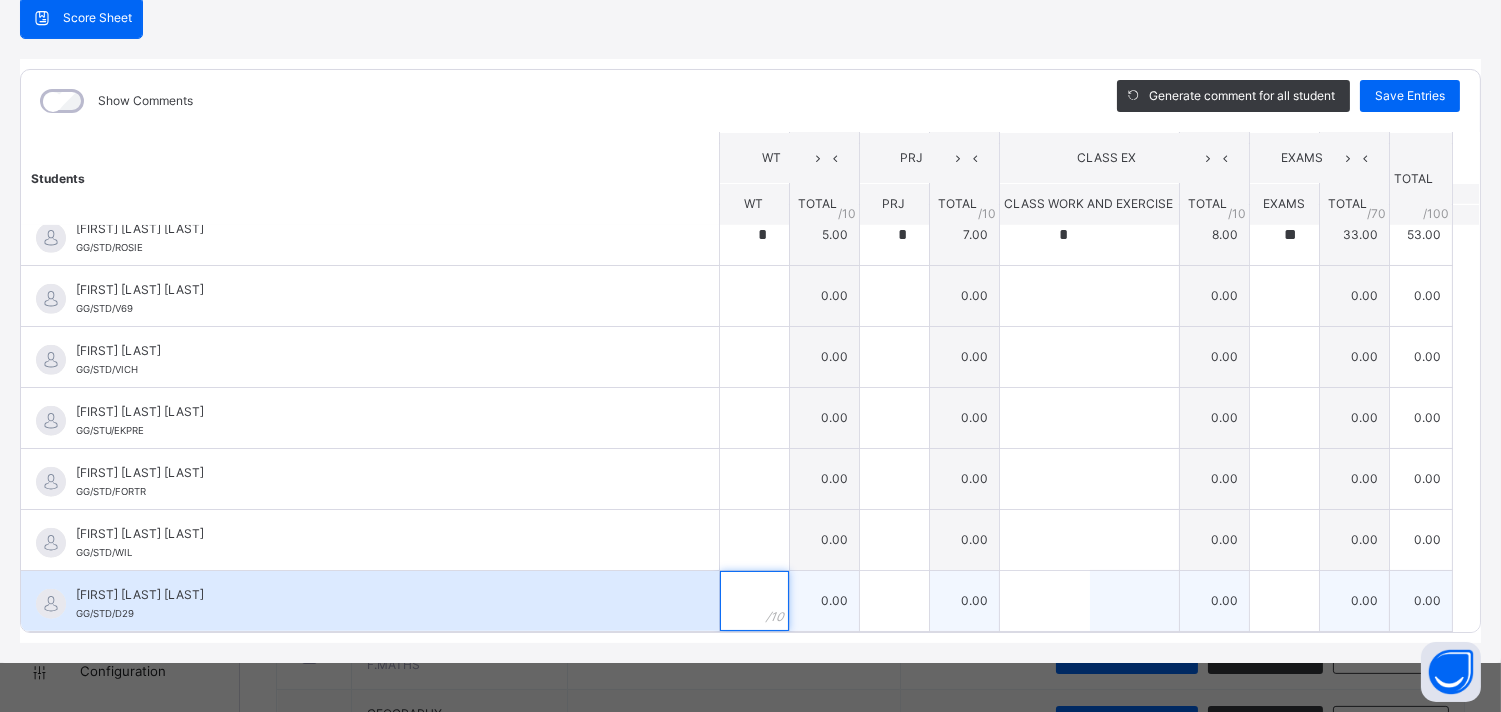 click at bounding box center [754, 601] 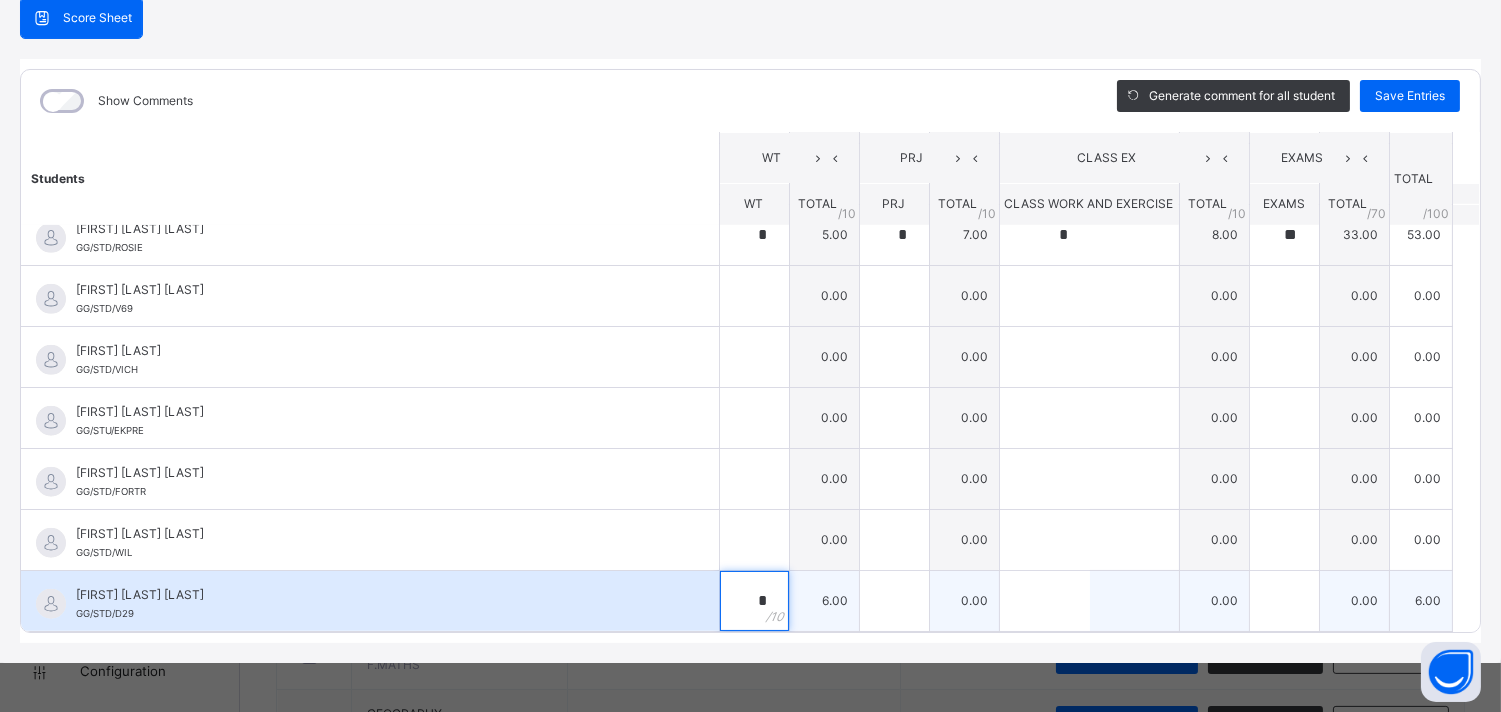 type on "*" 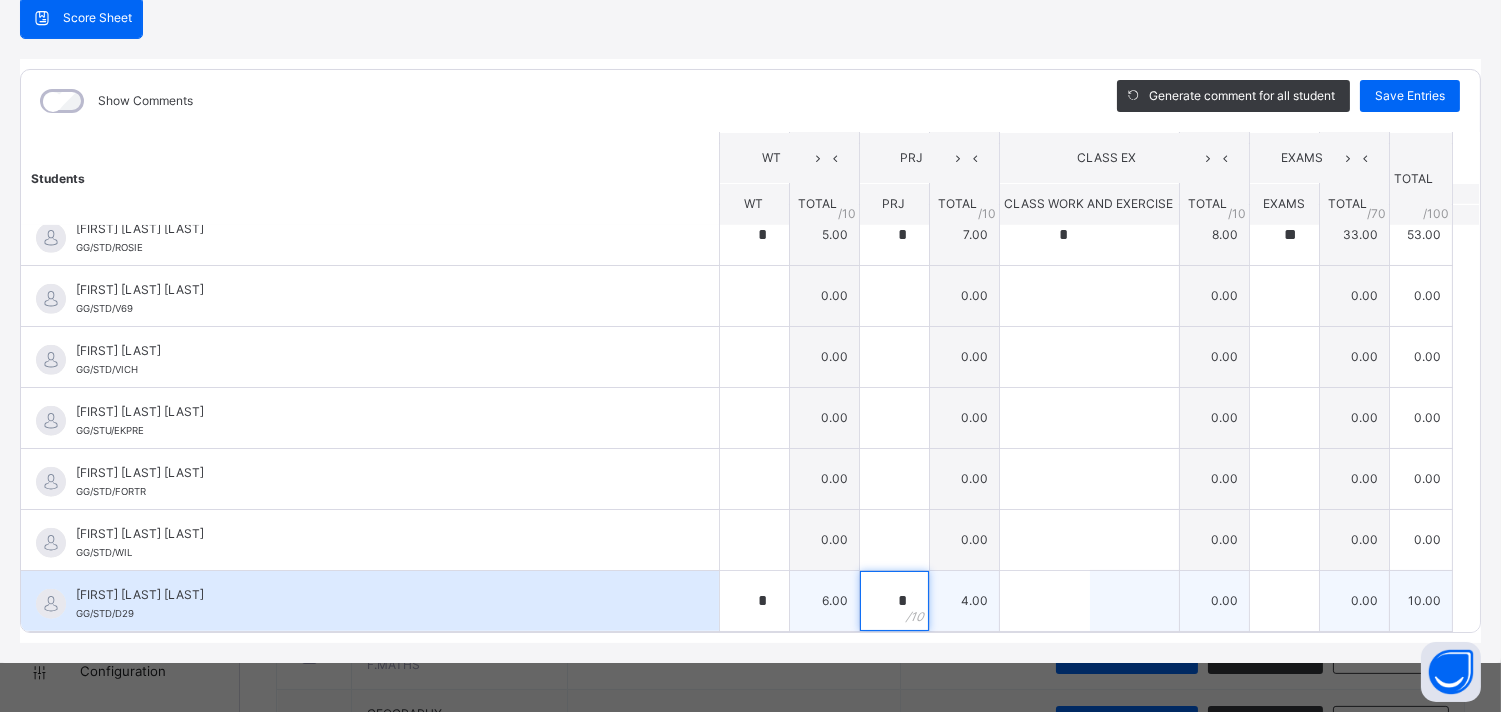 type on "*" 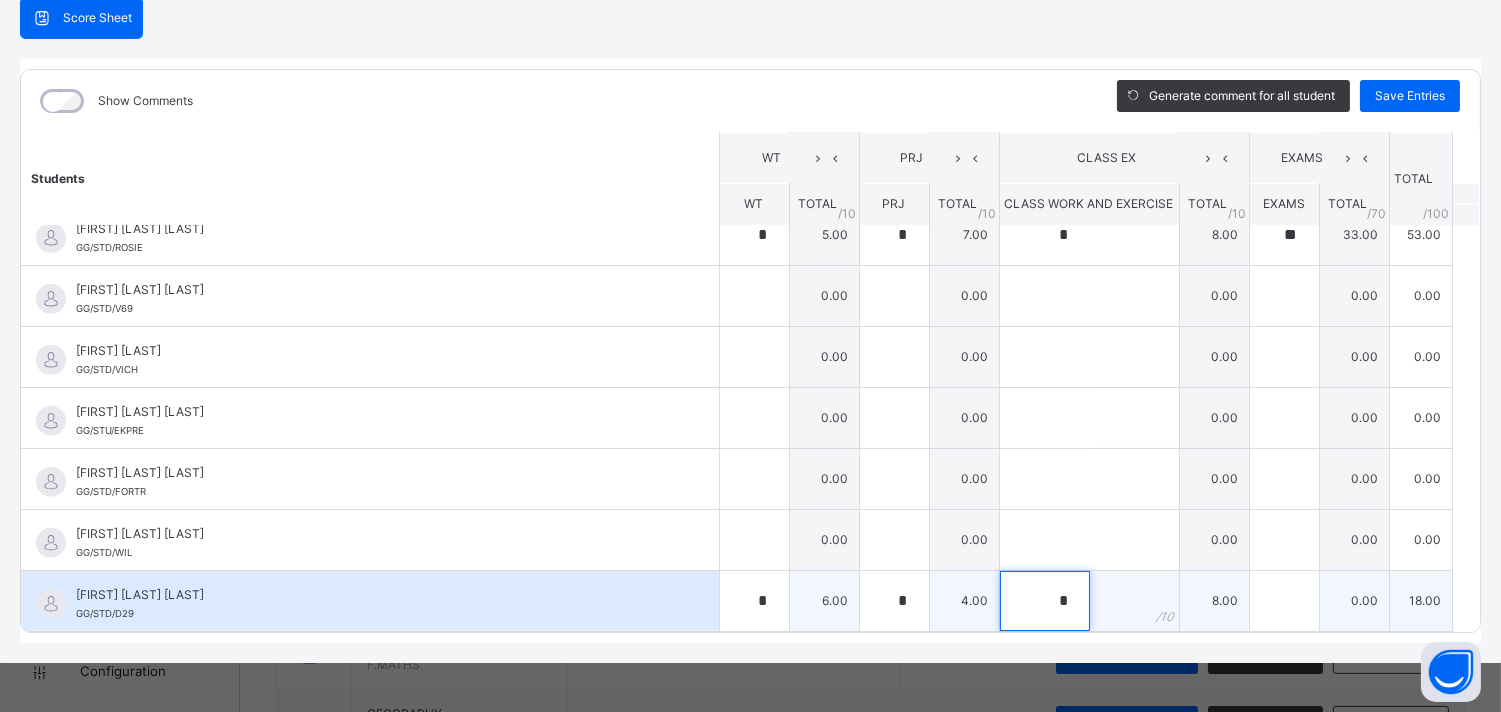 type on "*" 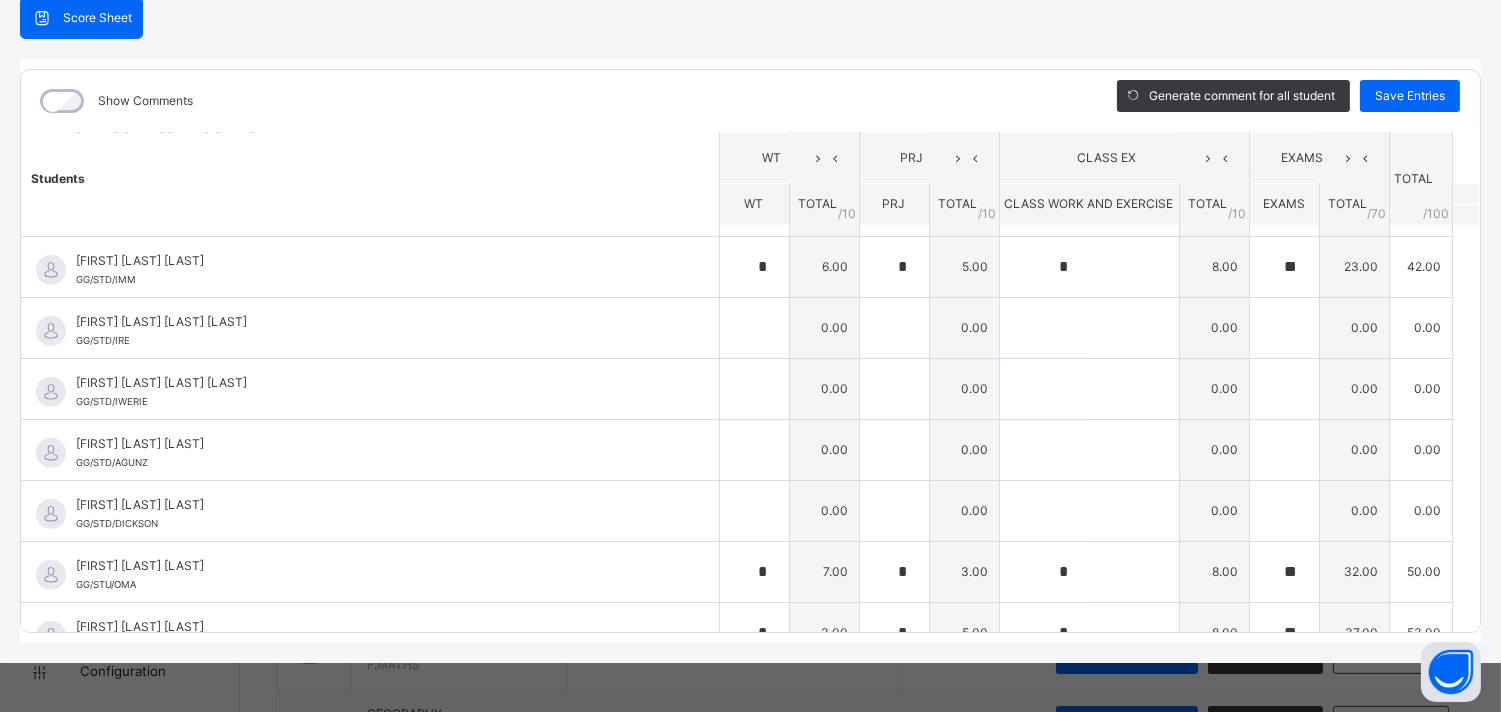 scroll, scrollTop: 1694, scrollLeft: 0, axis: vertical 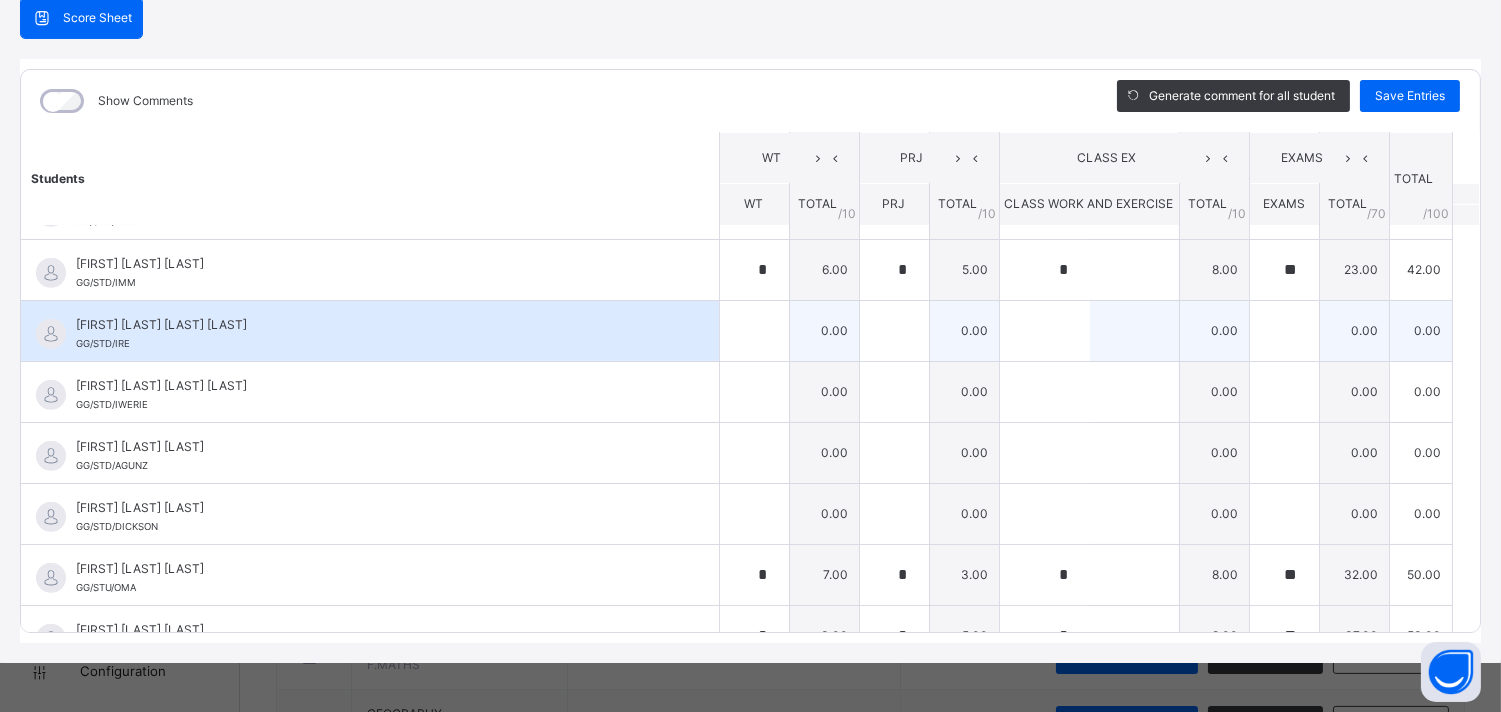 type on "**" 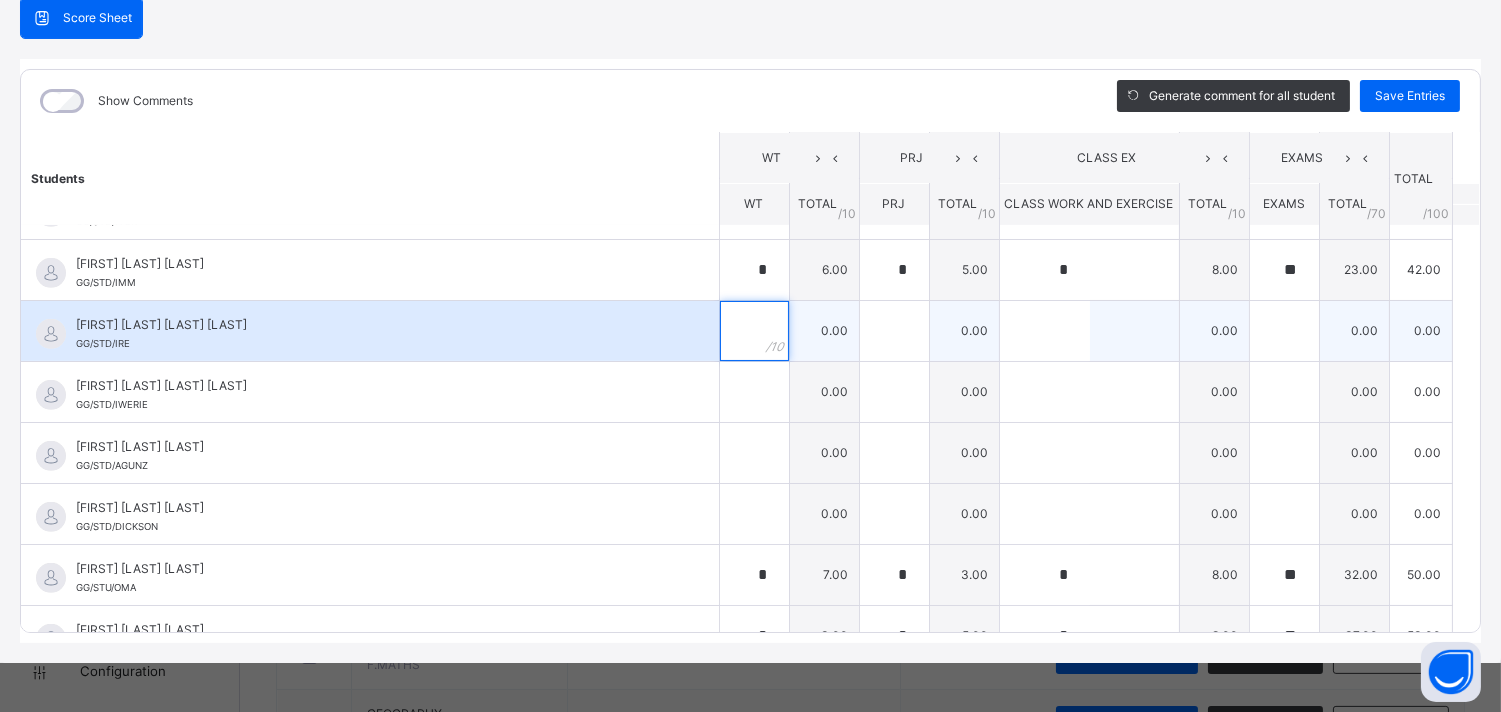 click at bounding box center [754, 331] 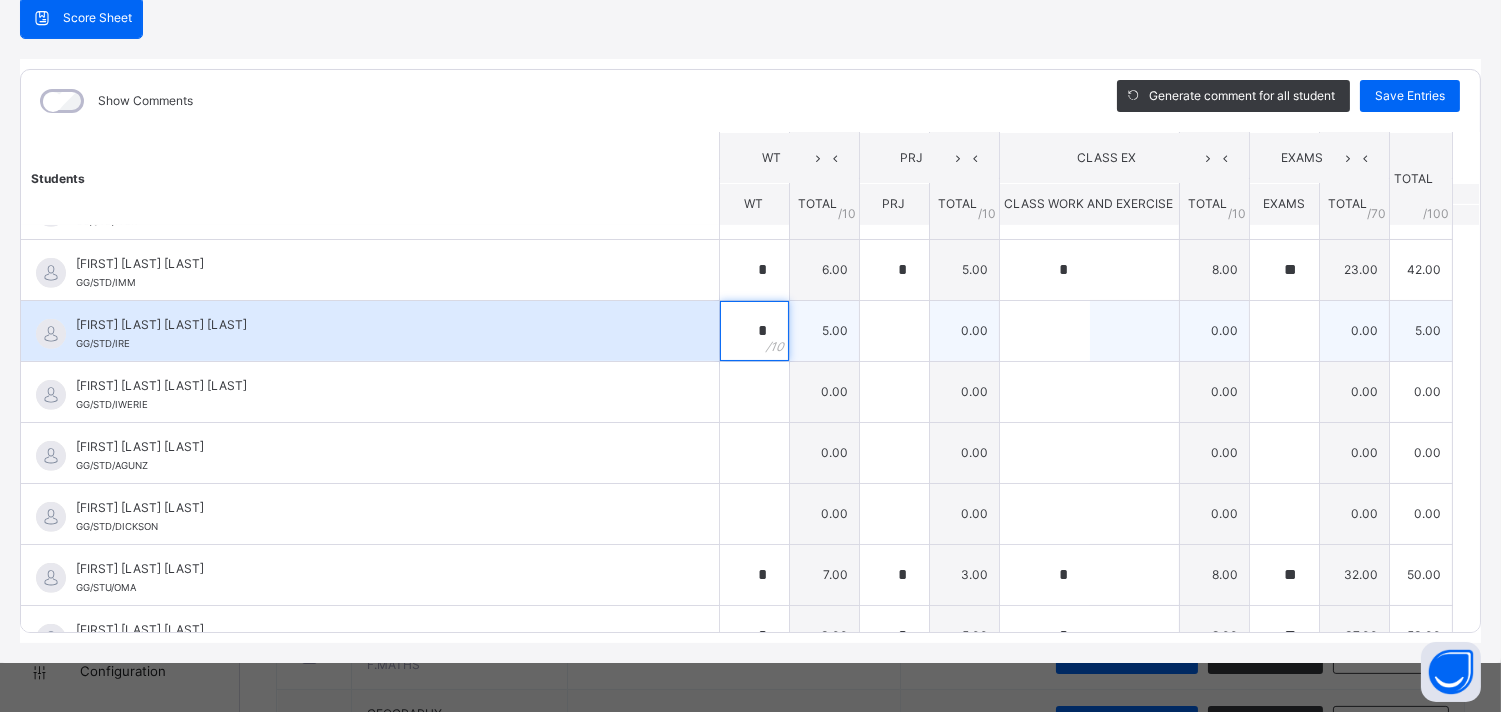 type on "*" 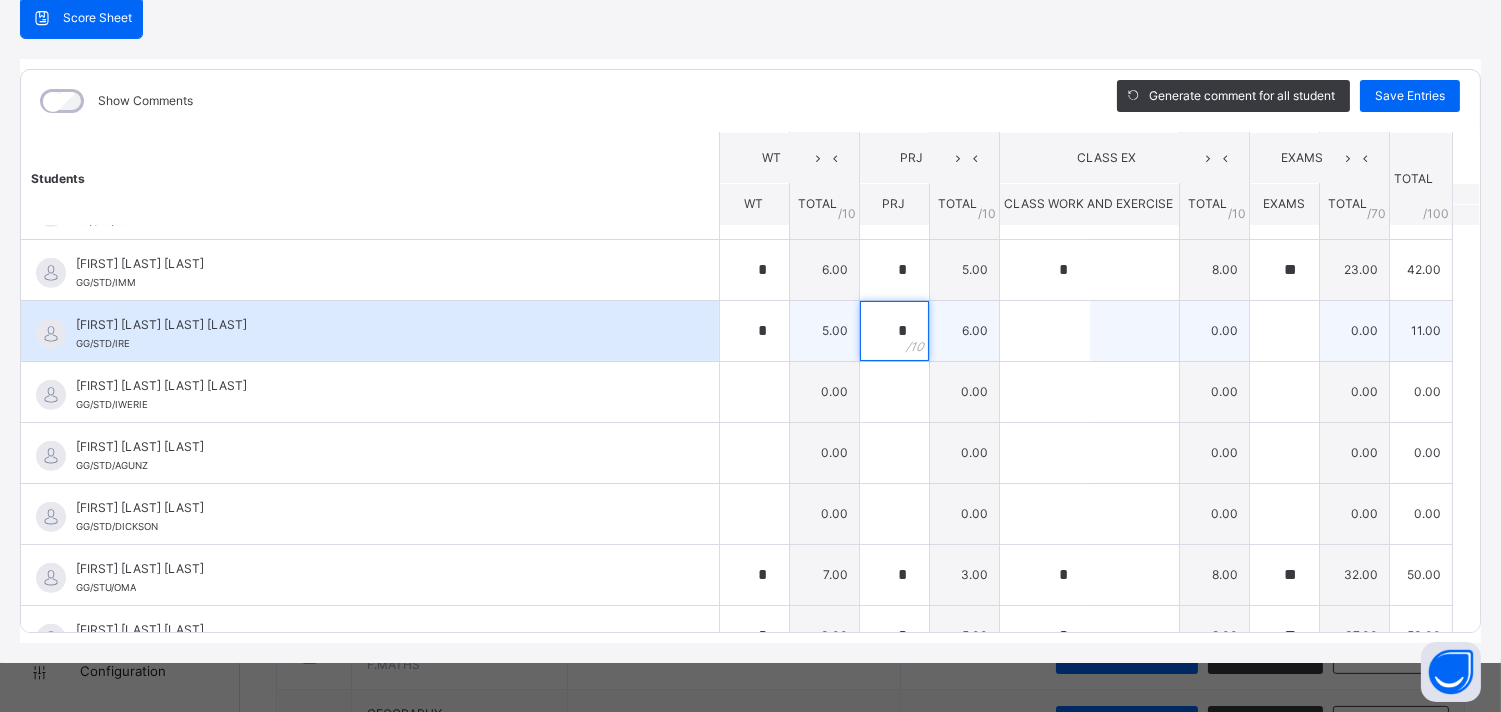 type on "*" 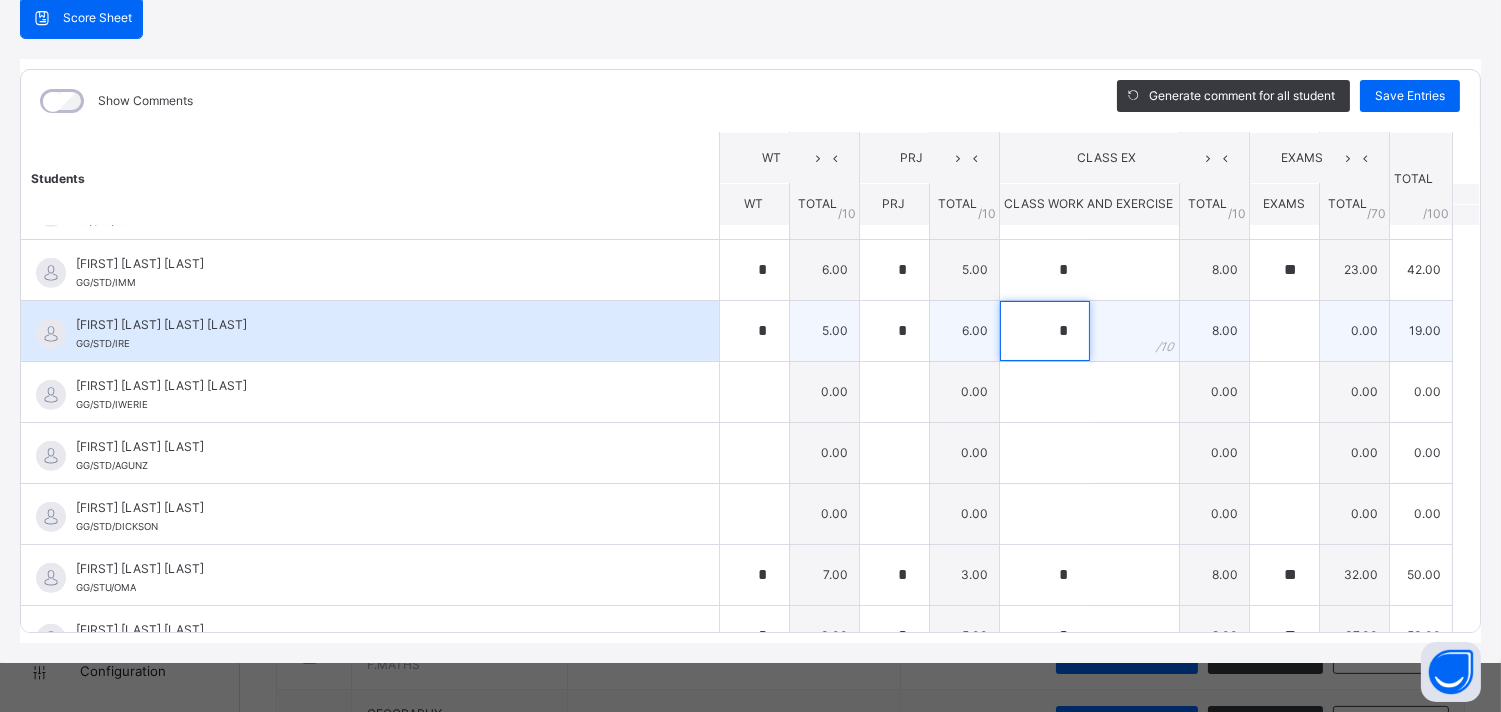 type on "*" 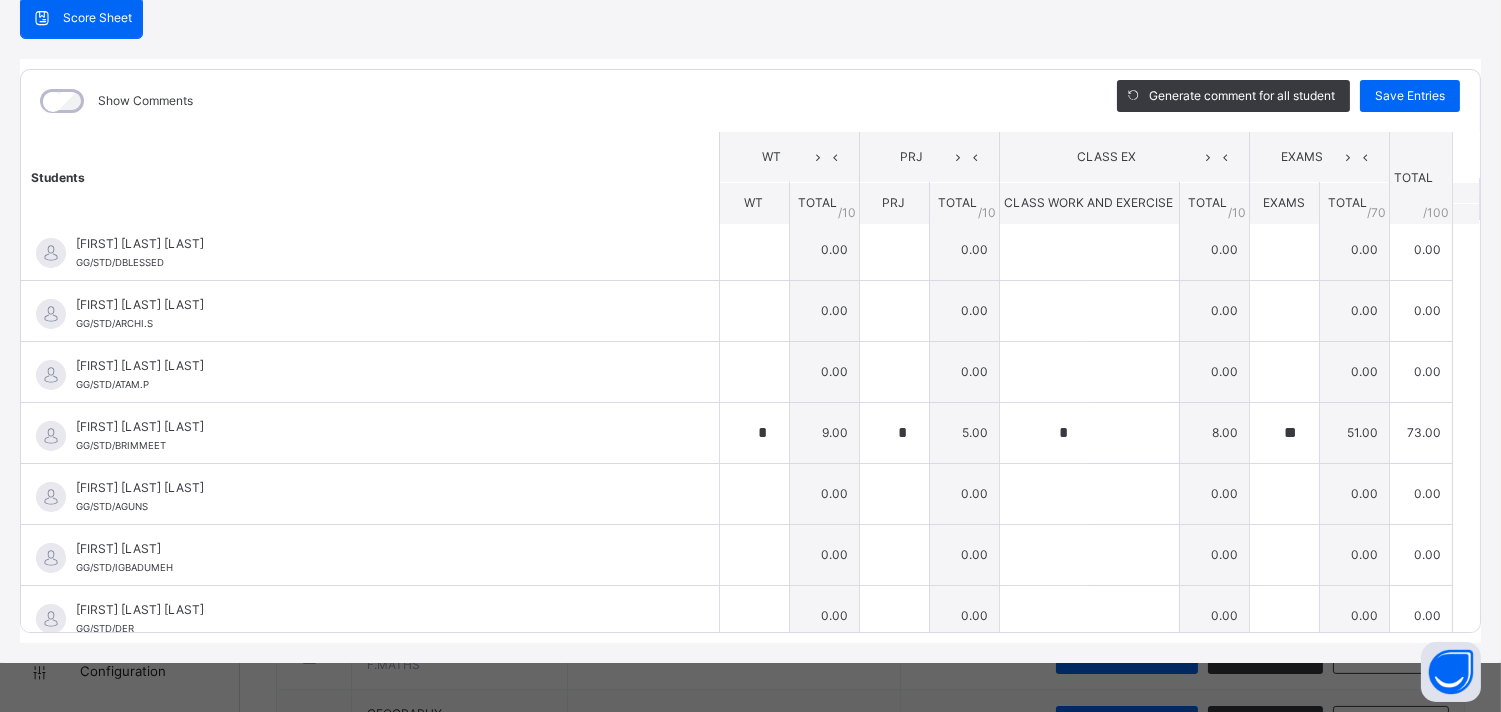 scroll, scrollTop: 0, scrollLeft: 0, axis: both 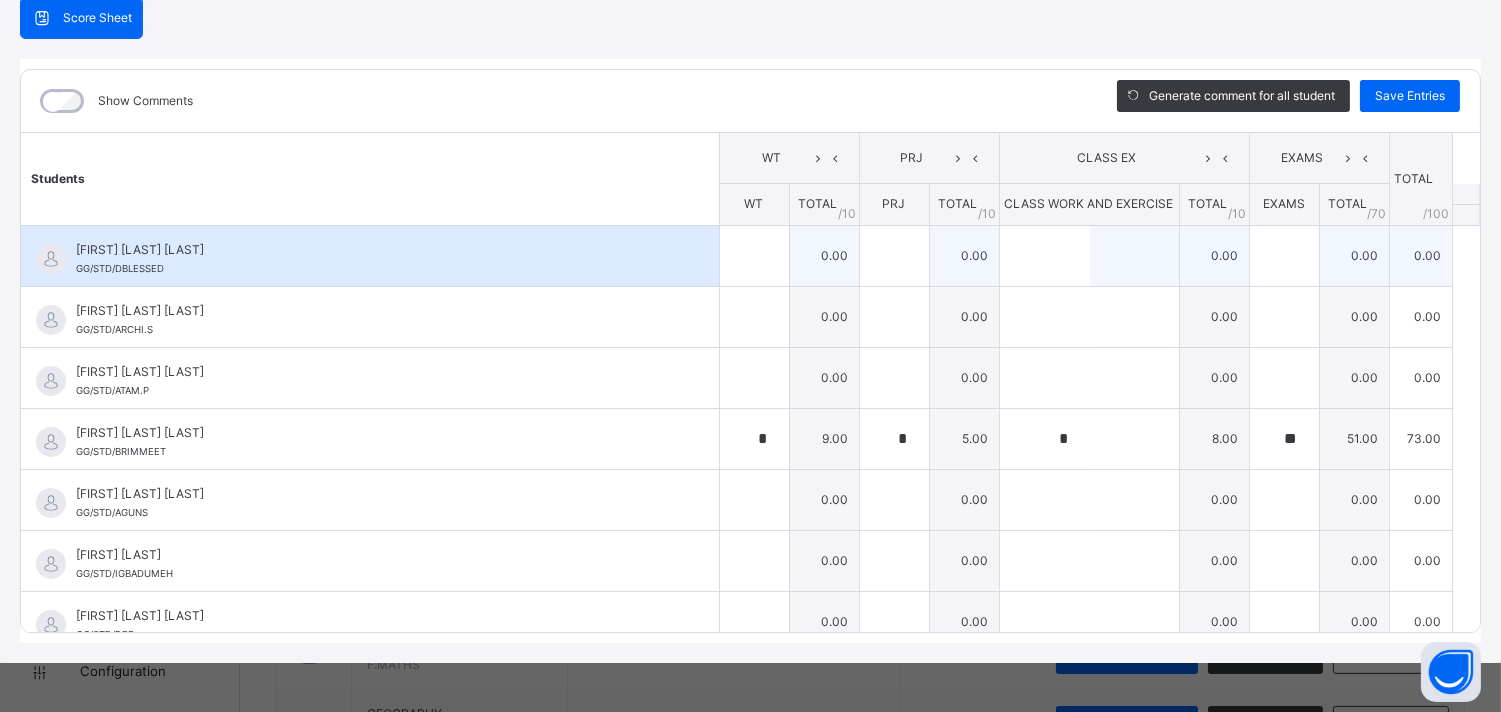 type on "**" 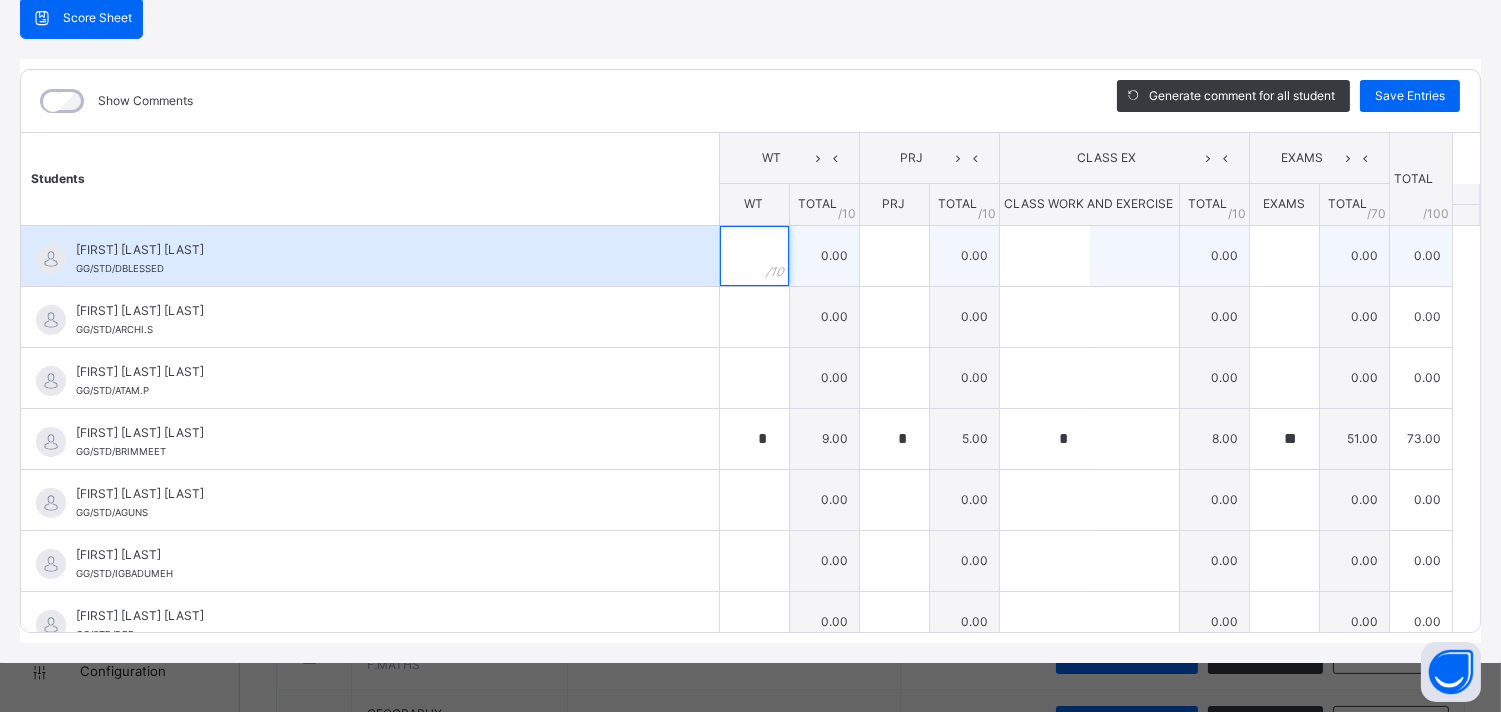 click at bounding box center (754, 256) 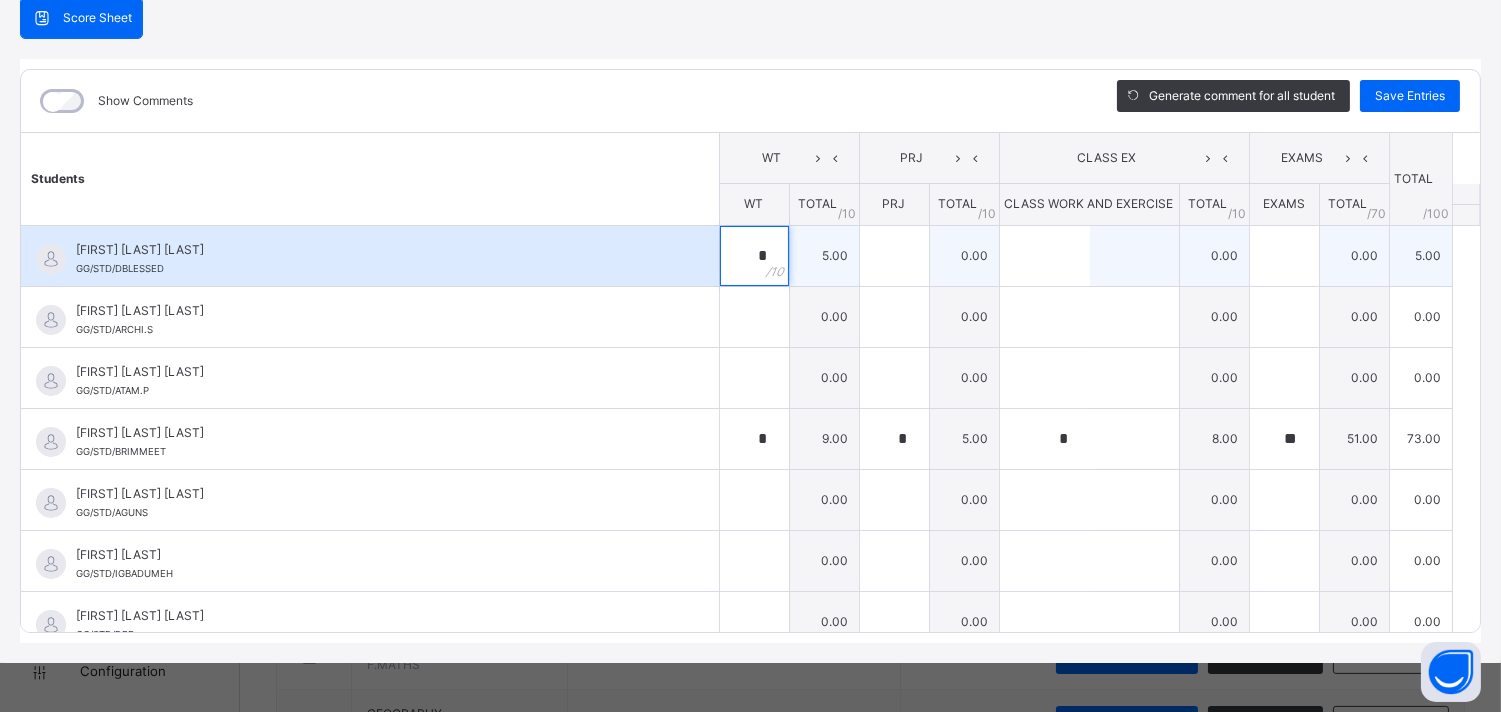 type on "*" 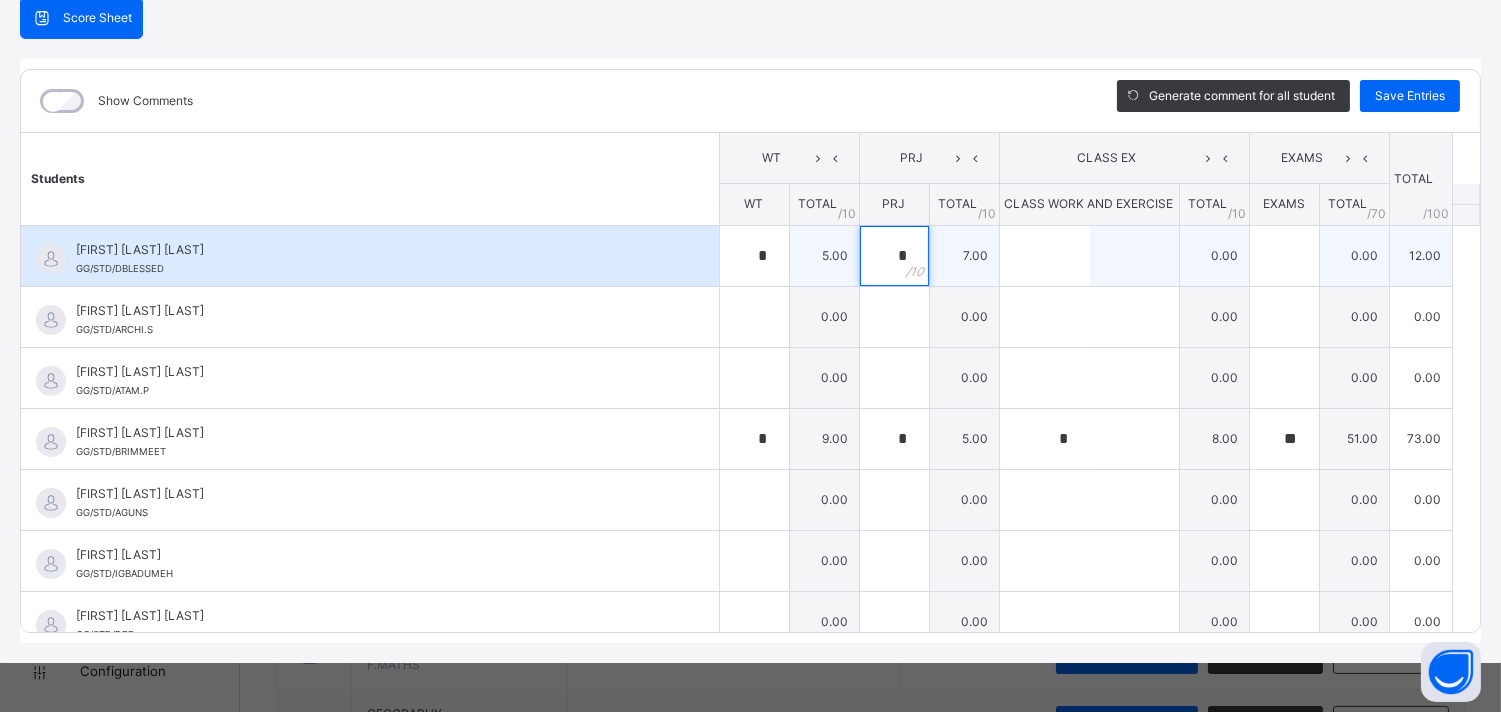 type on "*" 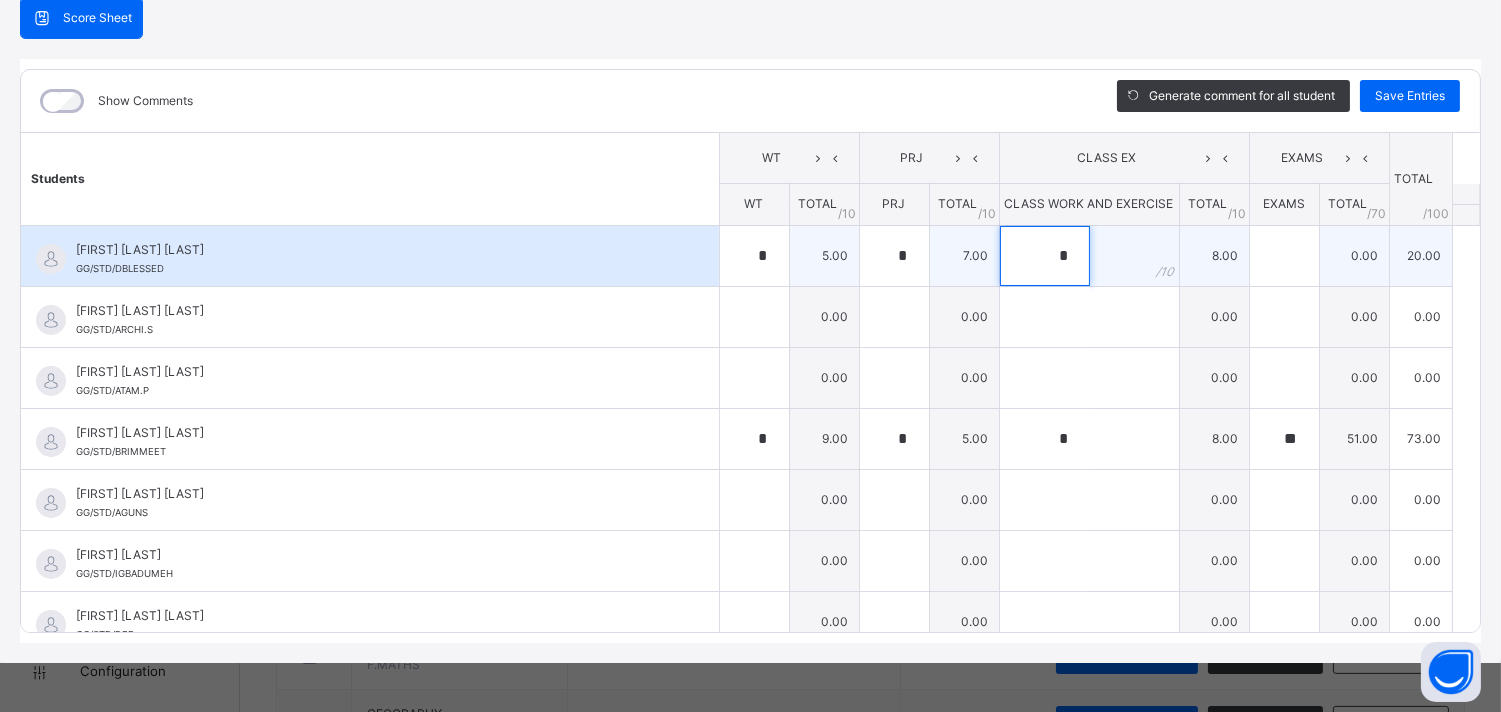 type on "*" 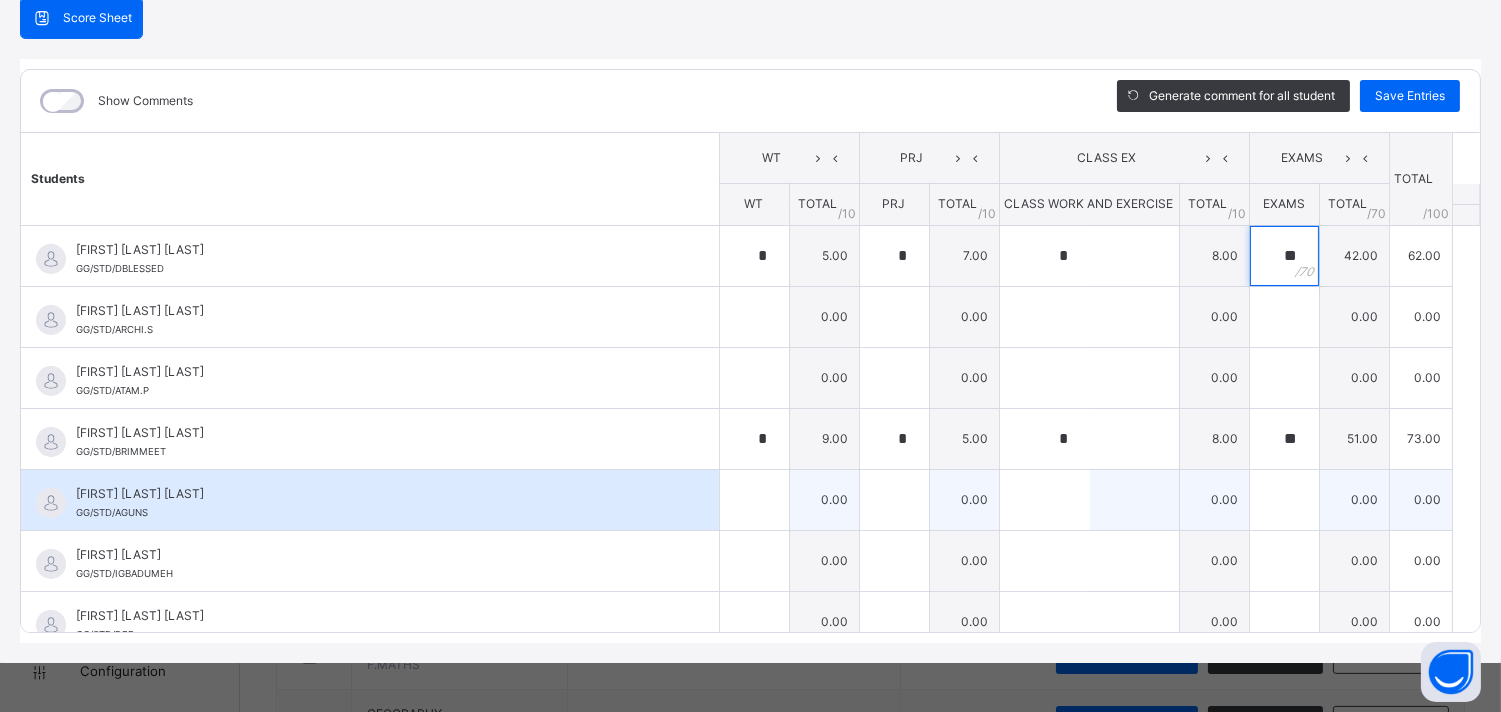 type on "**" 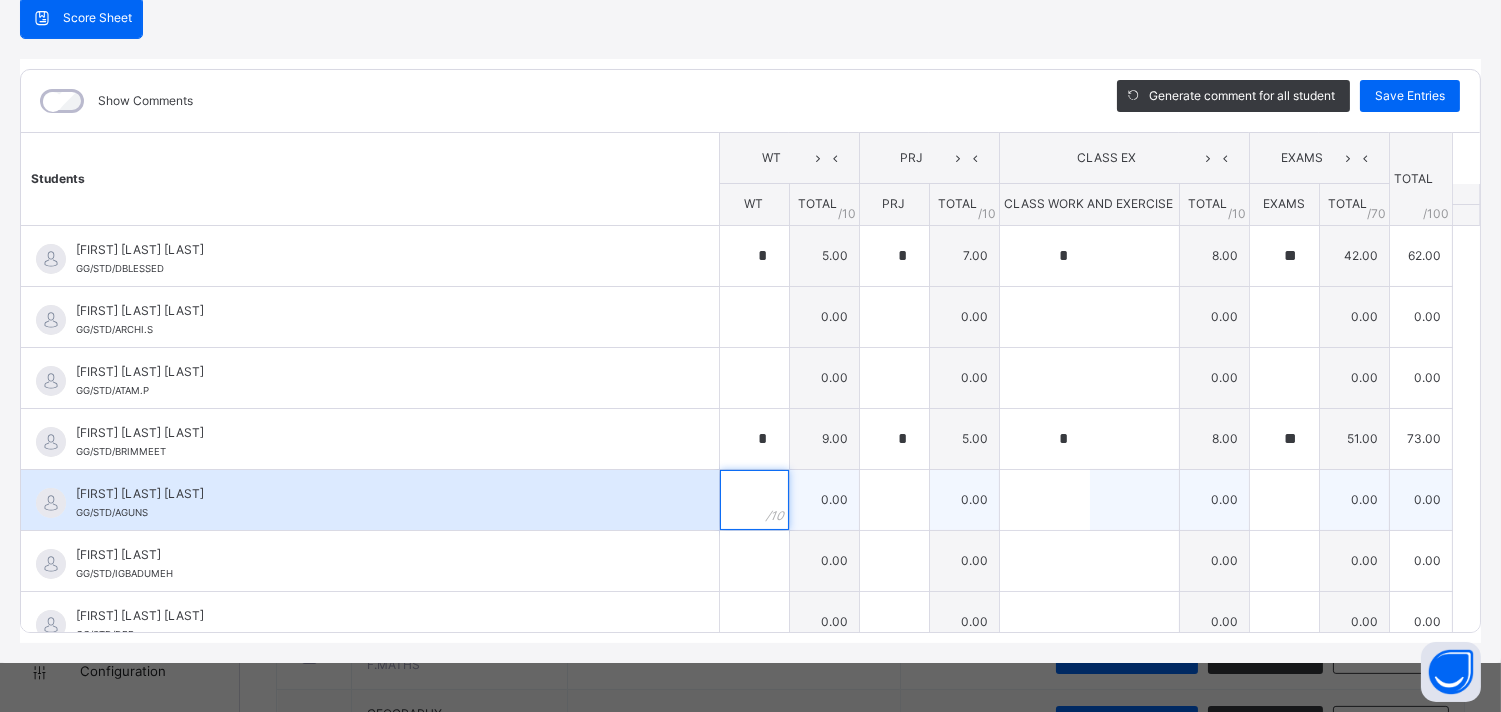 click at bounding box center (754, 500) 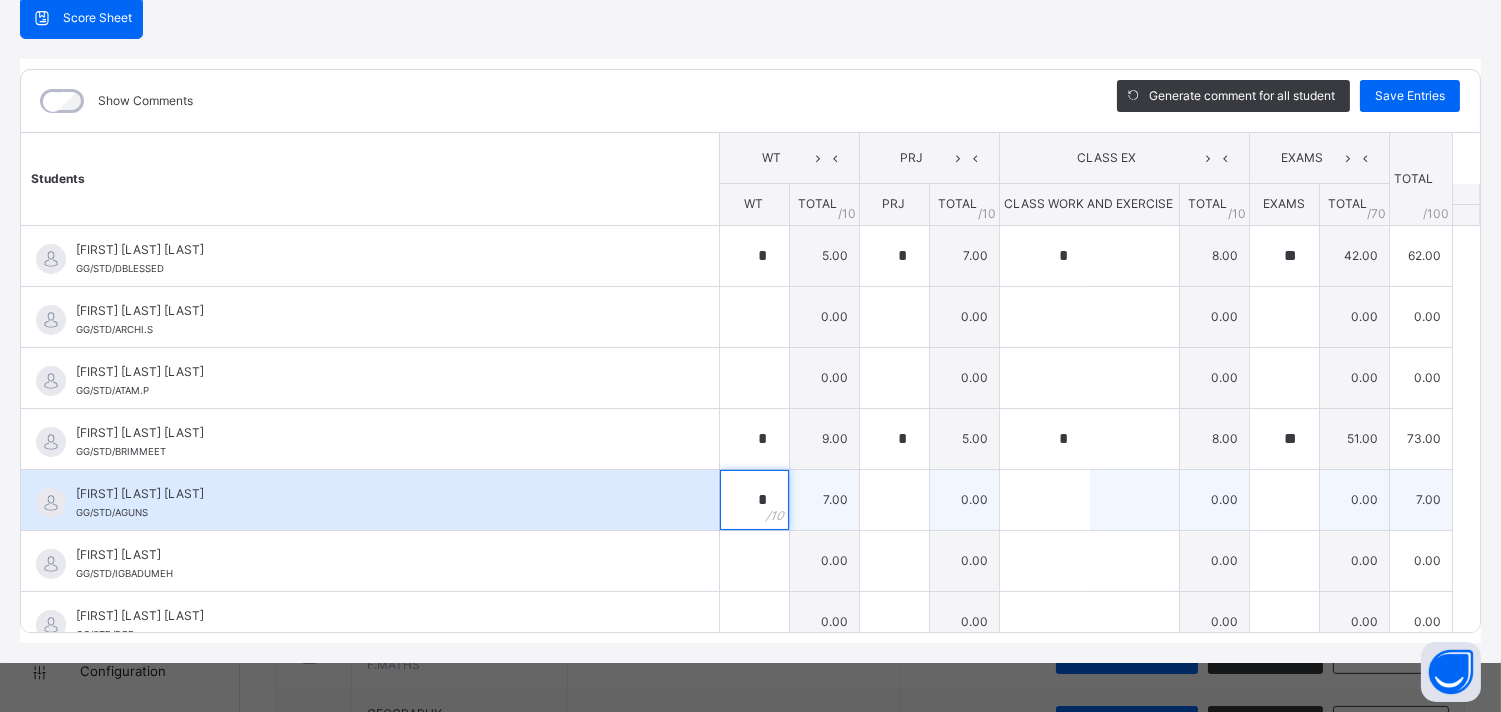 type on "*" 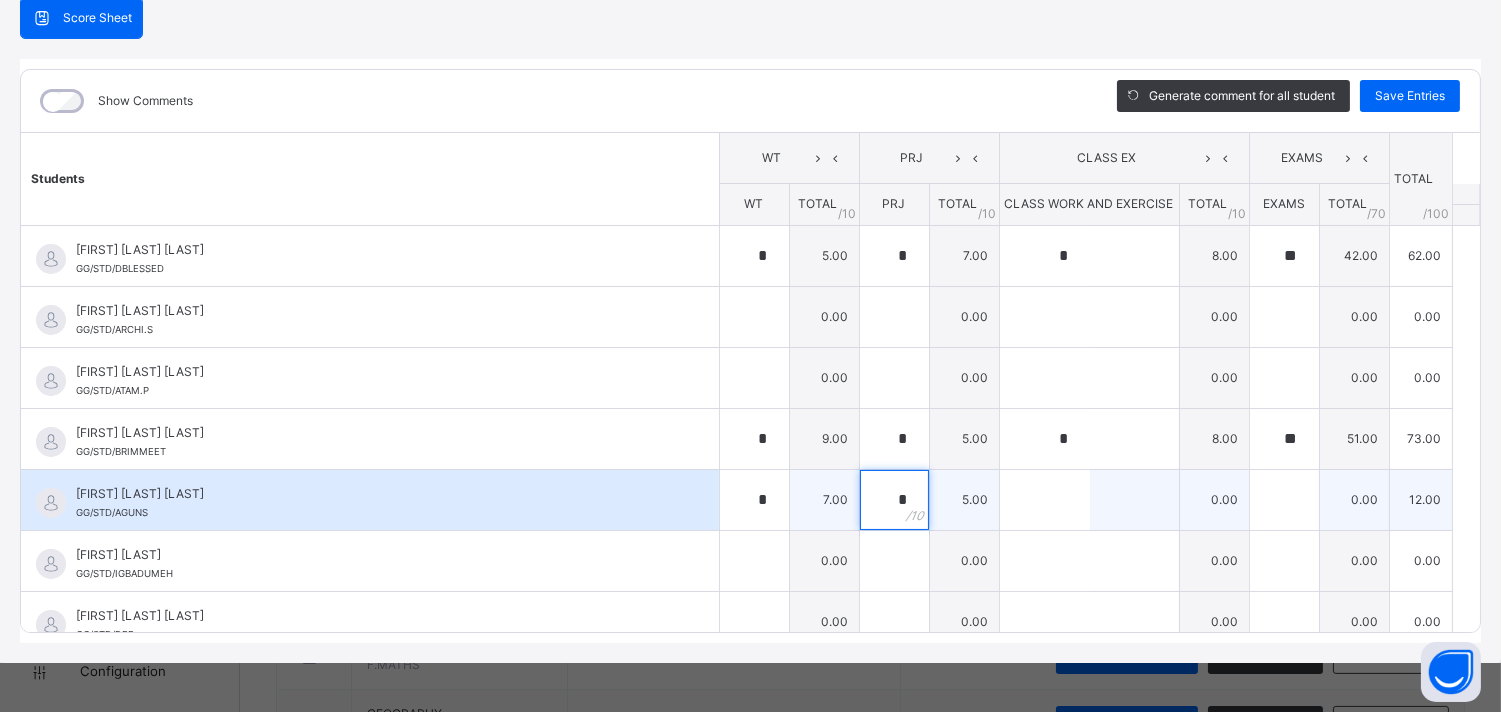 type on "*" 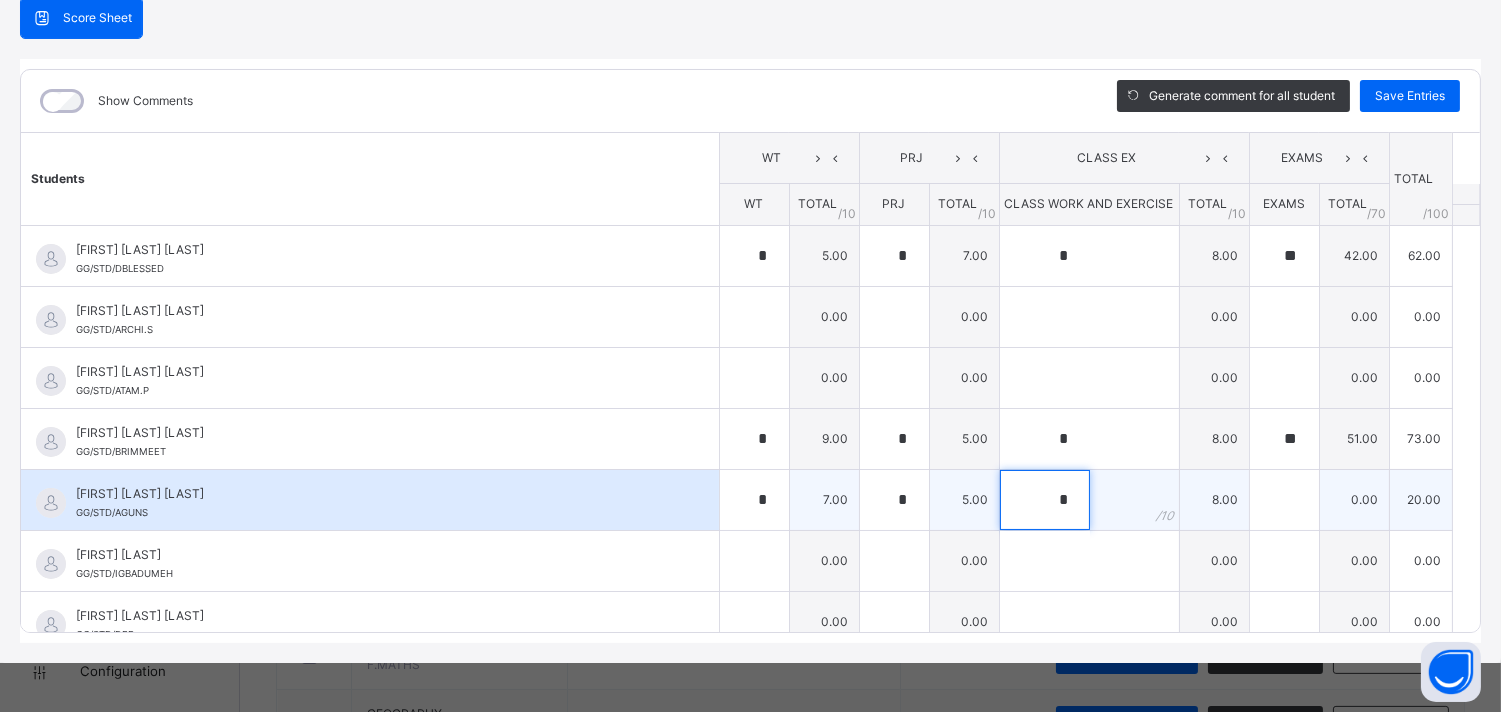 type on "*" 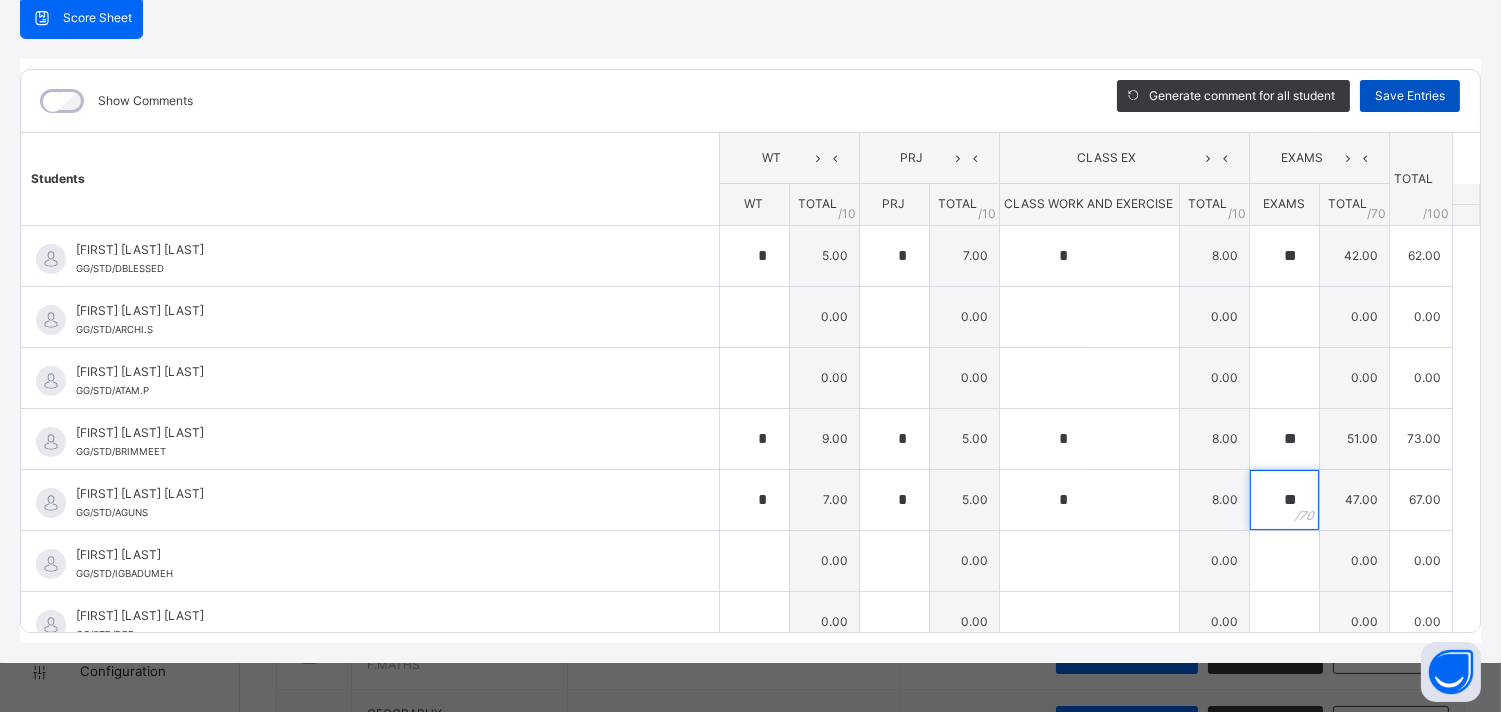 type on "**" 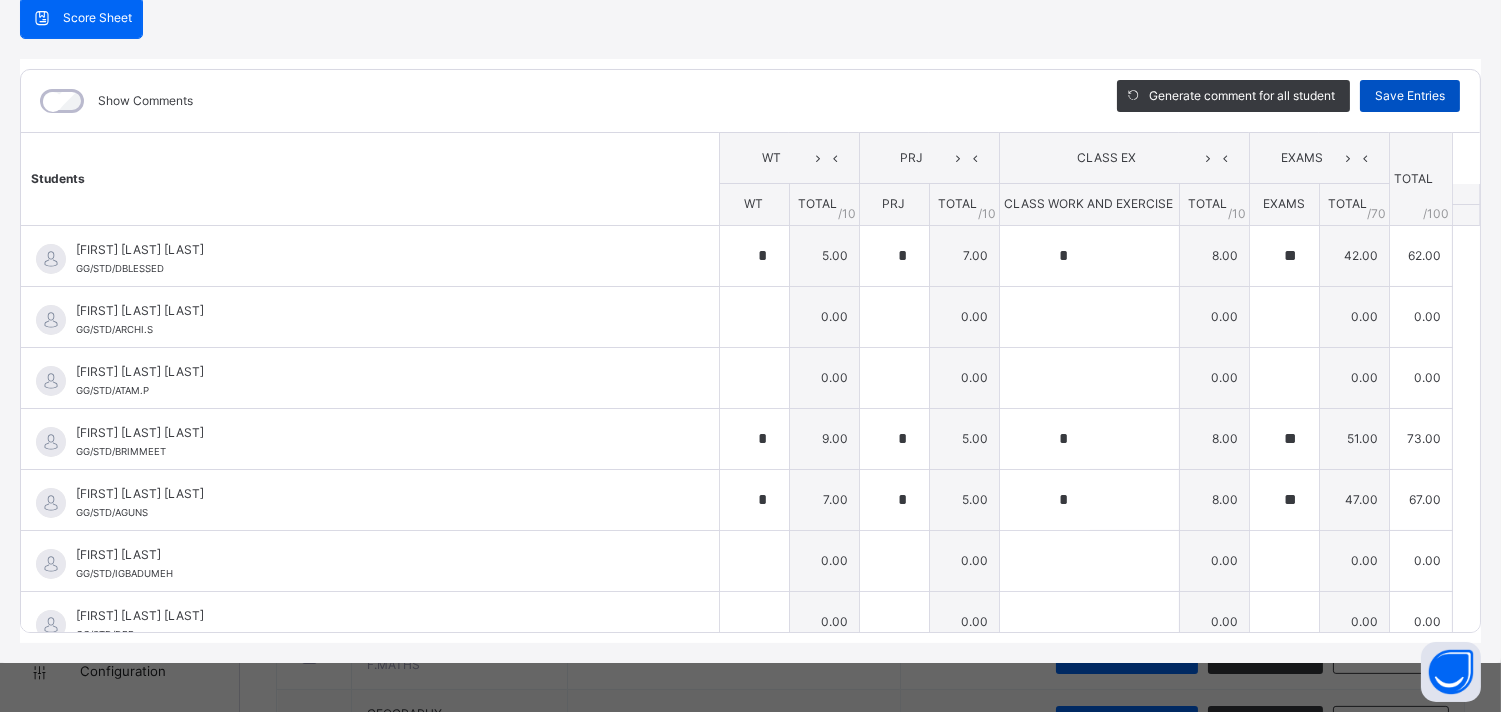 click on "Save Entries" at bounding box center (1410, 96) 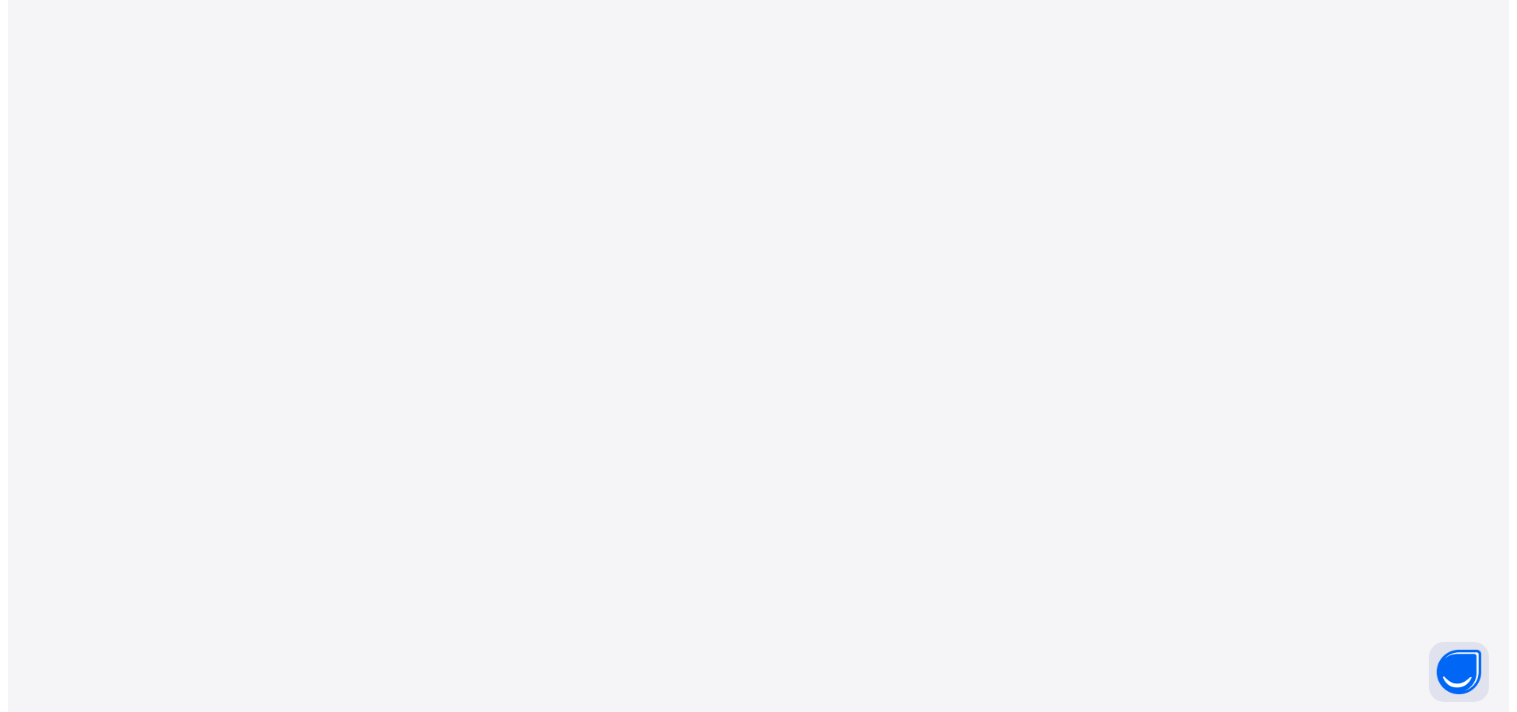 scroll, scrollTop: 0, scrollLeft: 0, axis: both 